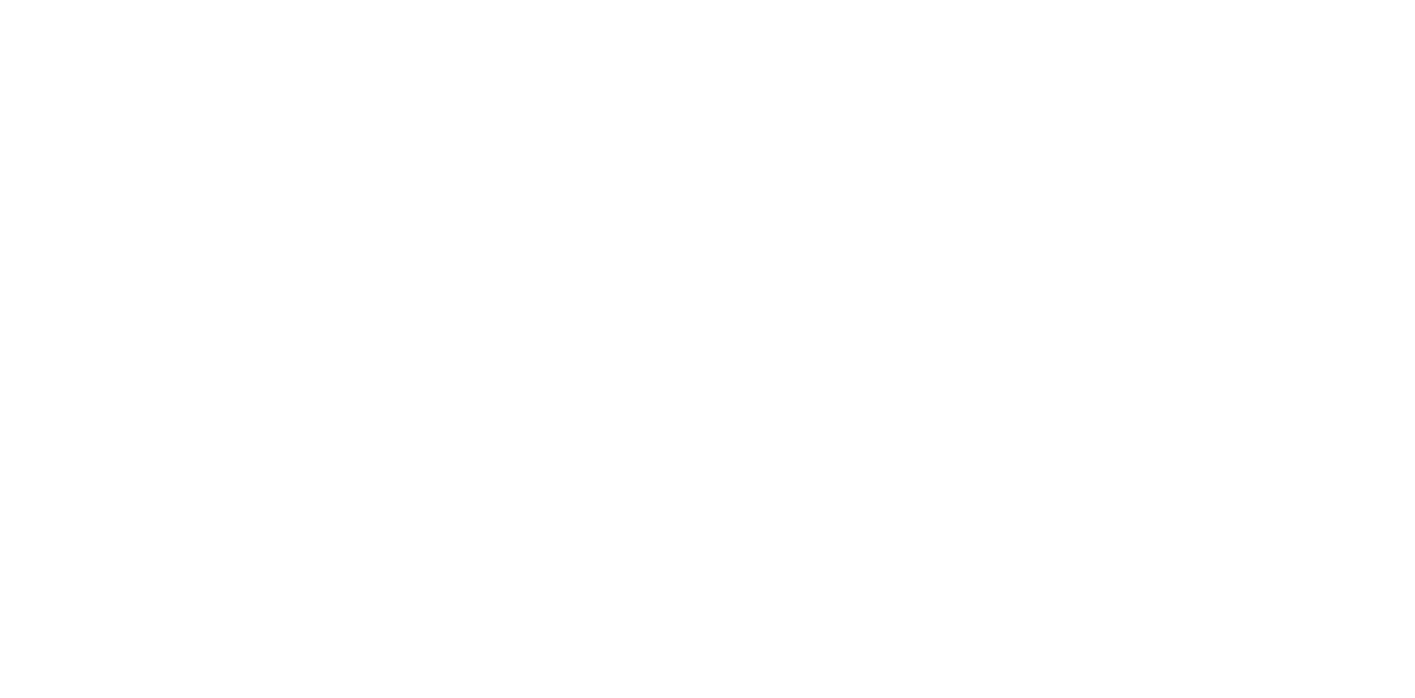 scroll, scrollTop: 0, scrollLeft: 0, axis: both 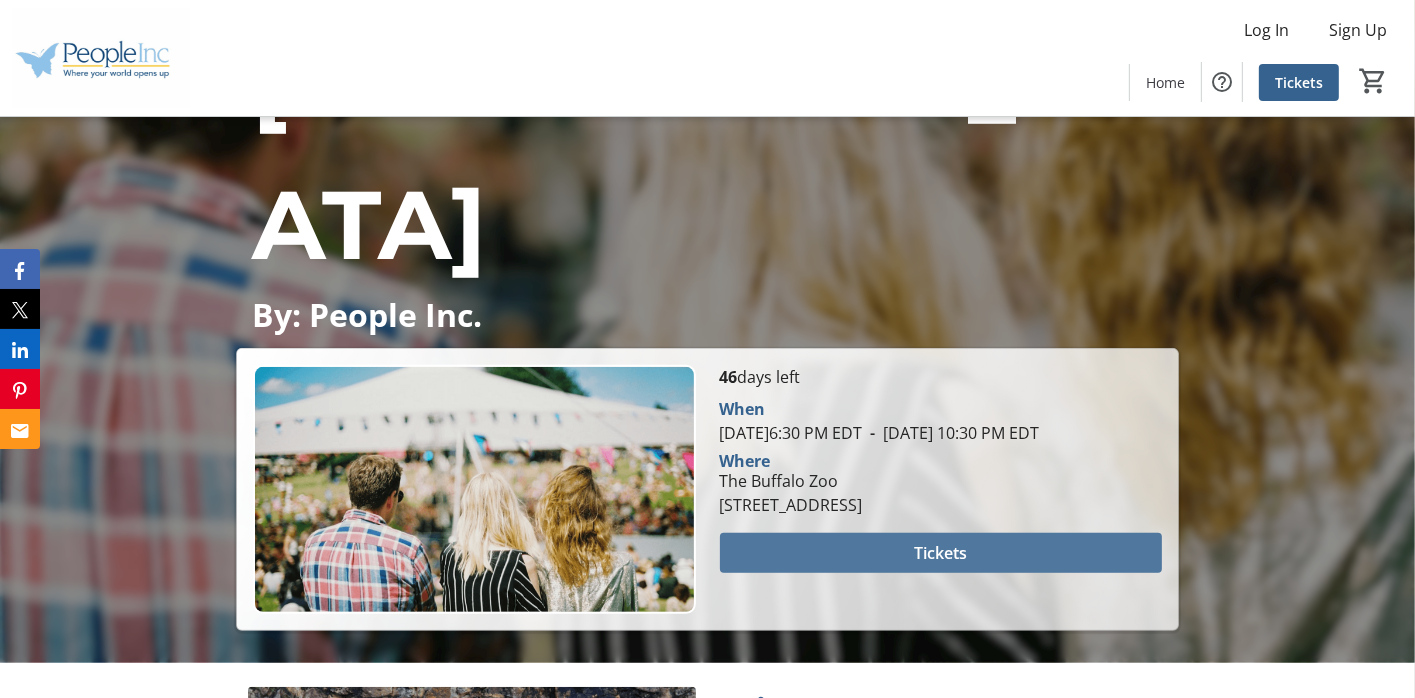 click on "Tickets" at bounding box center (940, 553) 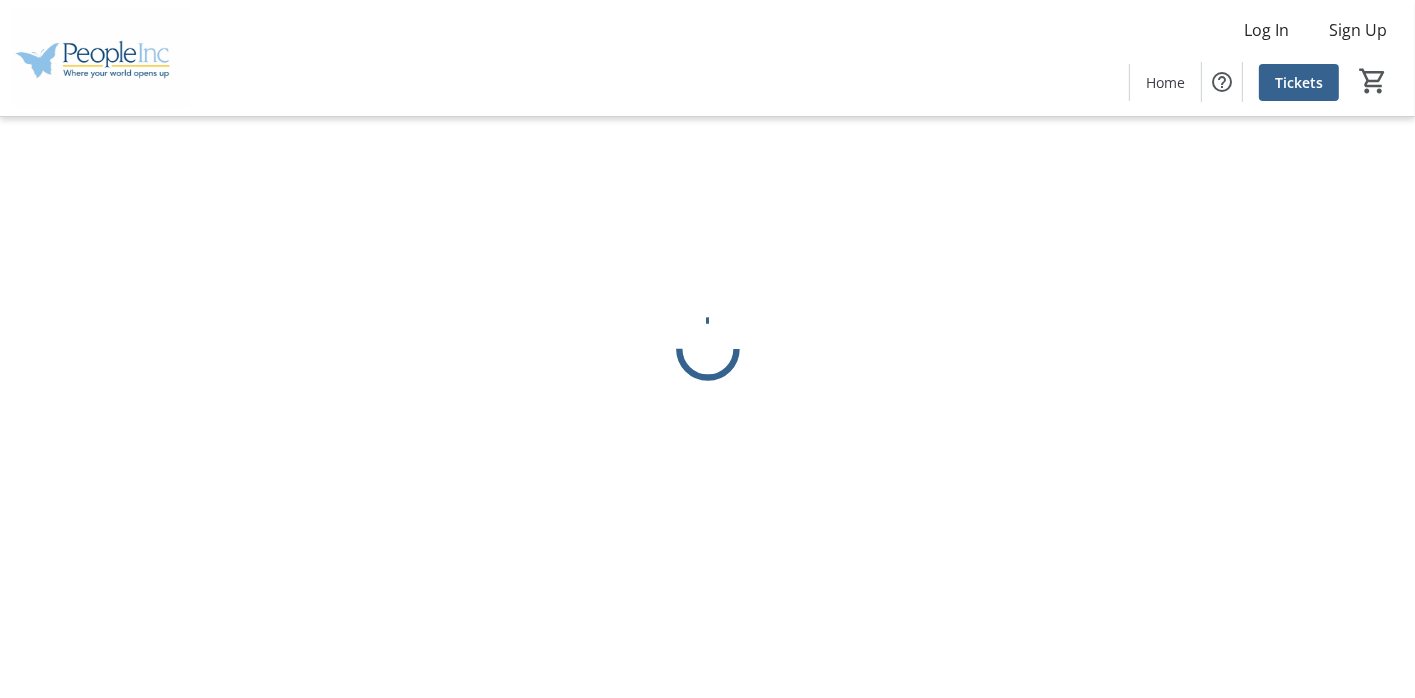 scroll, scrollTop: 0, scrollLeft: 0, axis: both 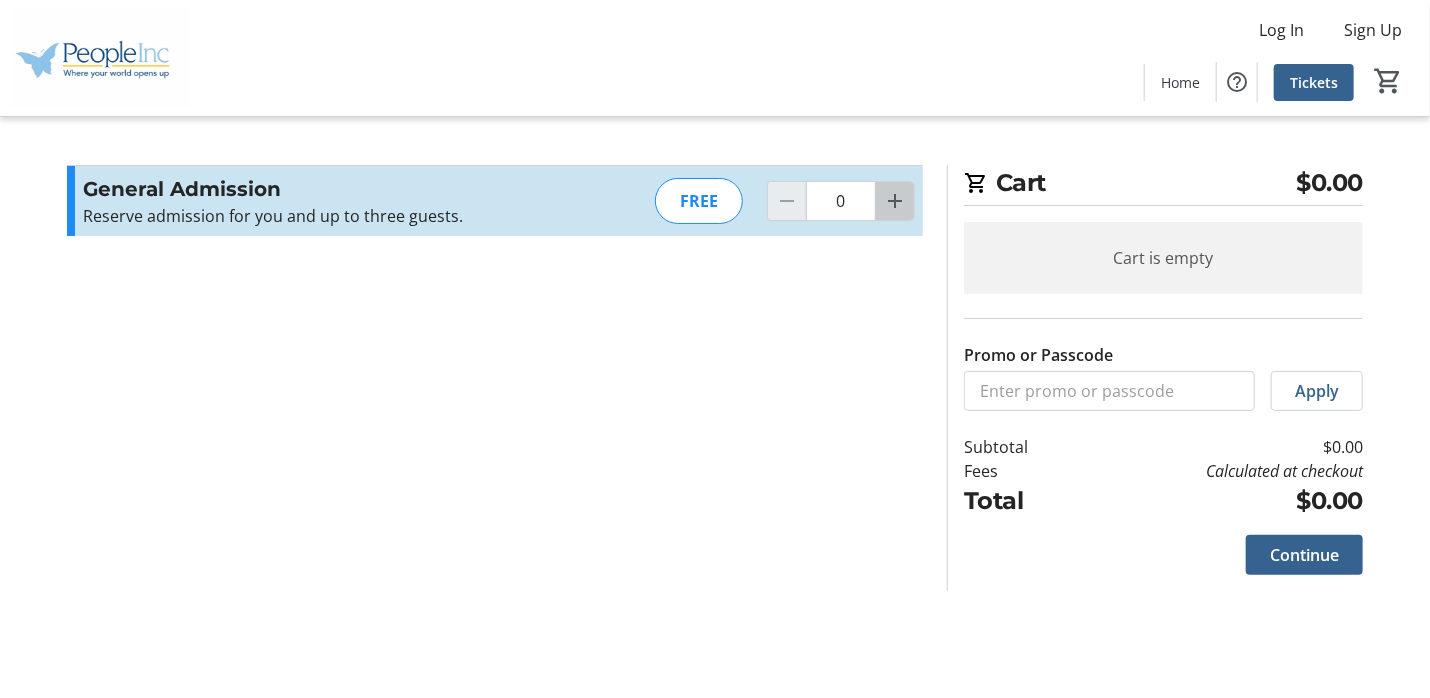 click 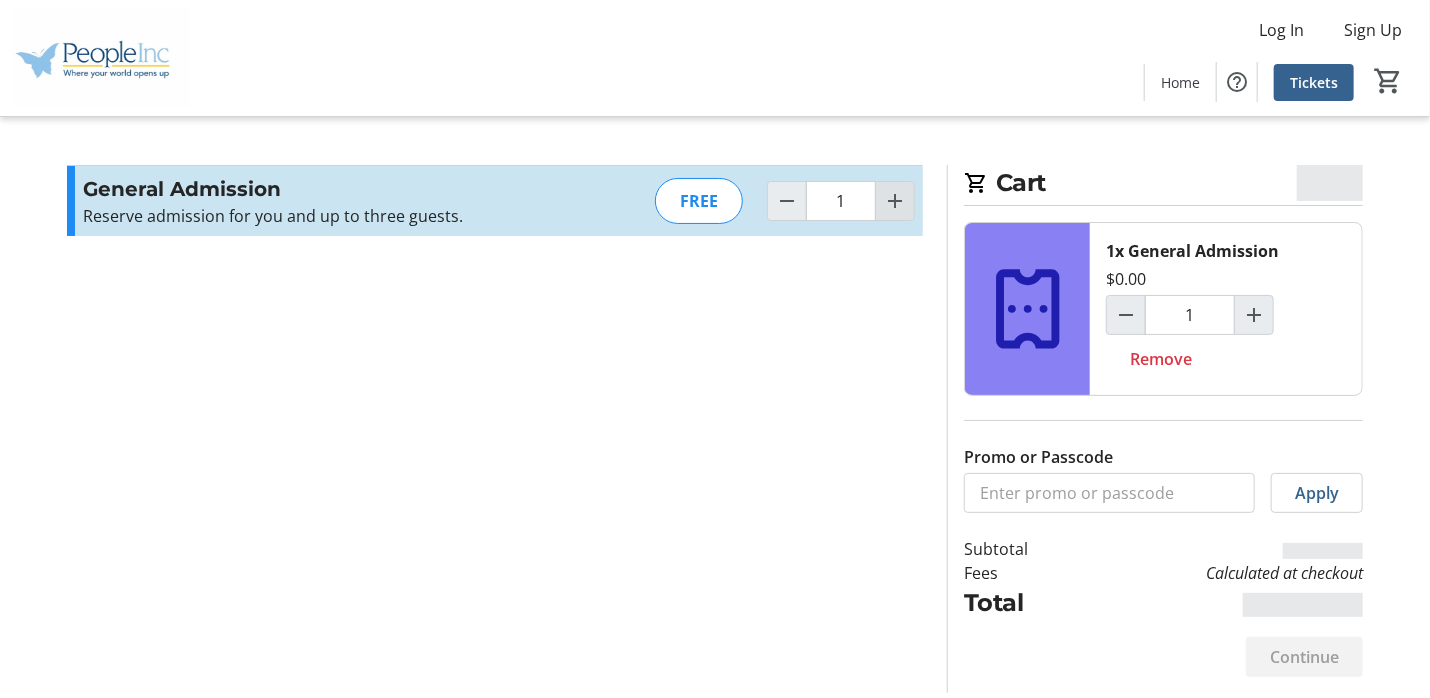 click 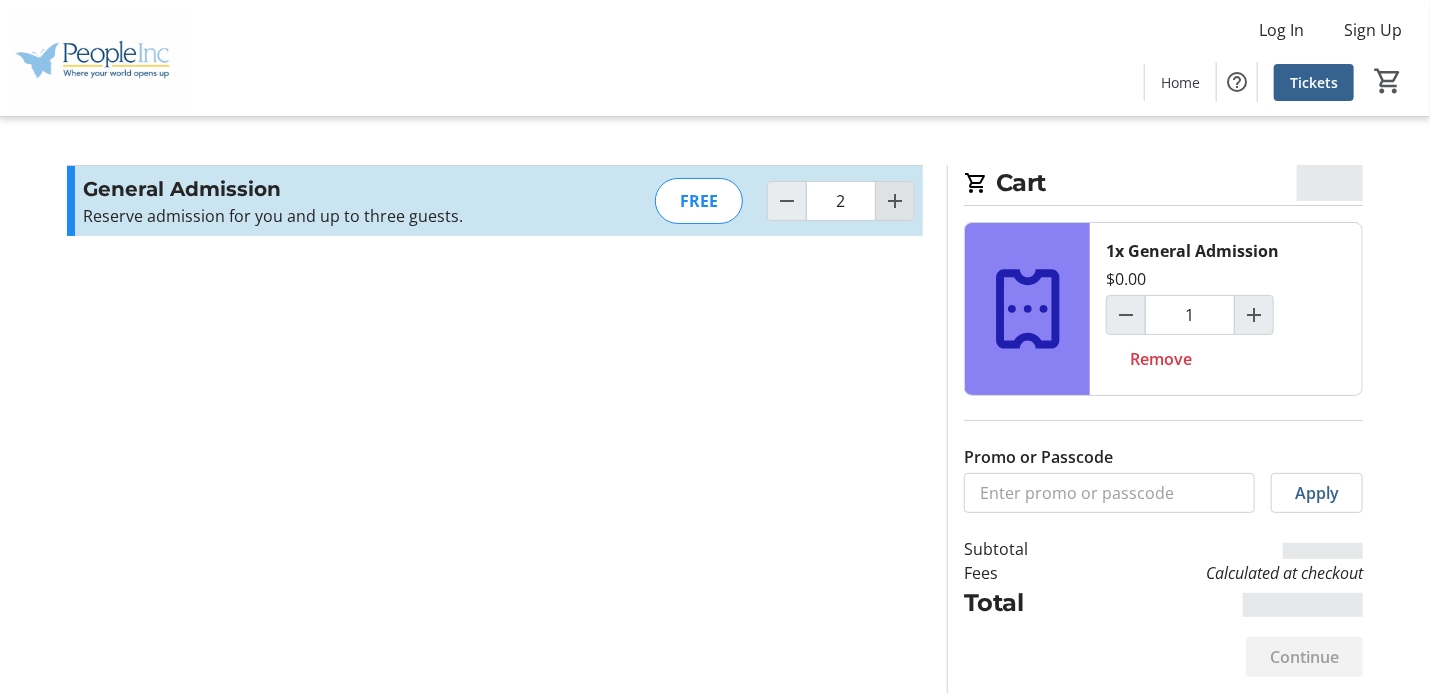 type on "2" 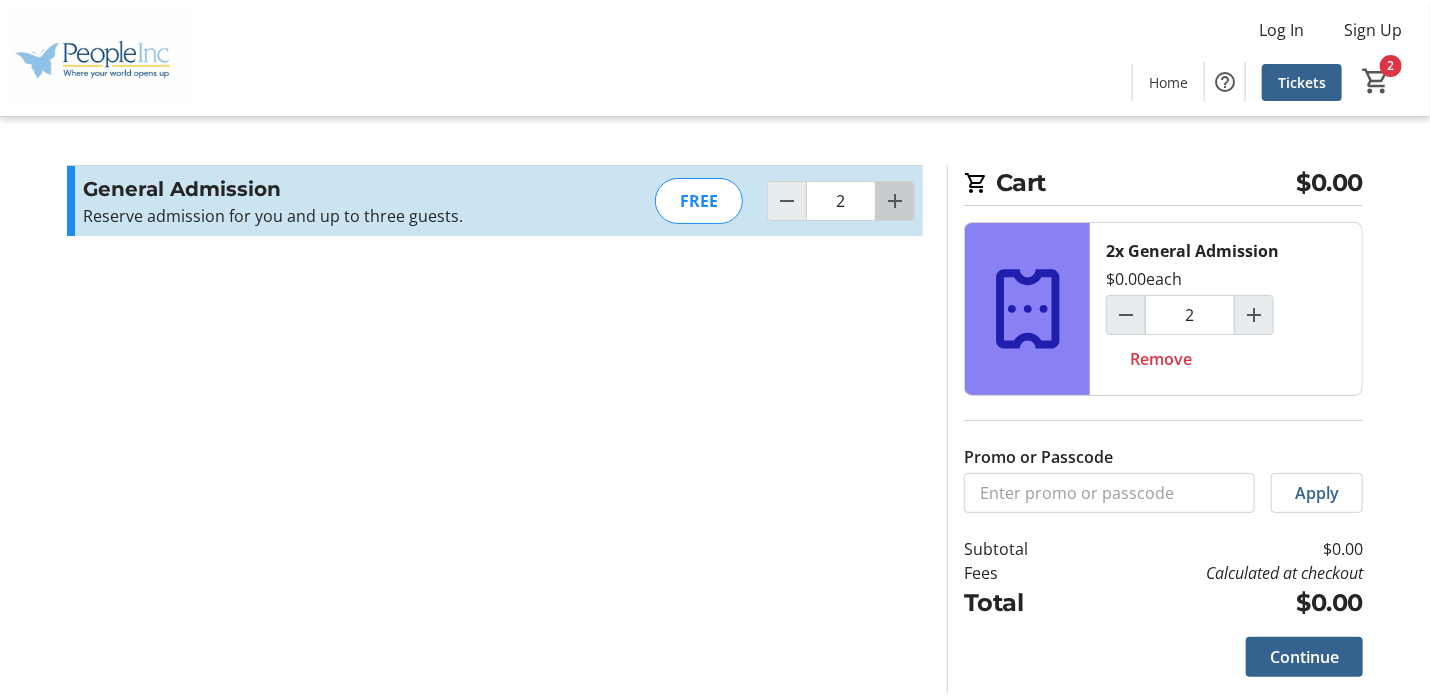 click 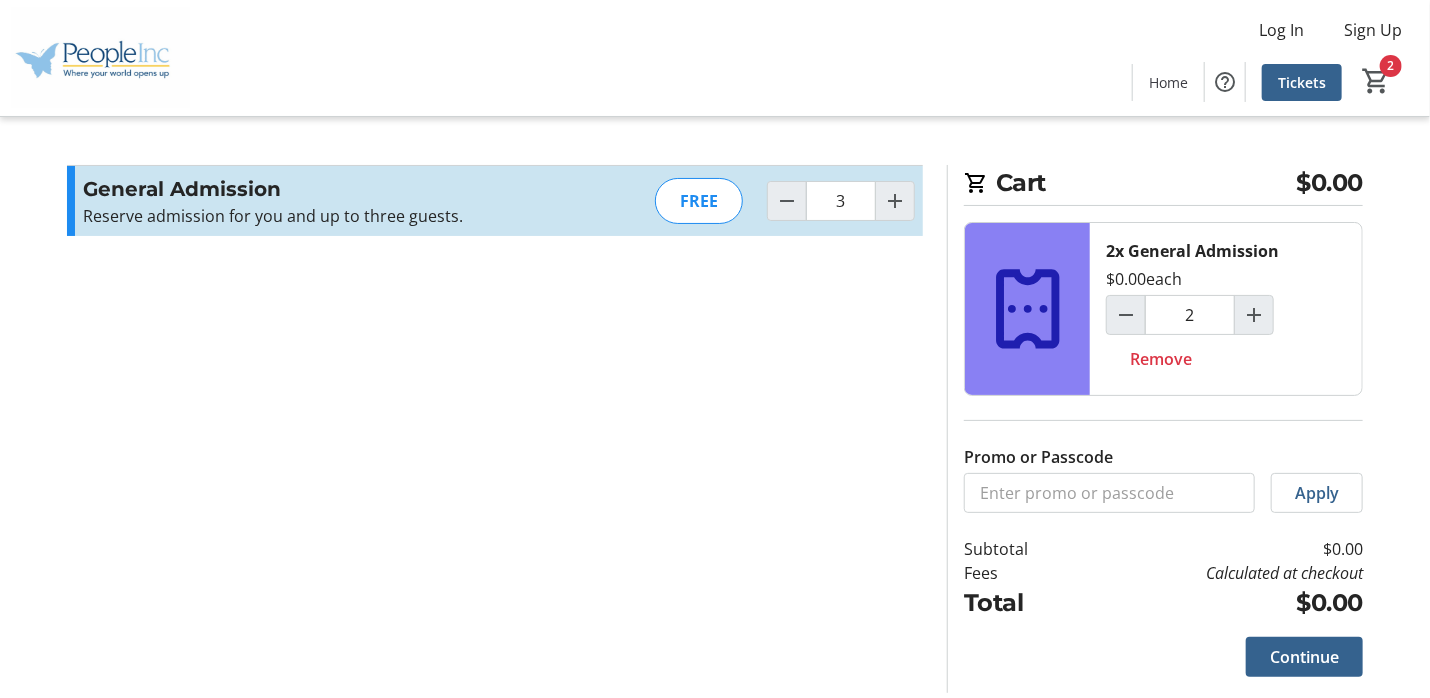 type on "3" 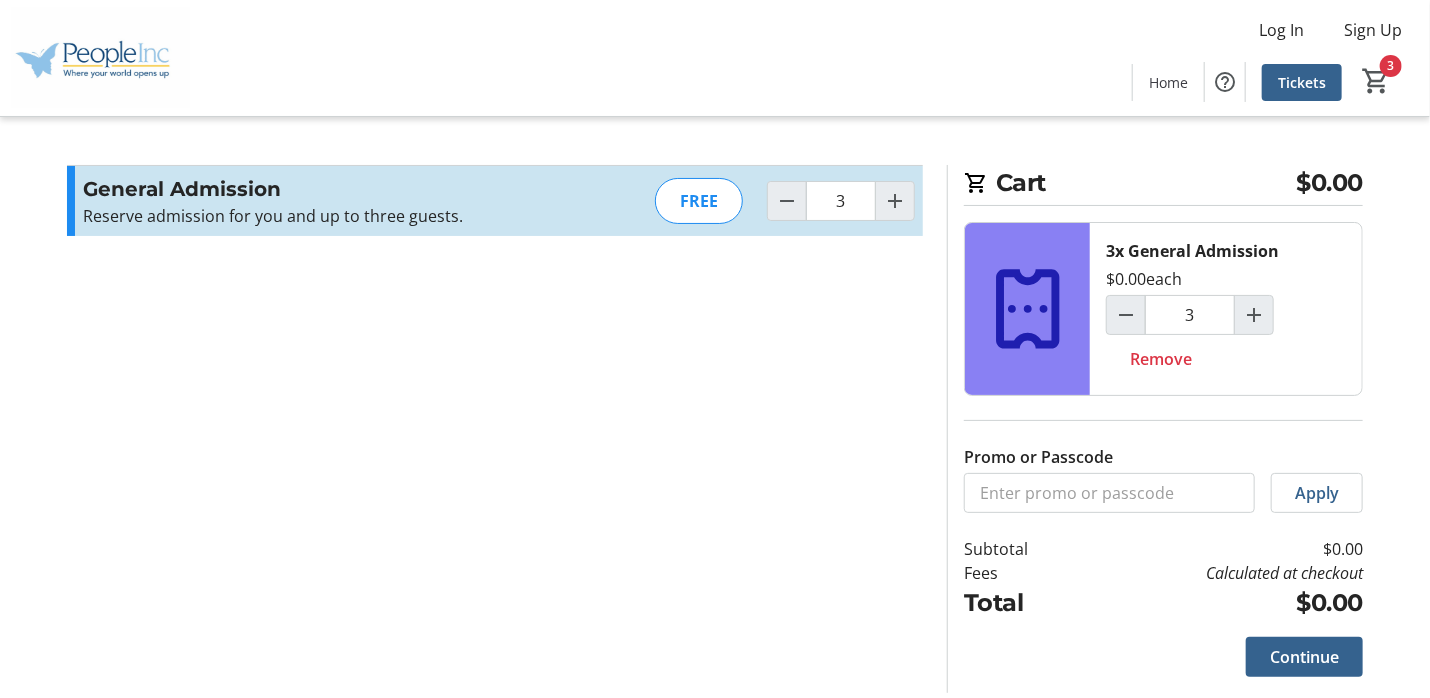 click on "Cart $0.00  3x General Admission   $0.00   each  3 Remove Promo or Passcode  Apply  Subtotal  $0.00  Fees  Calculated at checkout  Total  $0.00   Close    Promo or Passcode  Apply  General Admission Reserve admission for you and up to three guests.  Read more  Reserve admission for you and up to three guests.  FREE  3  Cart  $0.00  3x General Admission   $0.00   each  3 Remove Promo or Passcode  Apply  Subtotal  $0.00  Fees  Calculated at checkout  Total  $0.00   Continue   Continue" 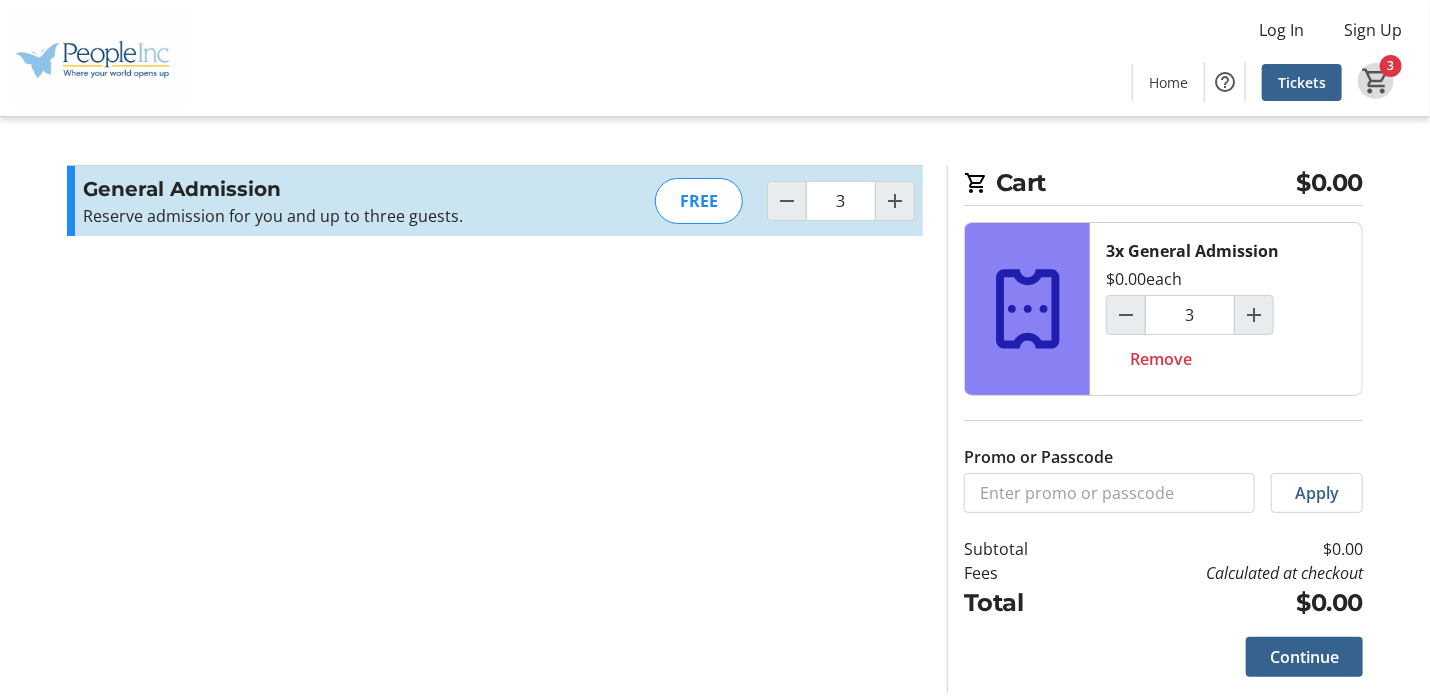click on "3" 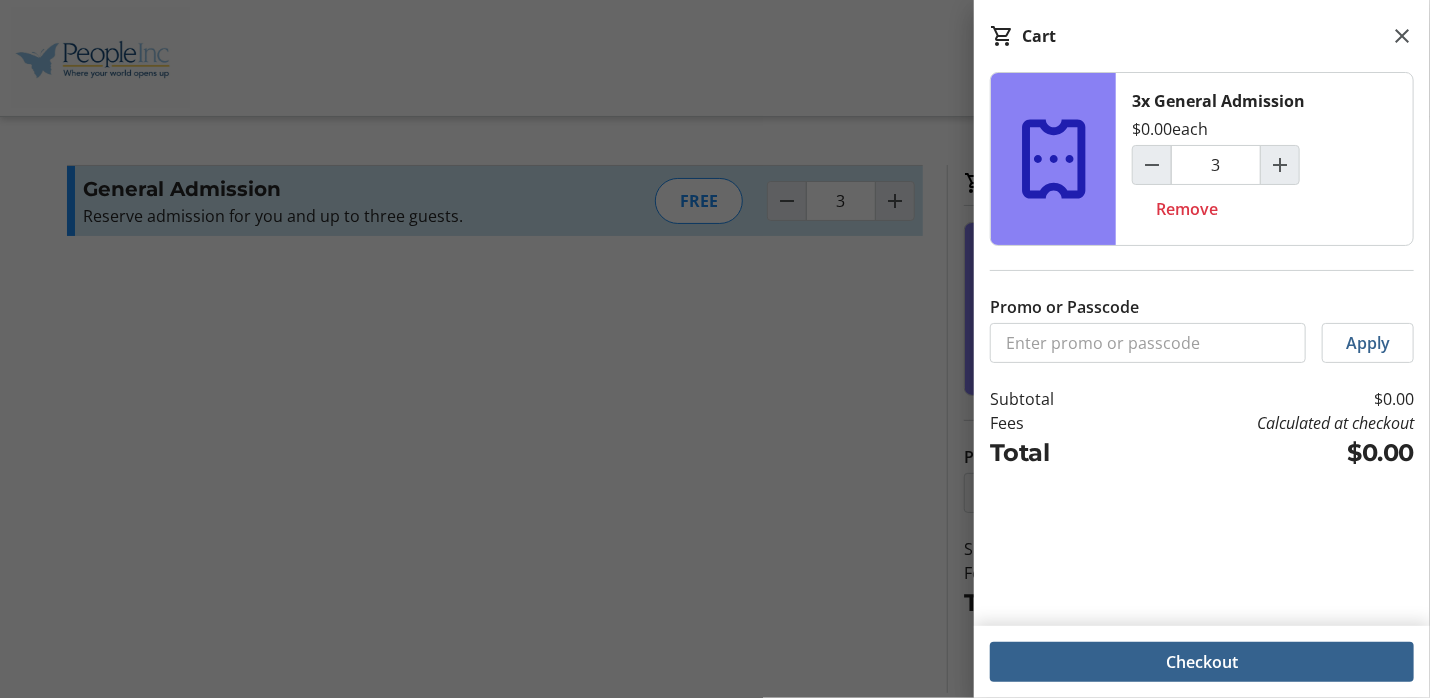 click on "Cart  3x General Admission   $0.00   each  3 Remove Promo or Passcode  Apply  Subtotal  $0.00  Fees  Calculated at checkout  Total  $0.00   Checkout" 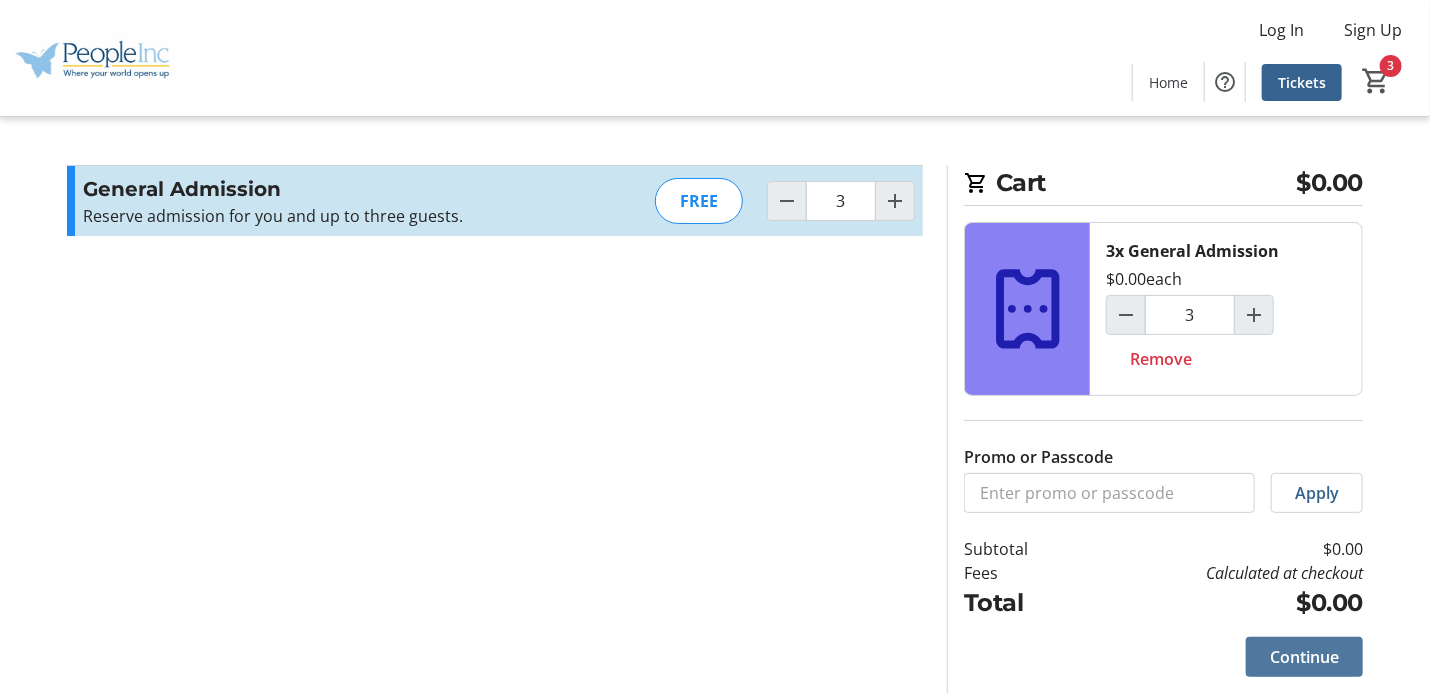 click 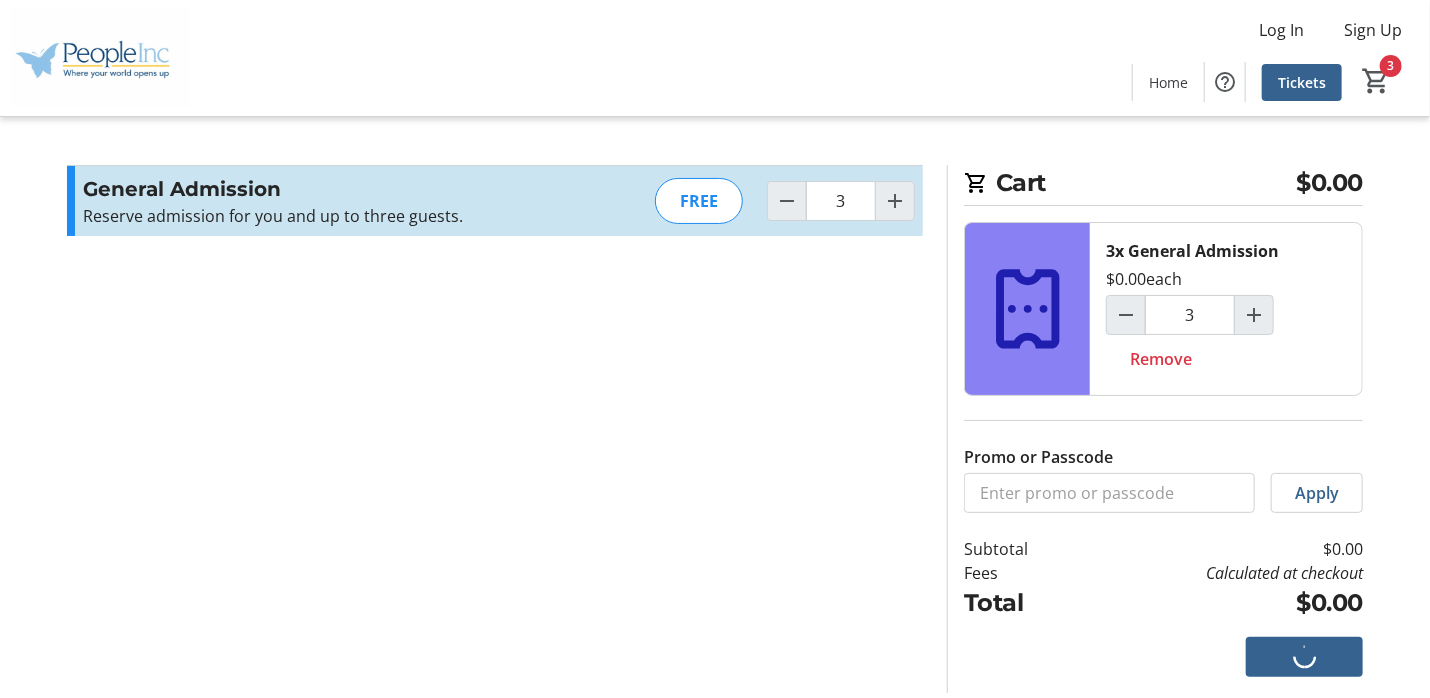 click on "Continue" 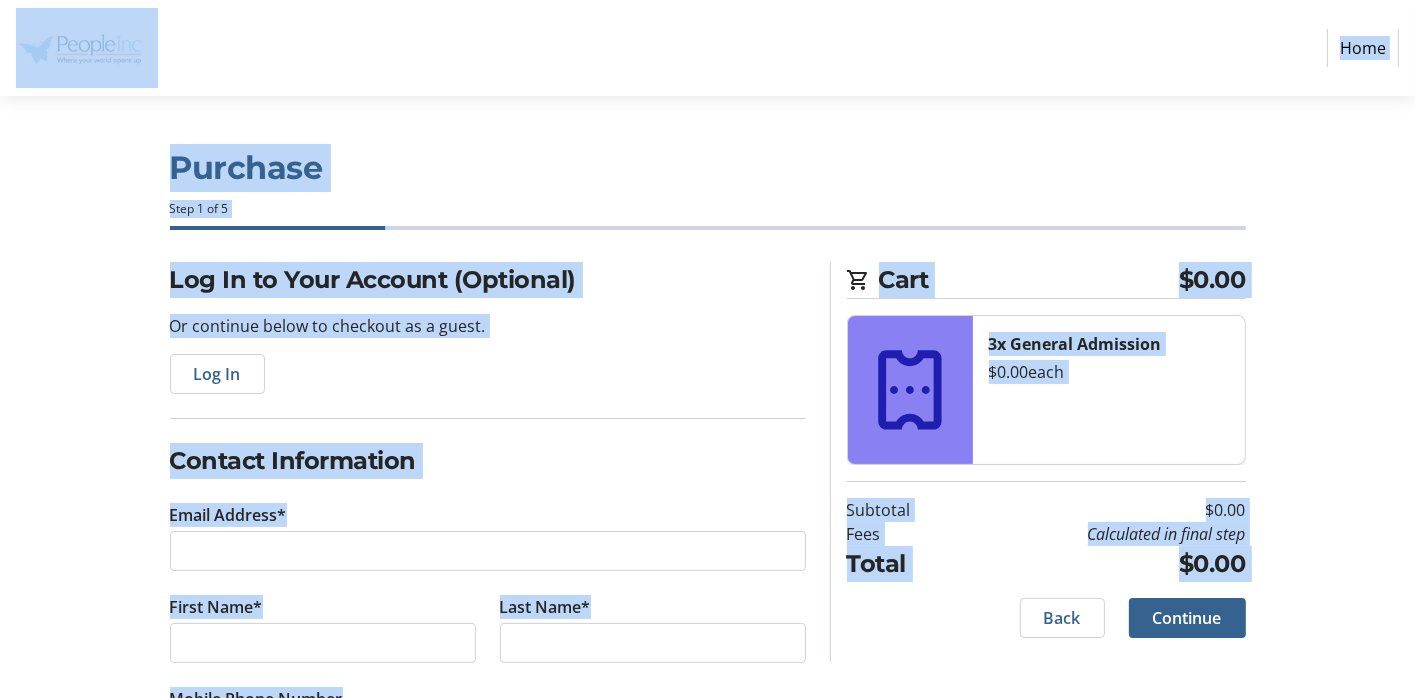 drag, startPoint x: 1354, startPoint y: 633, endPoint x: 1389, endPoint y: 619, distance: 37.696156 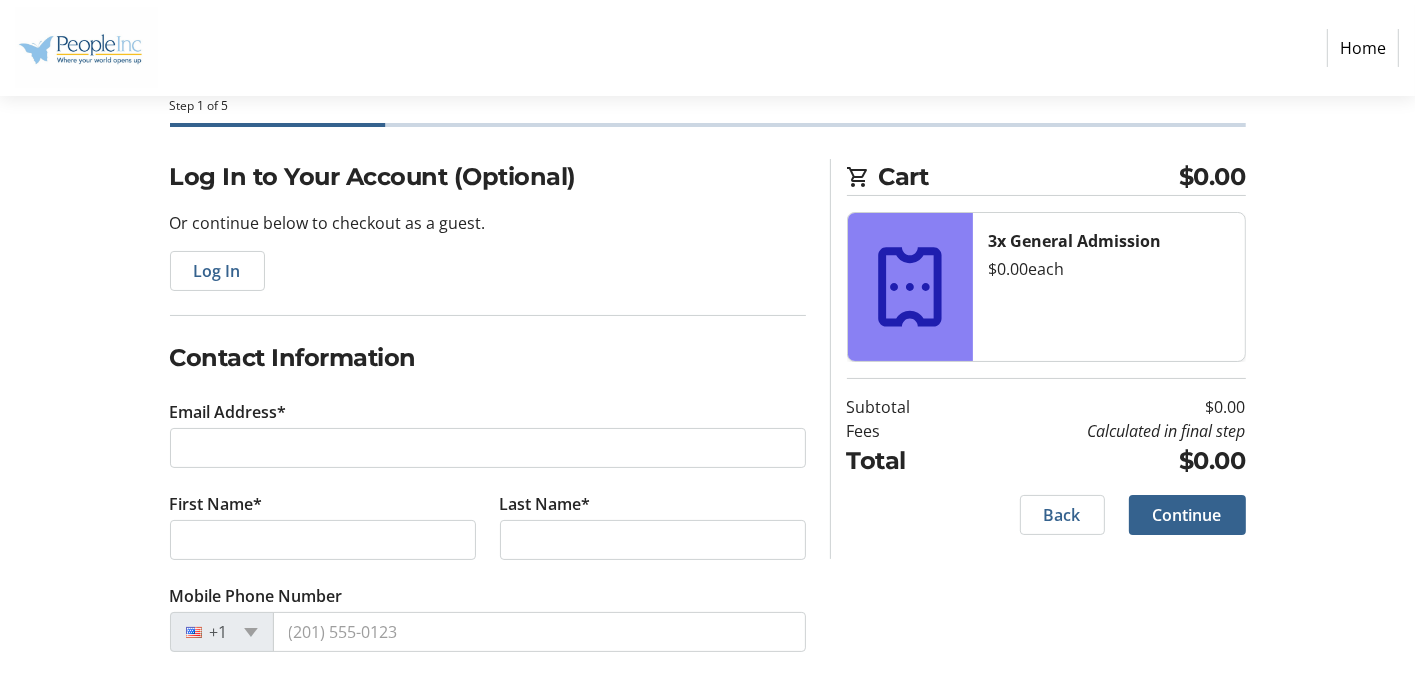 scroll, scrollTop: 102, scrollLeft: 0, axis: vertical 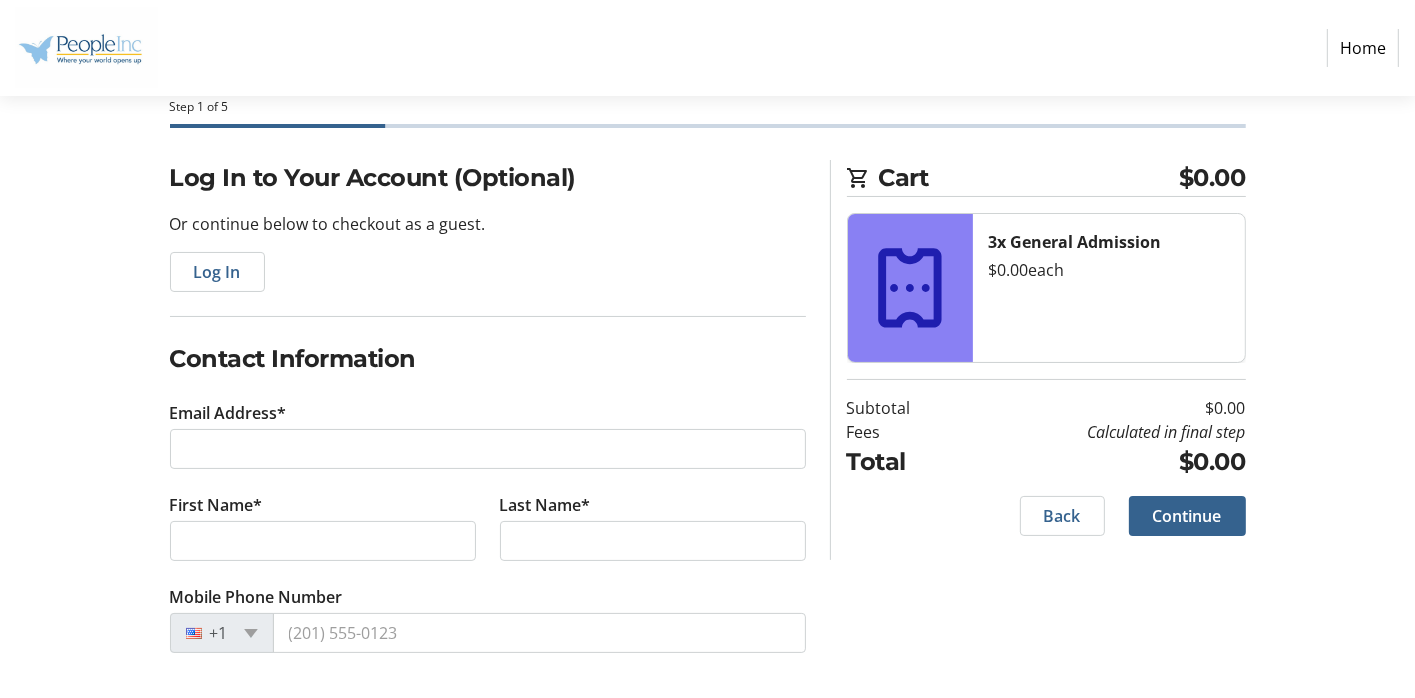 click on "Purchase Step 1 of 5 Cart $0.00 3x General Admission  $0.00   each  Subtotal  $0.00  Fees  Calculated in final step  Total  $0.00   Close  Log In to Your Account (Optional) Or continue below to checkout as a guest.  Log In  Contact Information Email Address* First Name* Last Name*  Mobile Phone Number  +1 Cart $0.00 3x General Admission  $0.00   each  Subtotal  $0.00  Fees  Calculated in final step  Total  $0.00   Back   Continue   Back   Continue" 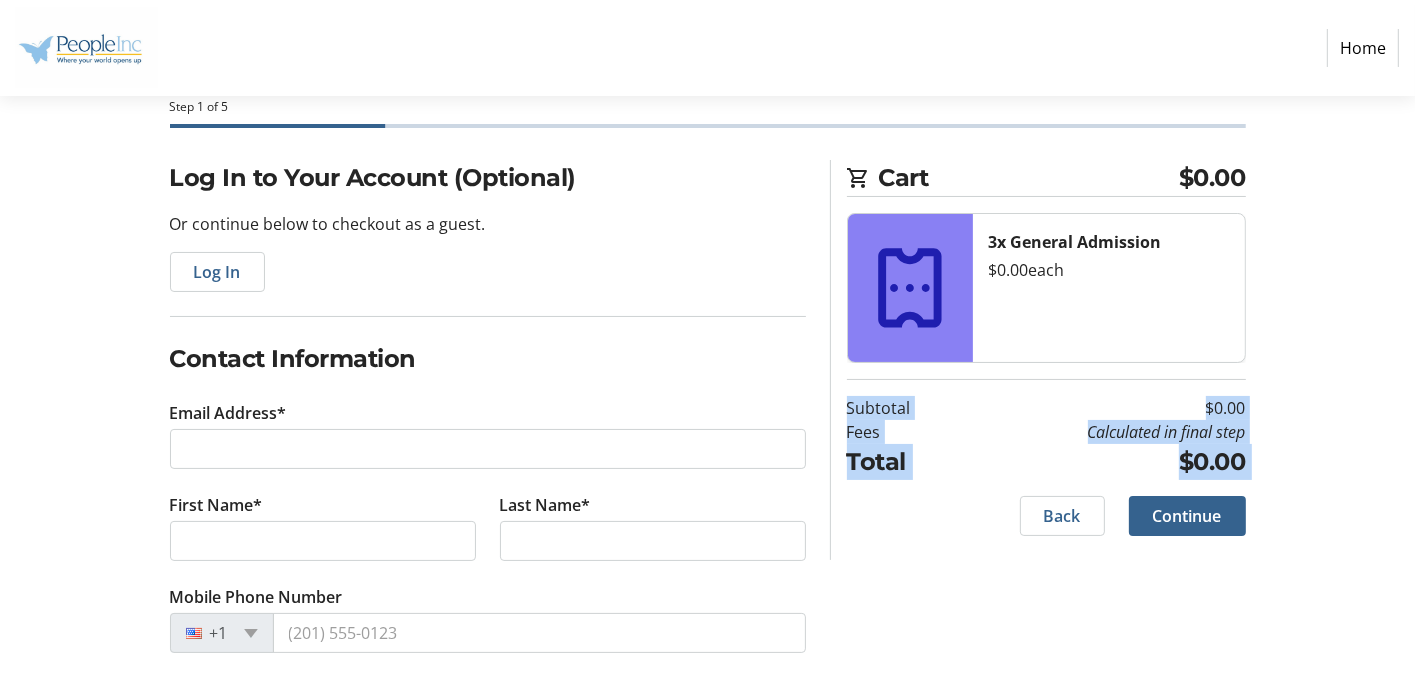 click on "Purchase Step 1 of 5 Cart $0.00 3x General Admission  $0.00   each  Subtotal  $0.00  Fees  Calculated in final step  Total  $0.00   Close  Log In to Your Account (Optional) Or continue below to checkout as a guest.  Log In  Contact Information Email Address* First Name* Last Name*  Mobile Phone Number  +1 Cart $0.00 3x General Admission  $0.00   each  Subtotal  $0.00  Fees  Calculated in final step  Total  $0.00   Back   Continue   Back   Continue" 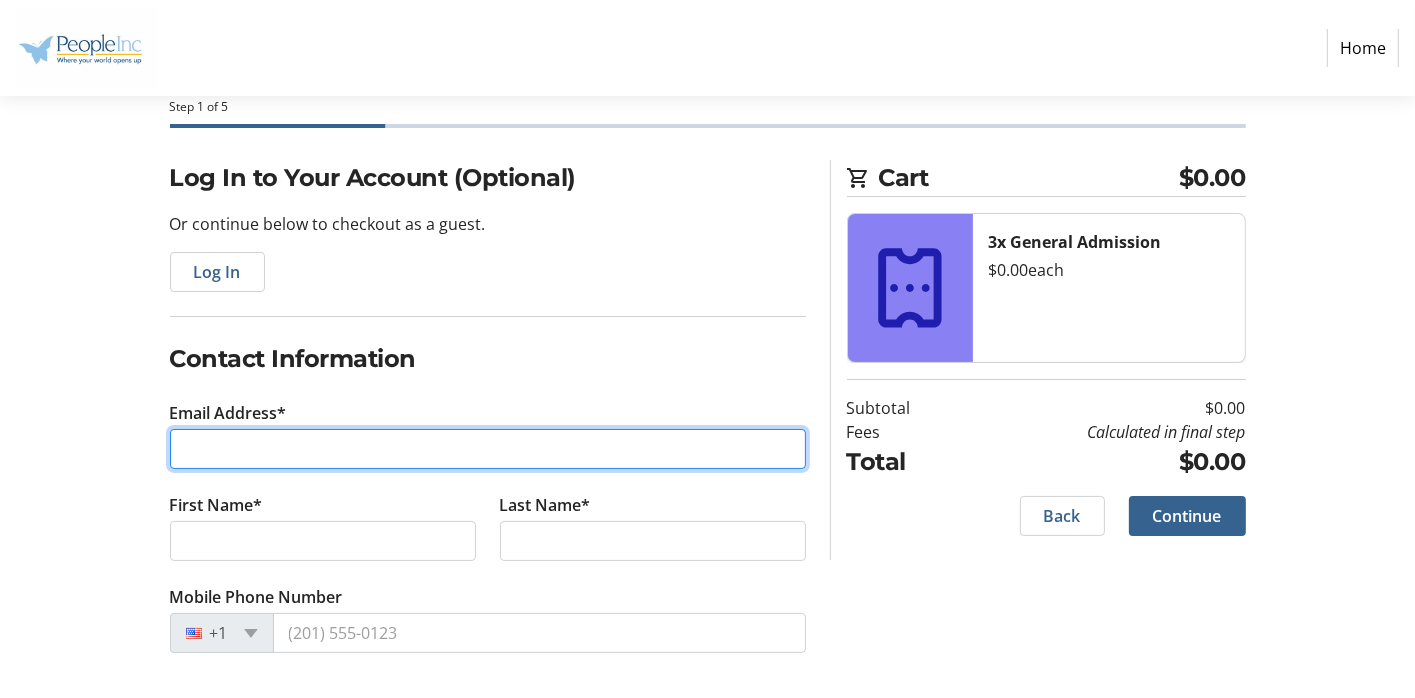 click on "Email Address*" at bounding box center [488, 449] 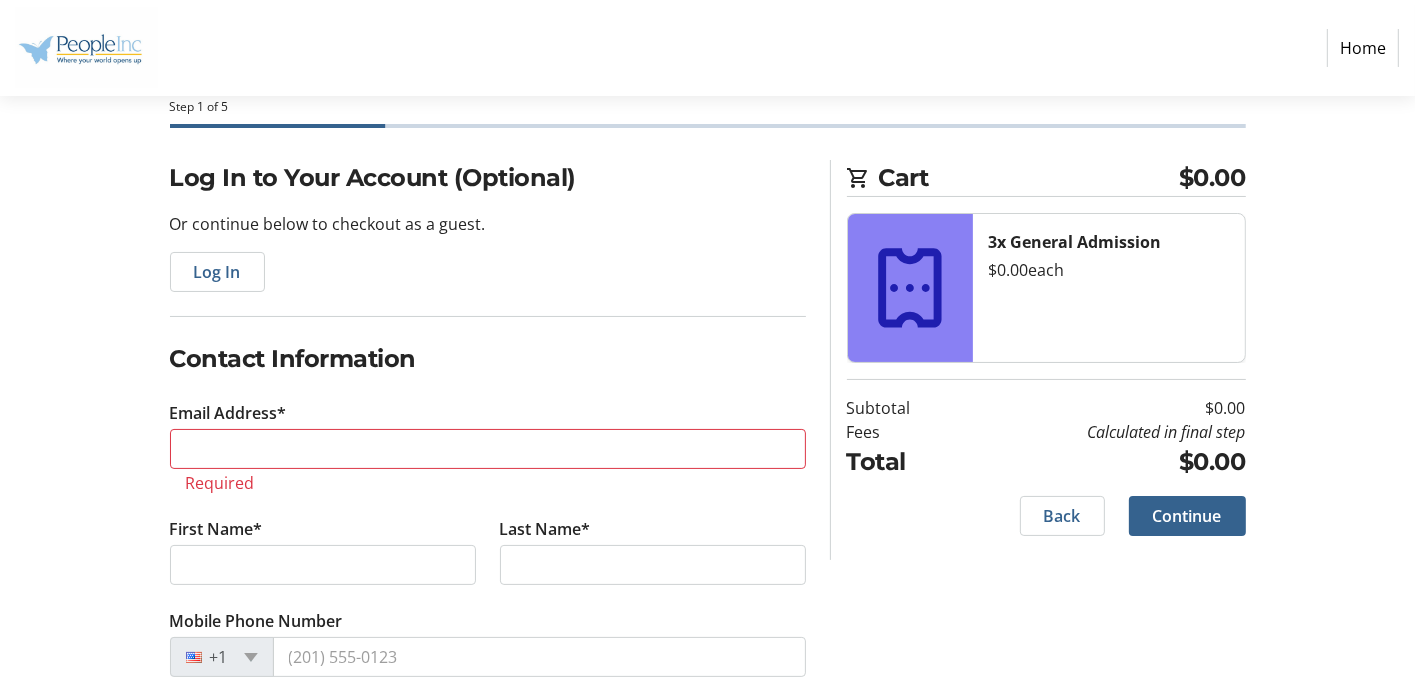 click on "Log In to Your Account (Optional) Or continue below to checkout as a guest.  Log In  Contact Information Email Address* Required First Name* Last Name*  Mobile Phone Number  +1" 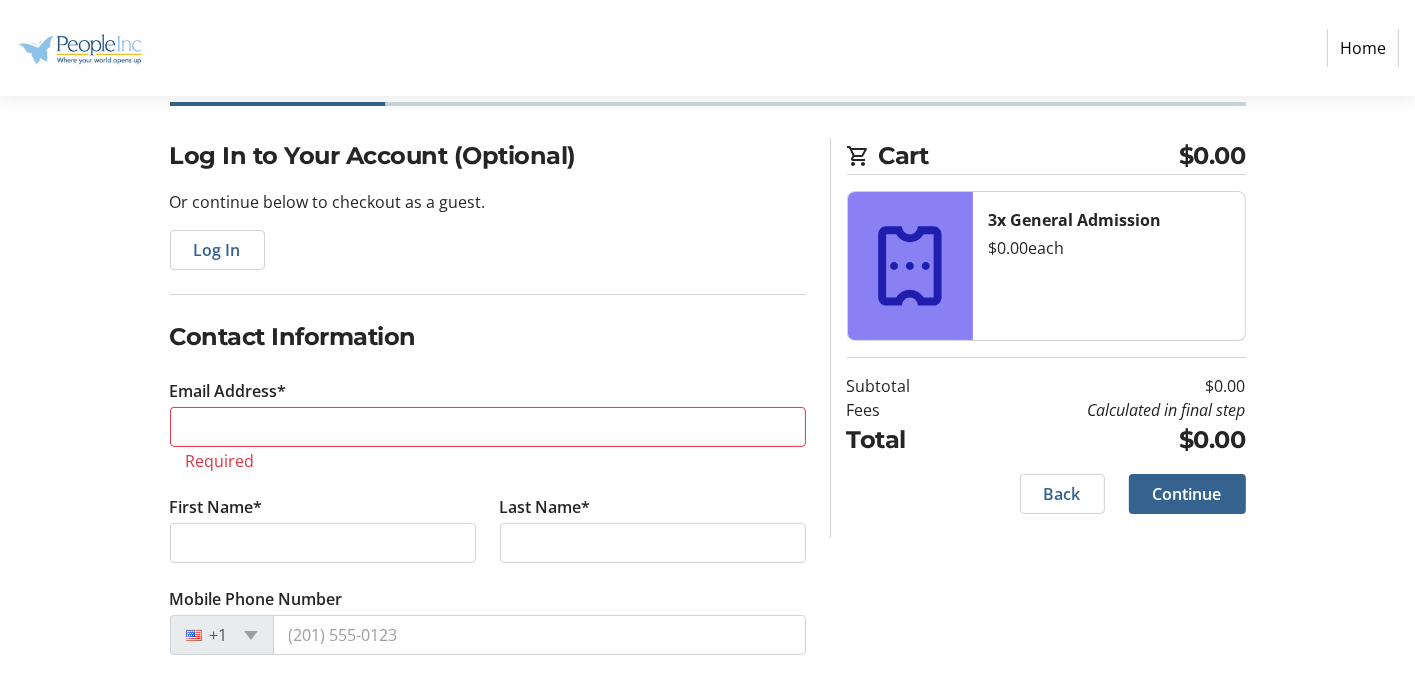 scroll, scrollTop: 127, scrollLeft: 0, axis: vertical 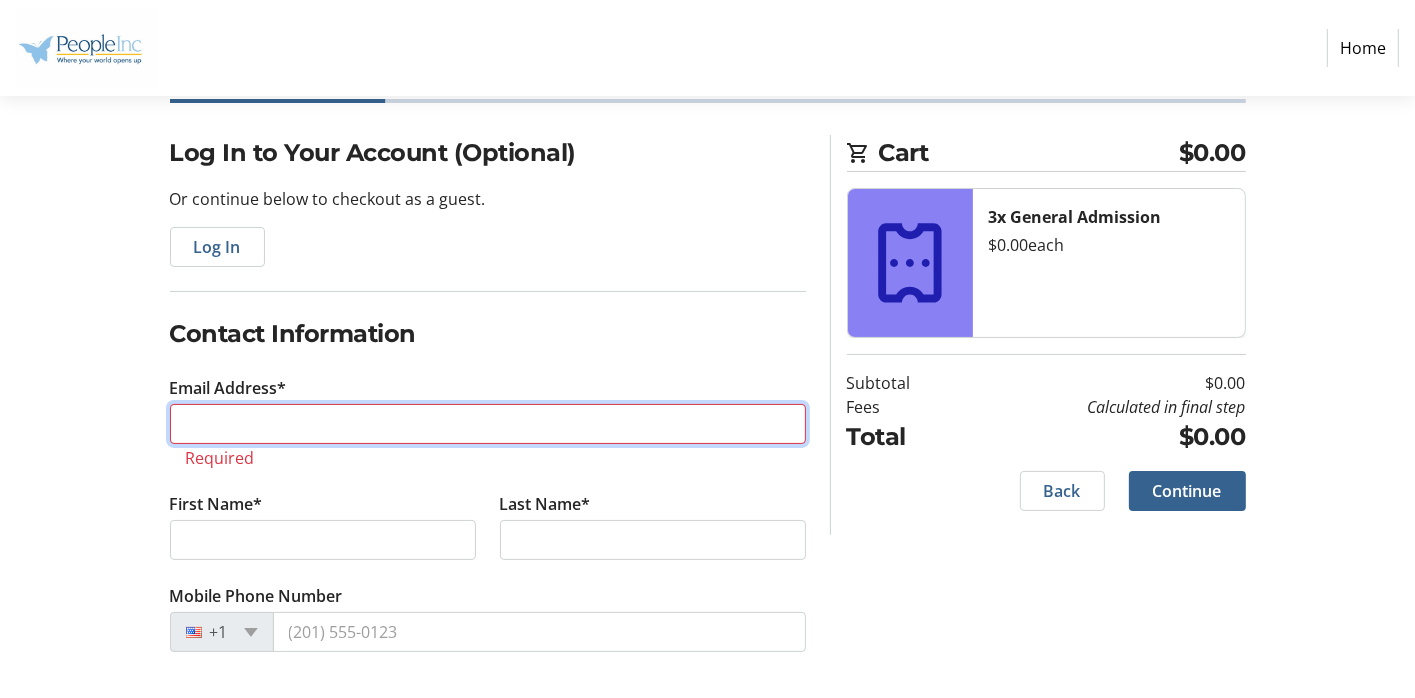 click on "Email Address*" at bounding box center (488, 424) 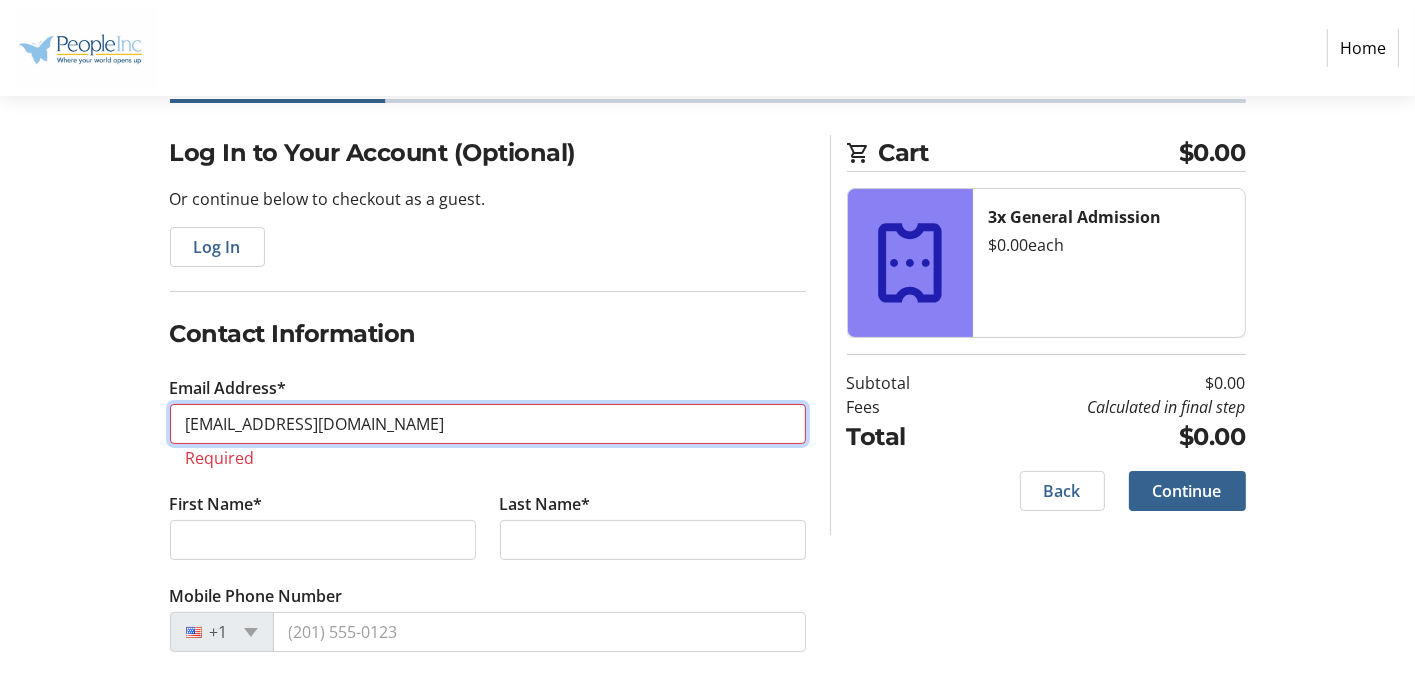 scroll, scrollTop: 103, scrollLeft: 0, axis: vertical 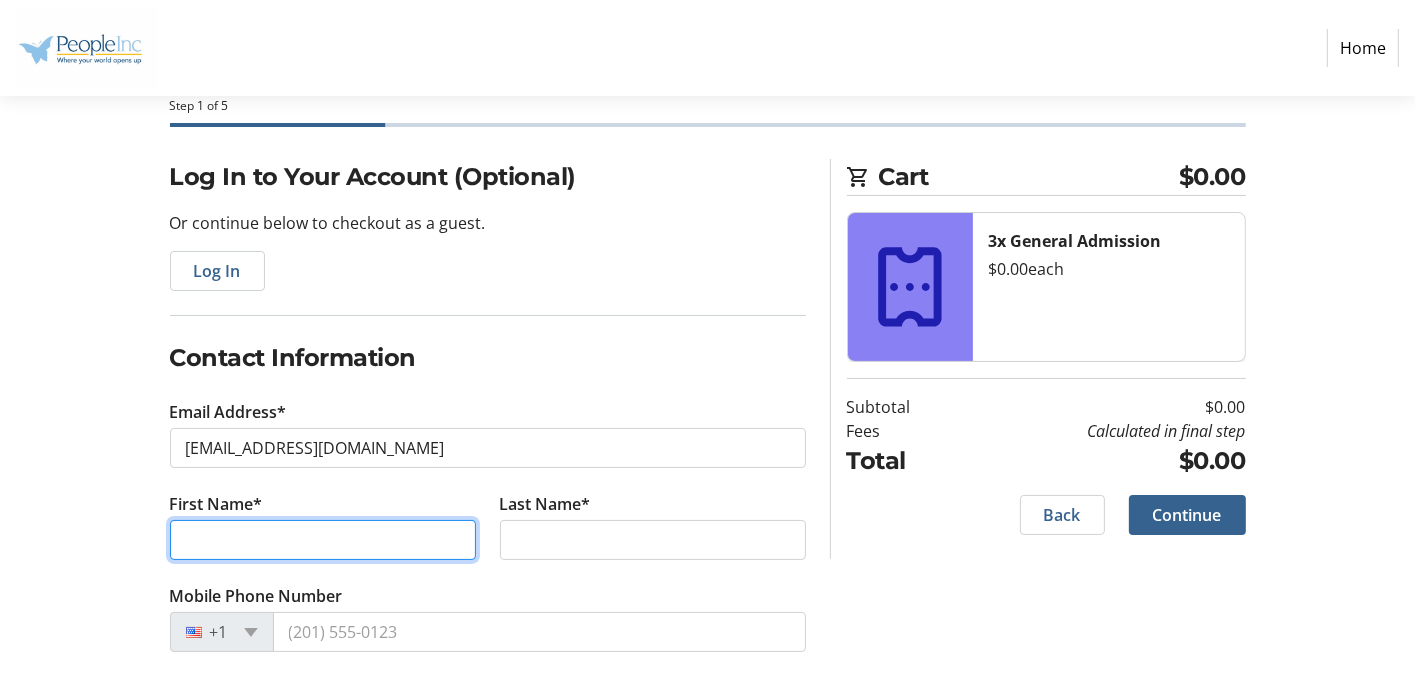 click on "First Name*" at bounding box center [323, 540] 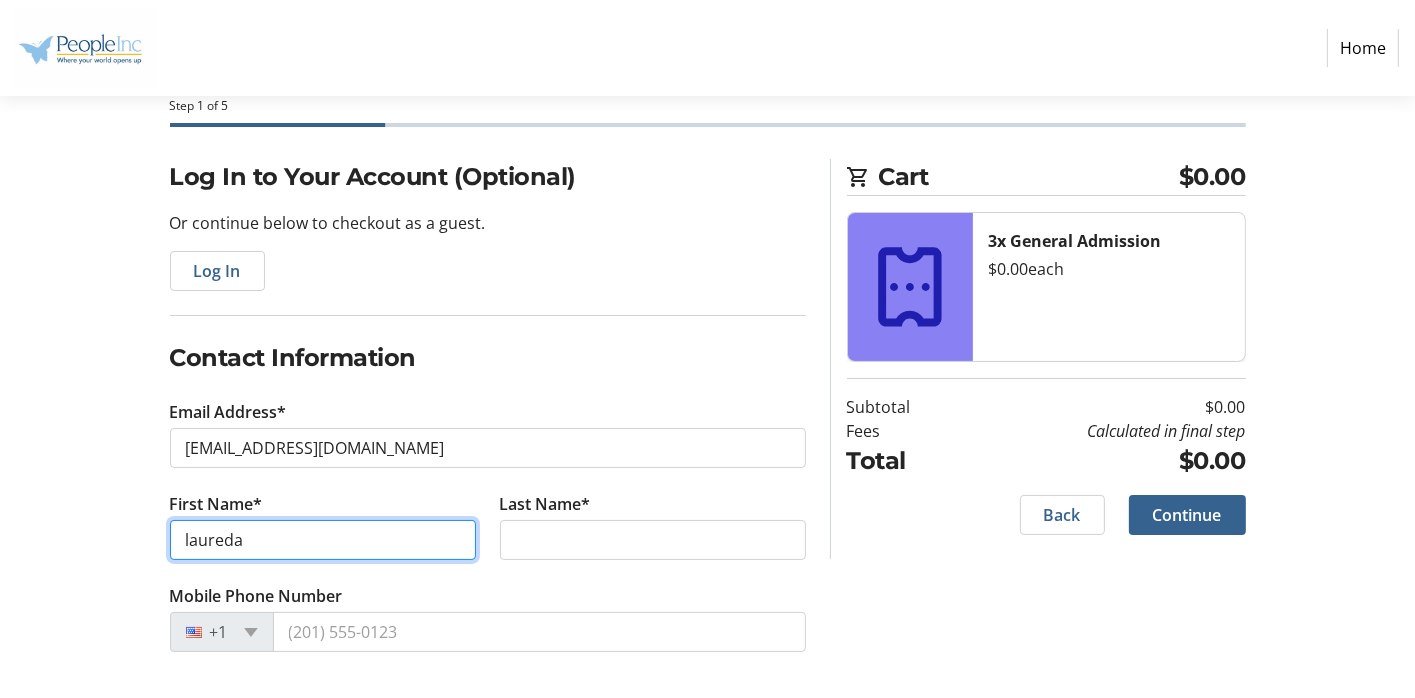 type on "laureda" 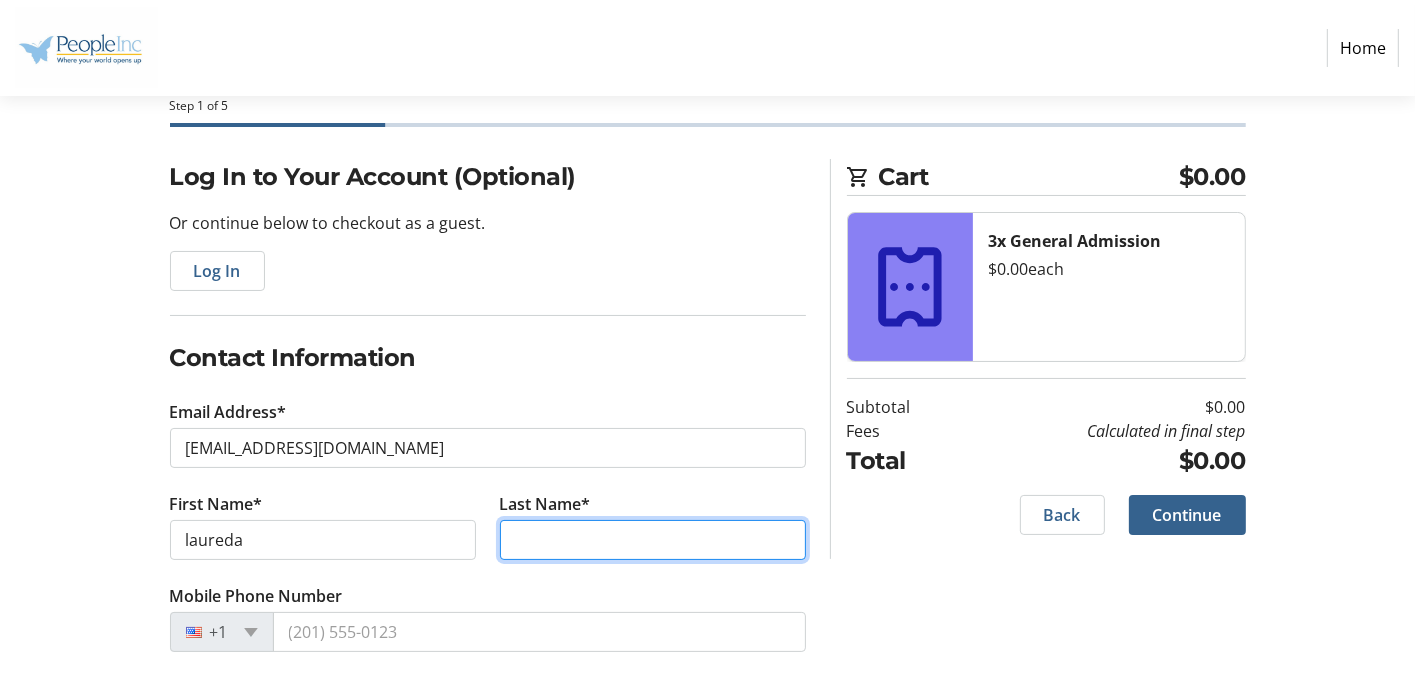 click on "Last Name*" at bounding box center (653, 540) 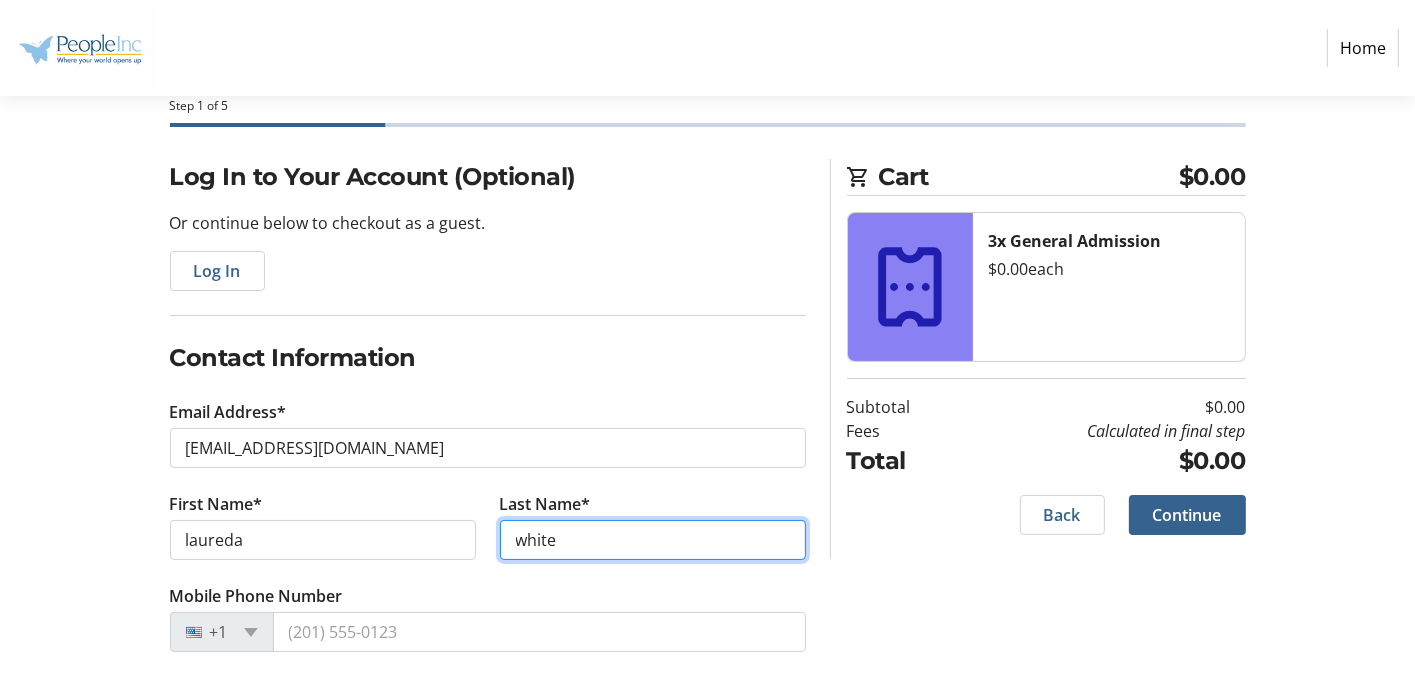 type on "white" 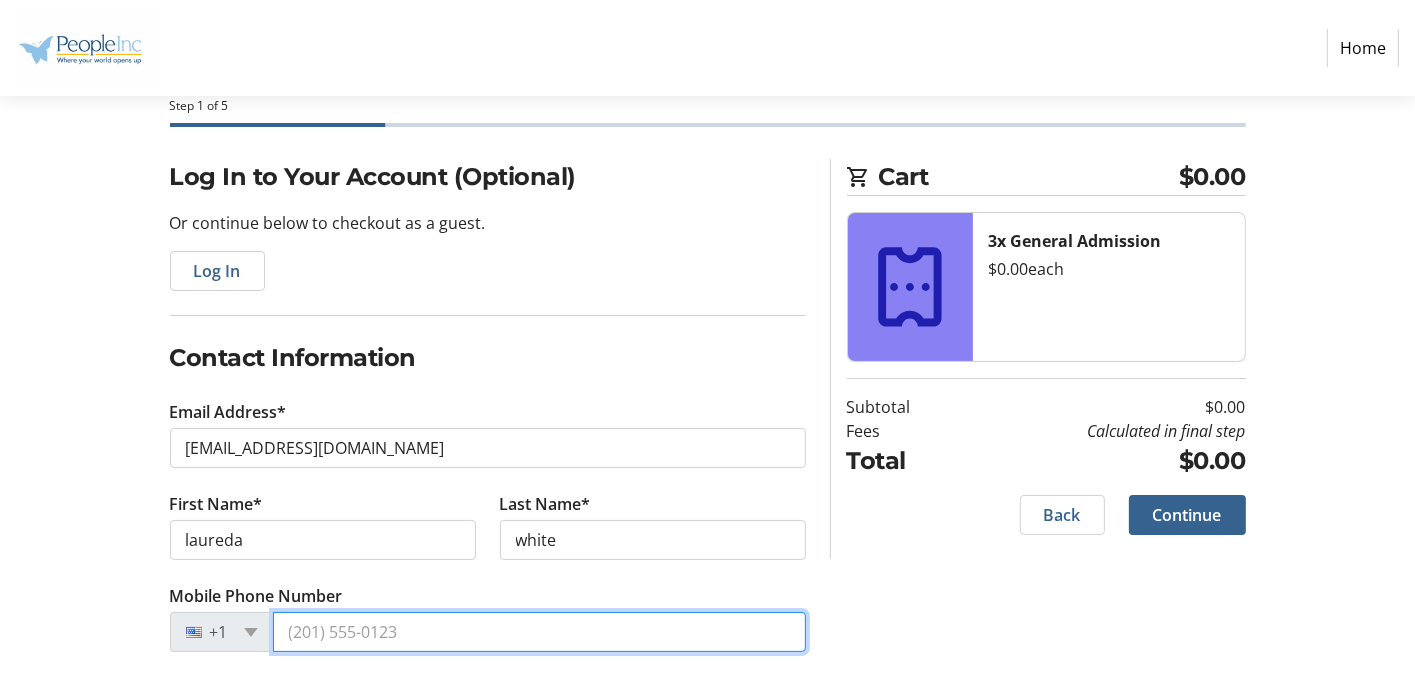 click on "Mobile Phone Number" at bounding box center [539, 632] 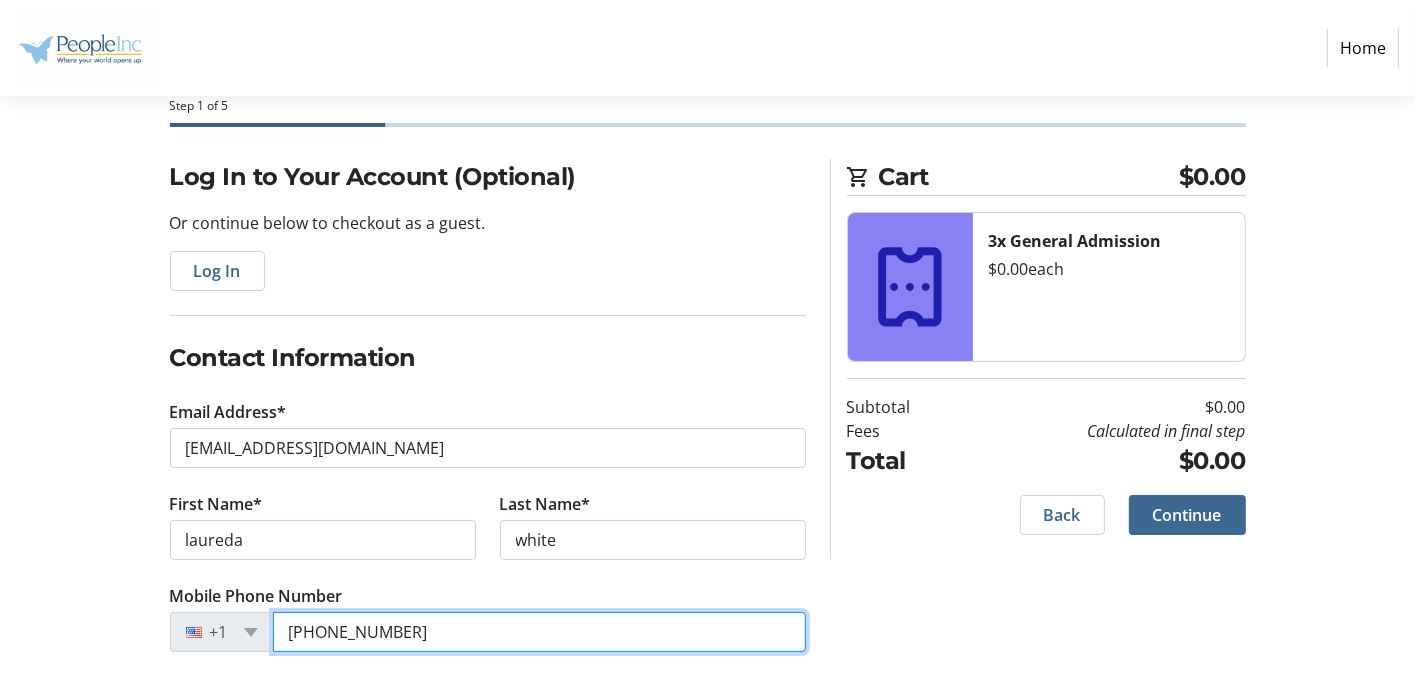 type on "[PHONE_NUMBER]" 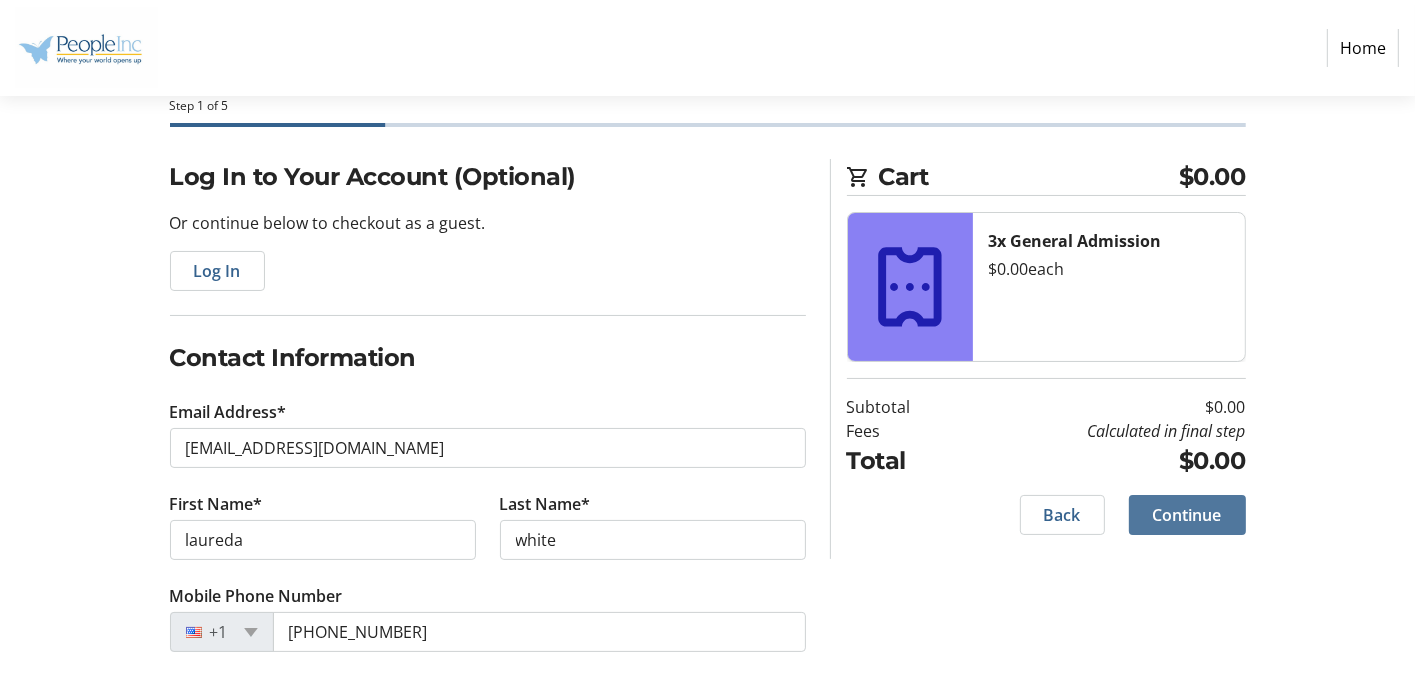 click on "Continue" 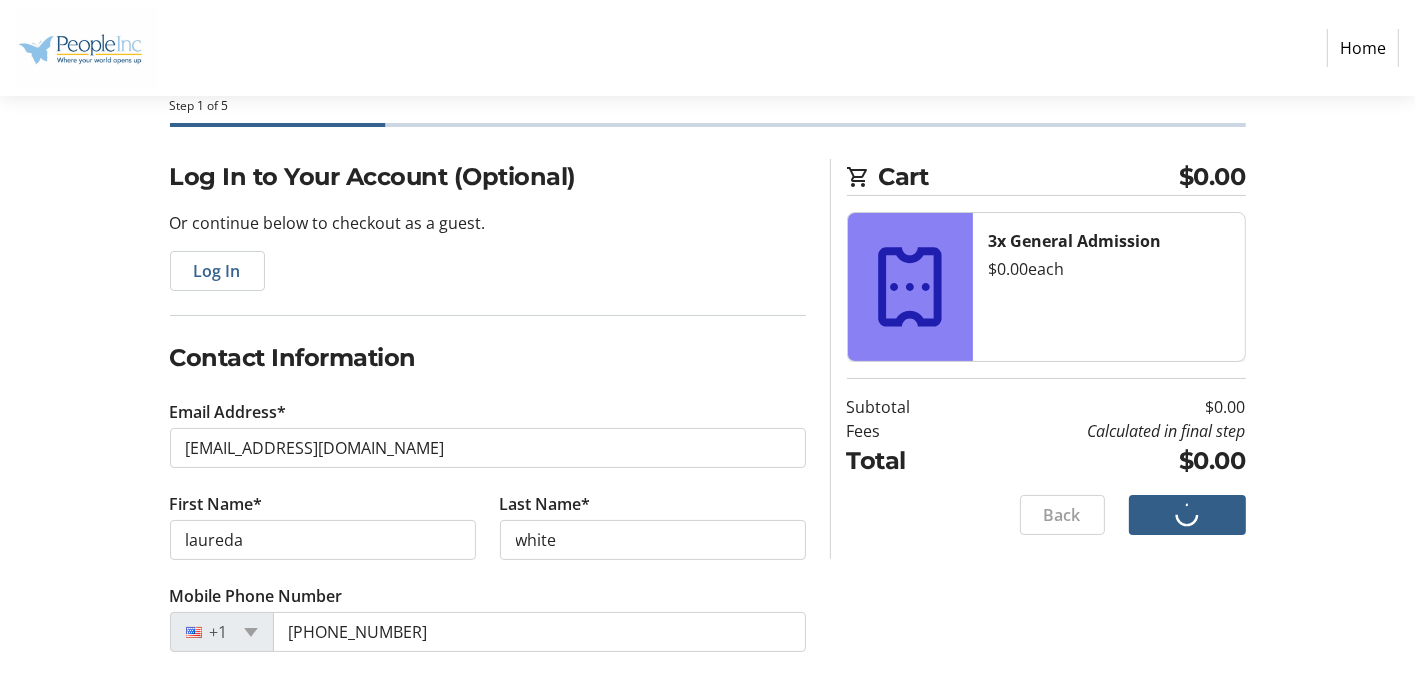 scroll, scrollTop: 0, scrollLeft: 0, axis: both 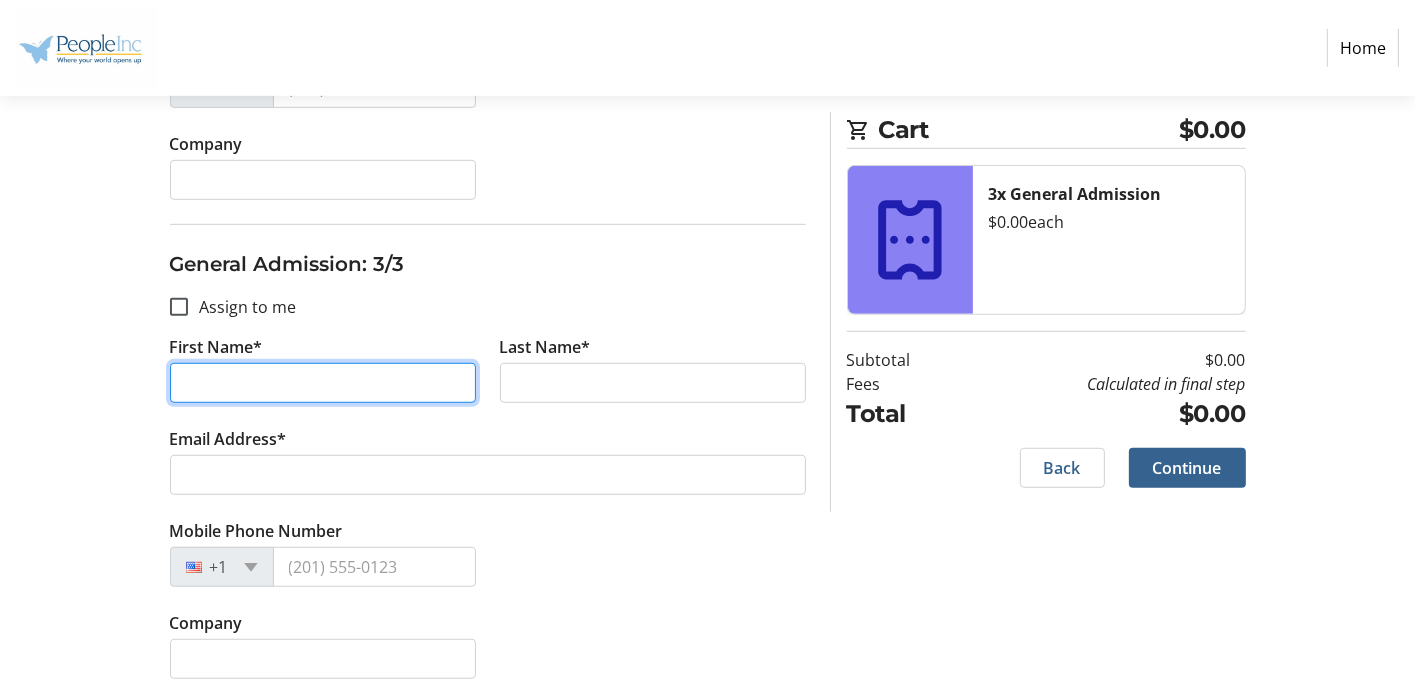 click on "First Name*" at bounding box center (323, 383) 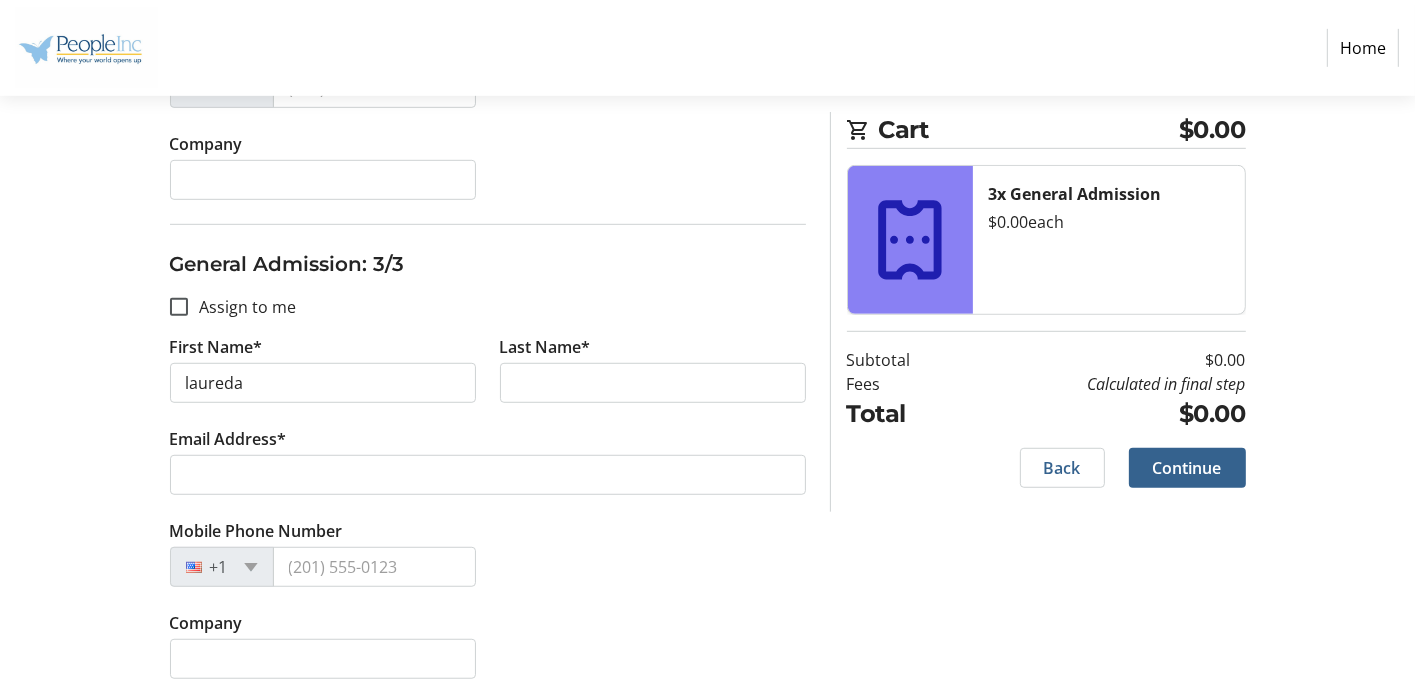 type on "laureda" 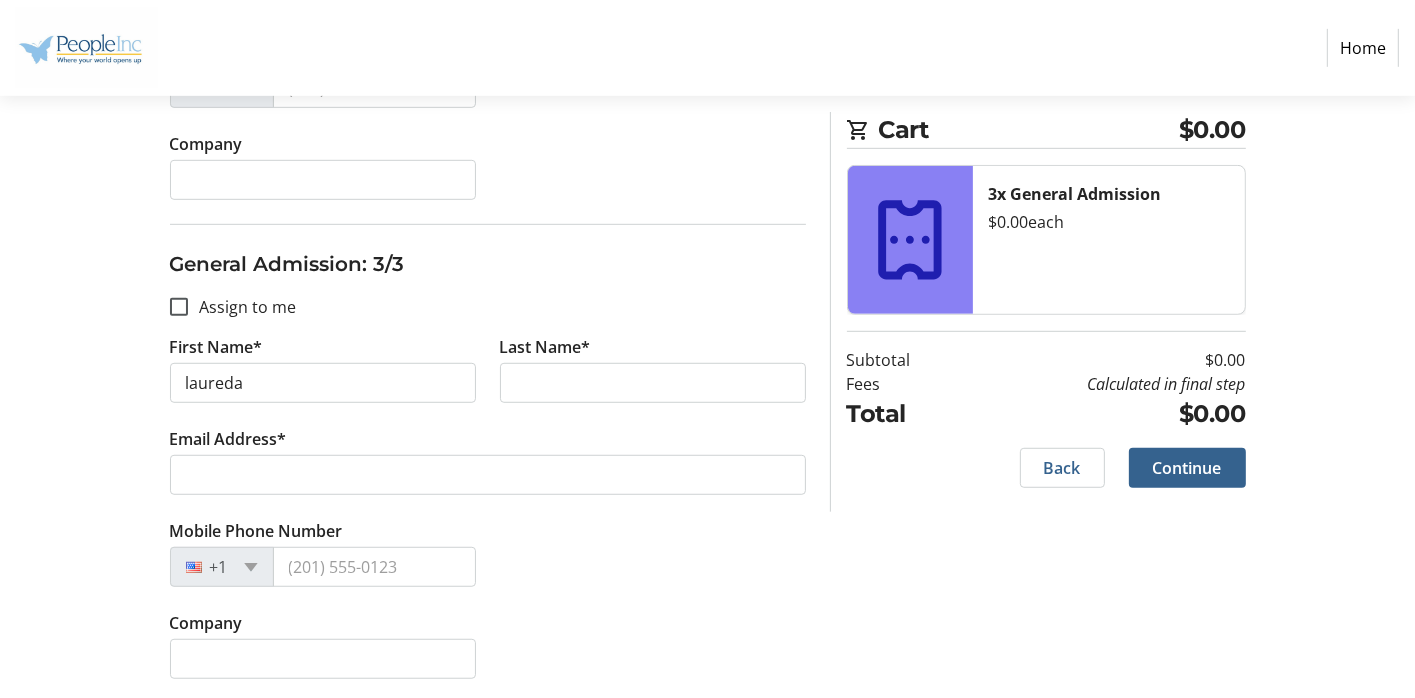 type on "white" 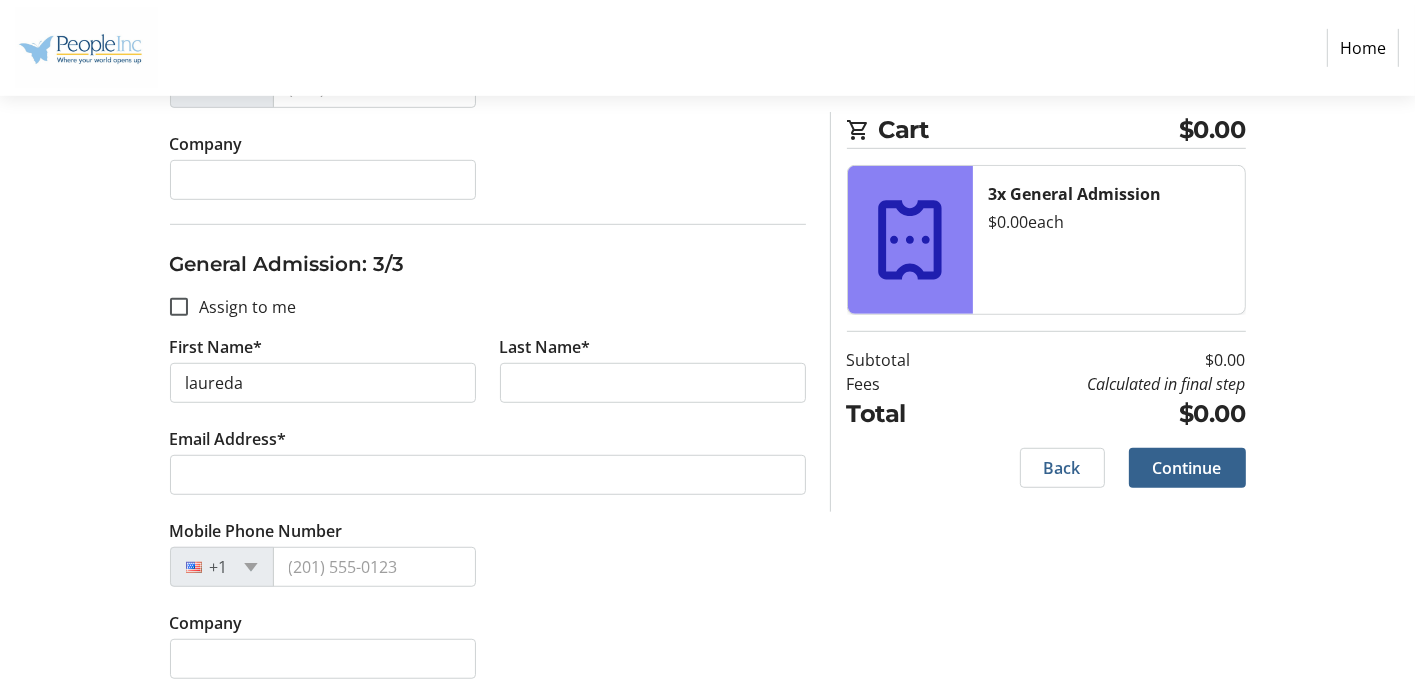 type on "[EMAIL_ADDRESS][DOMAIN_NAME]" 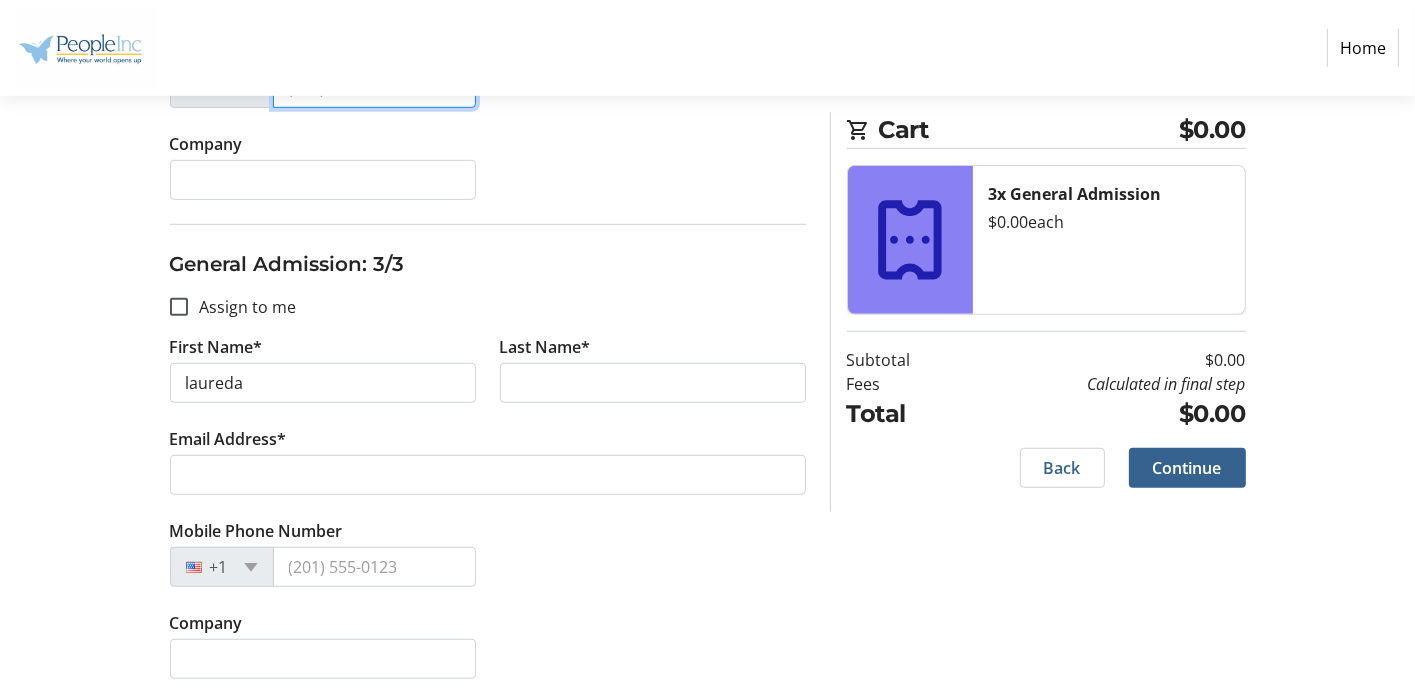 type on "[PHONE_NUMBER]" 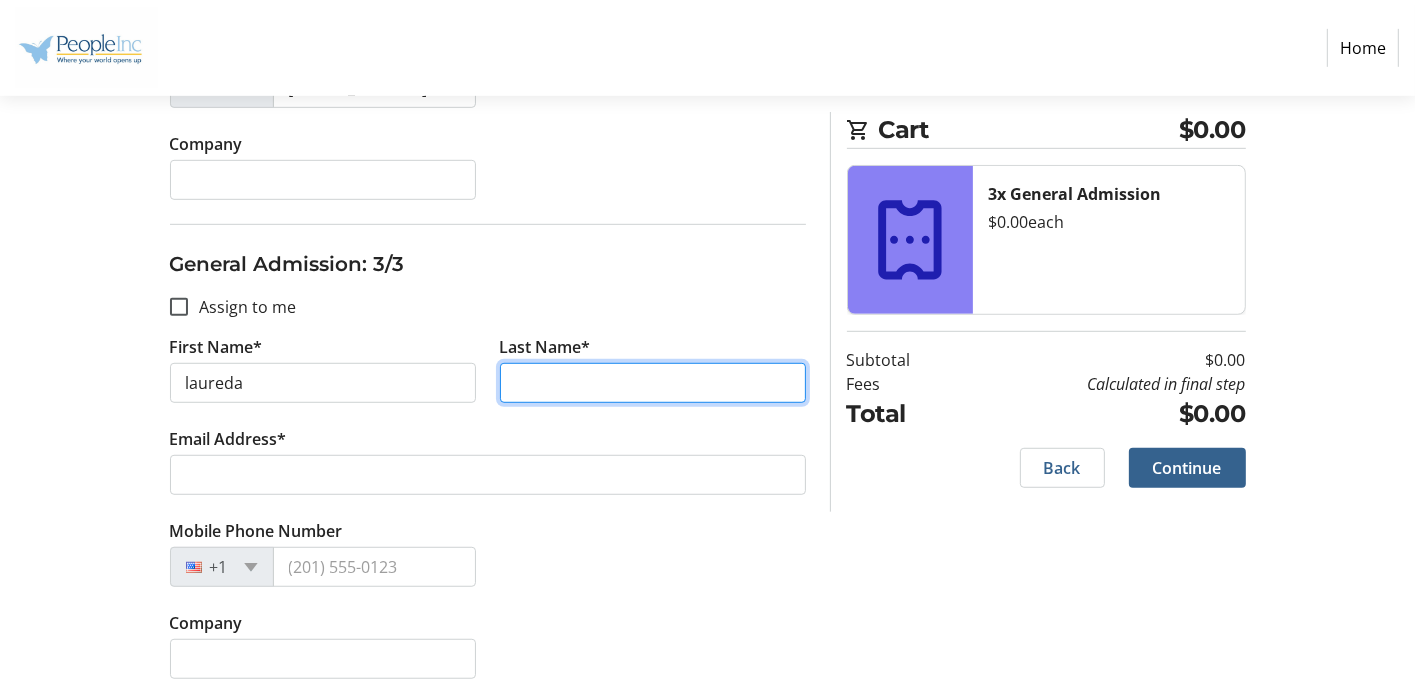 type on "white" 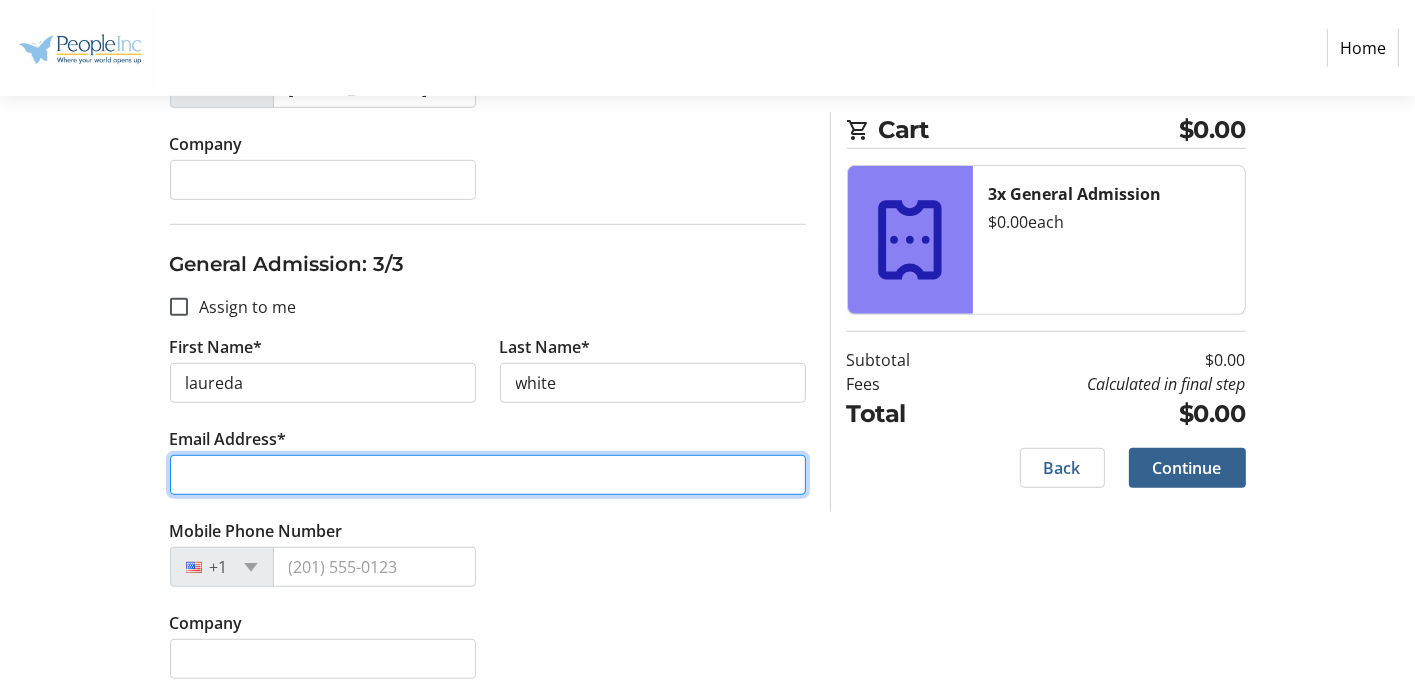 type on "[EMAIL_ADDRESS][DOMAIN_NAME]" 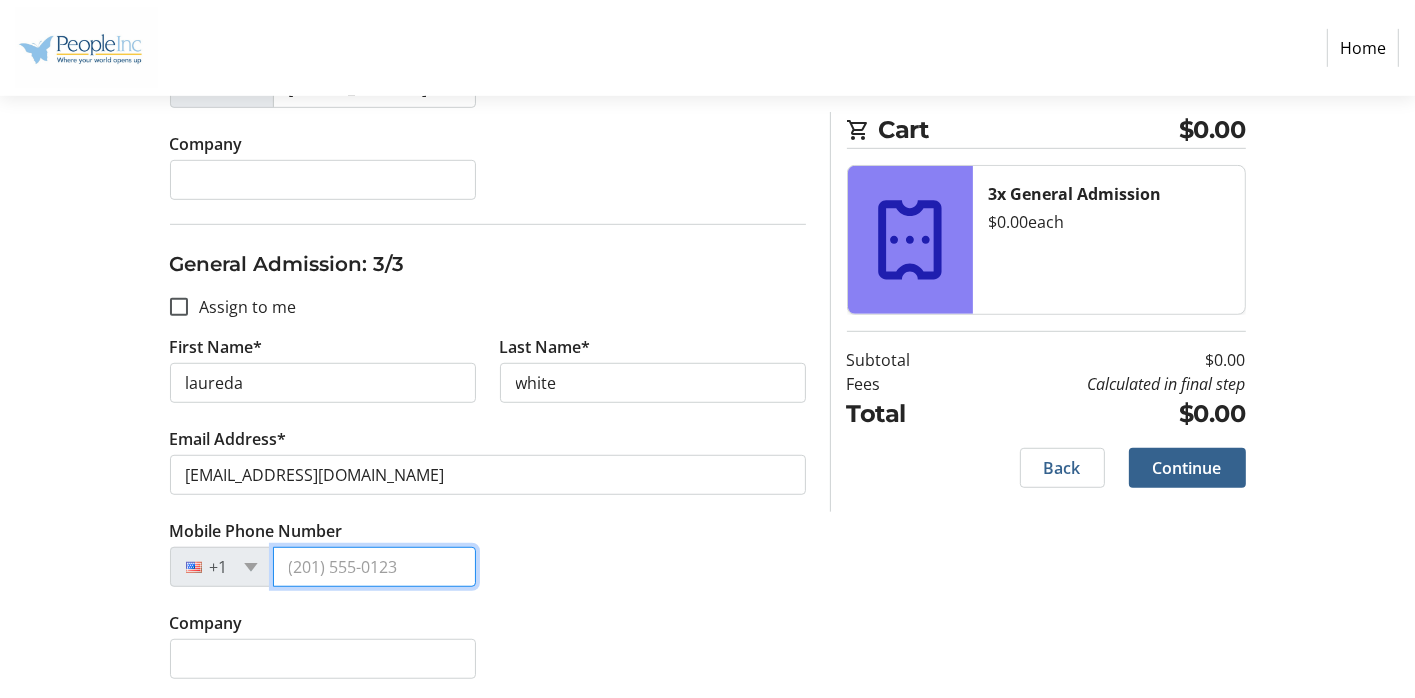 type on "[PHONE_NUMBER]" 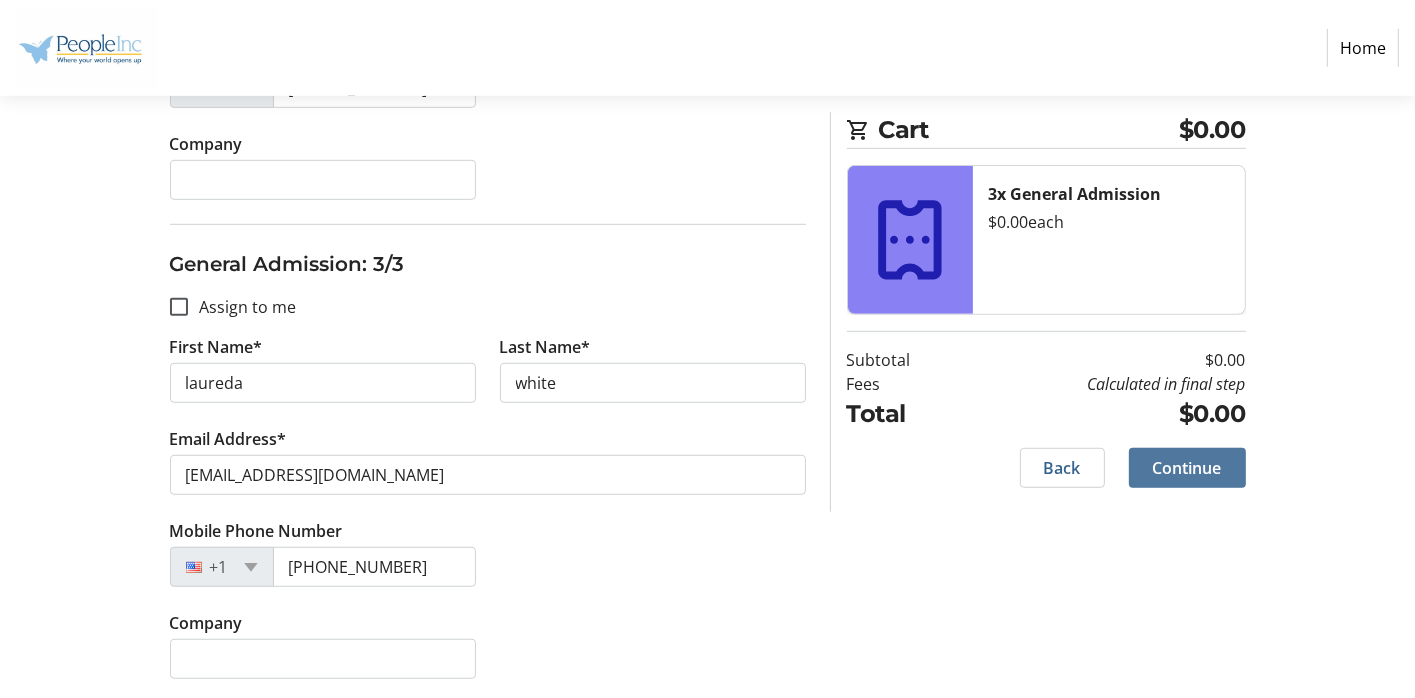 click on "Continue" 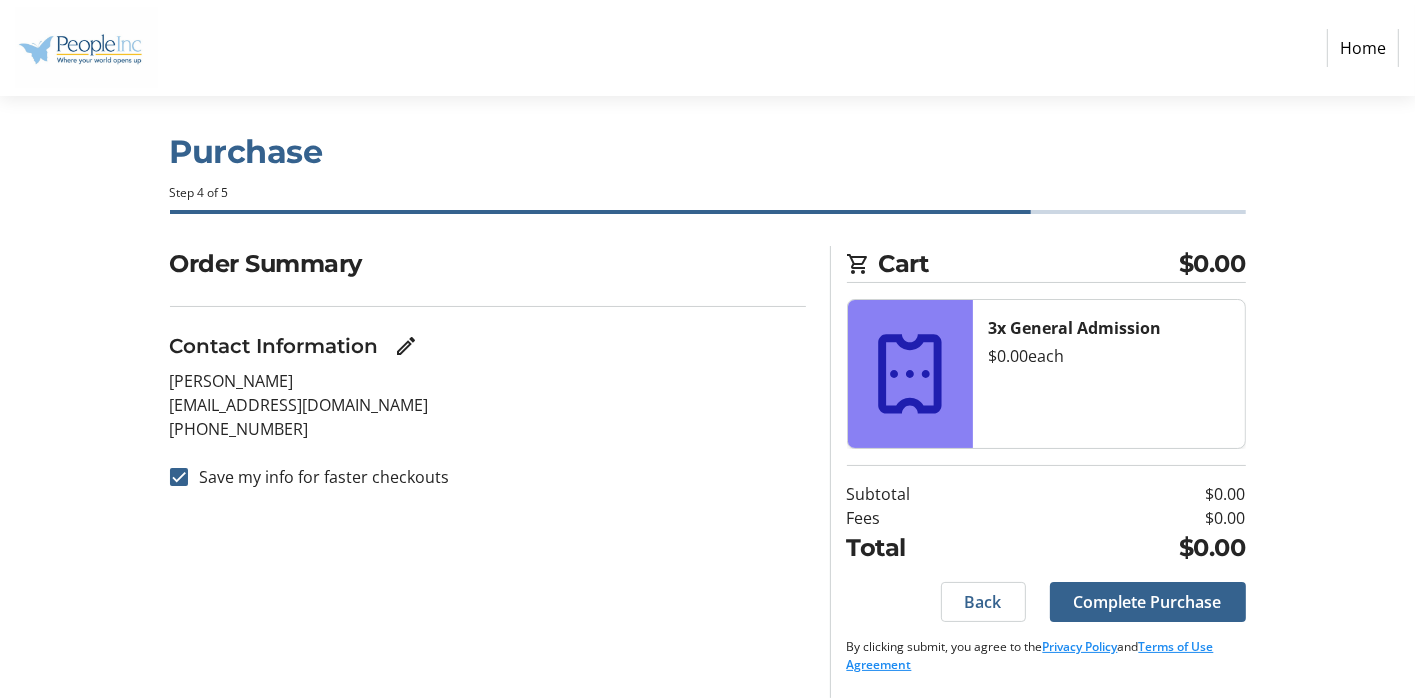 scroll, scrollTop: 0, scrollLeft: 0, axis: both 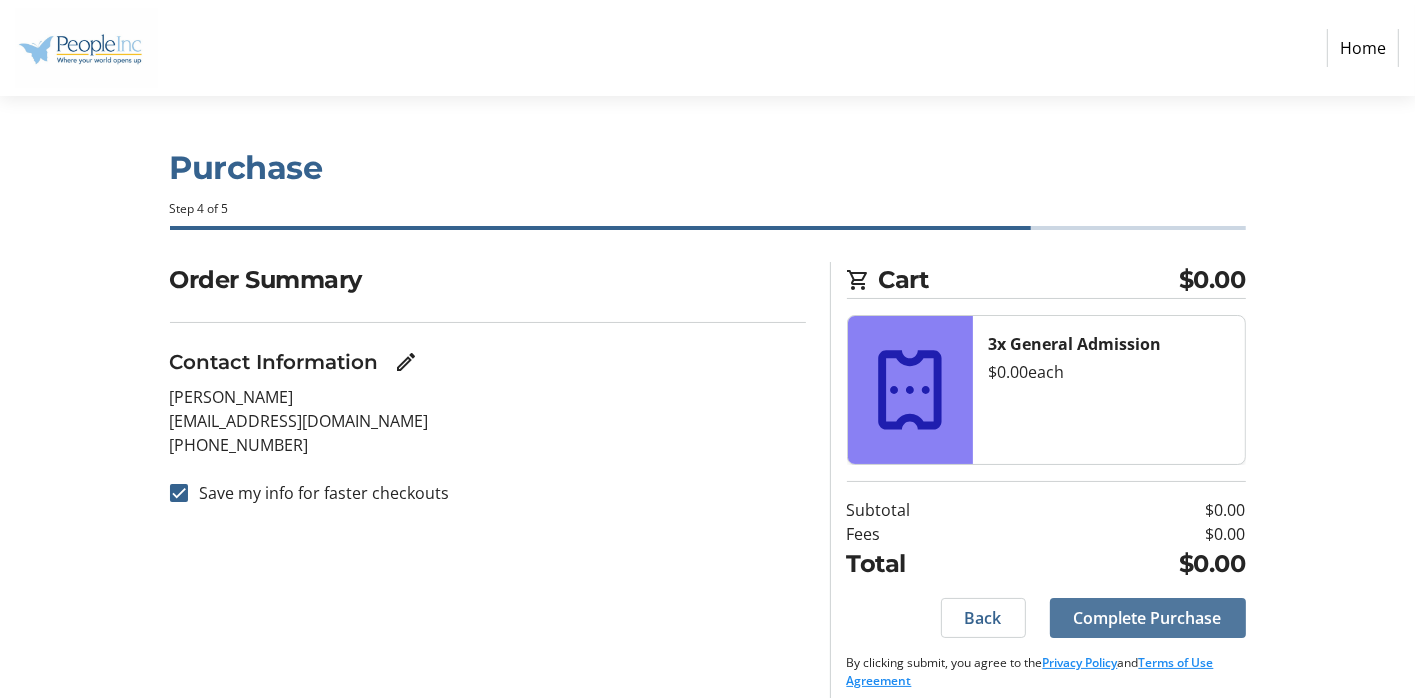 click on "Complete Purchase" 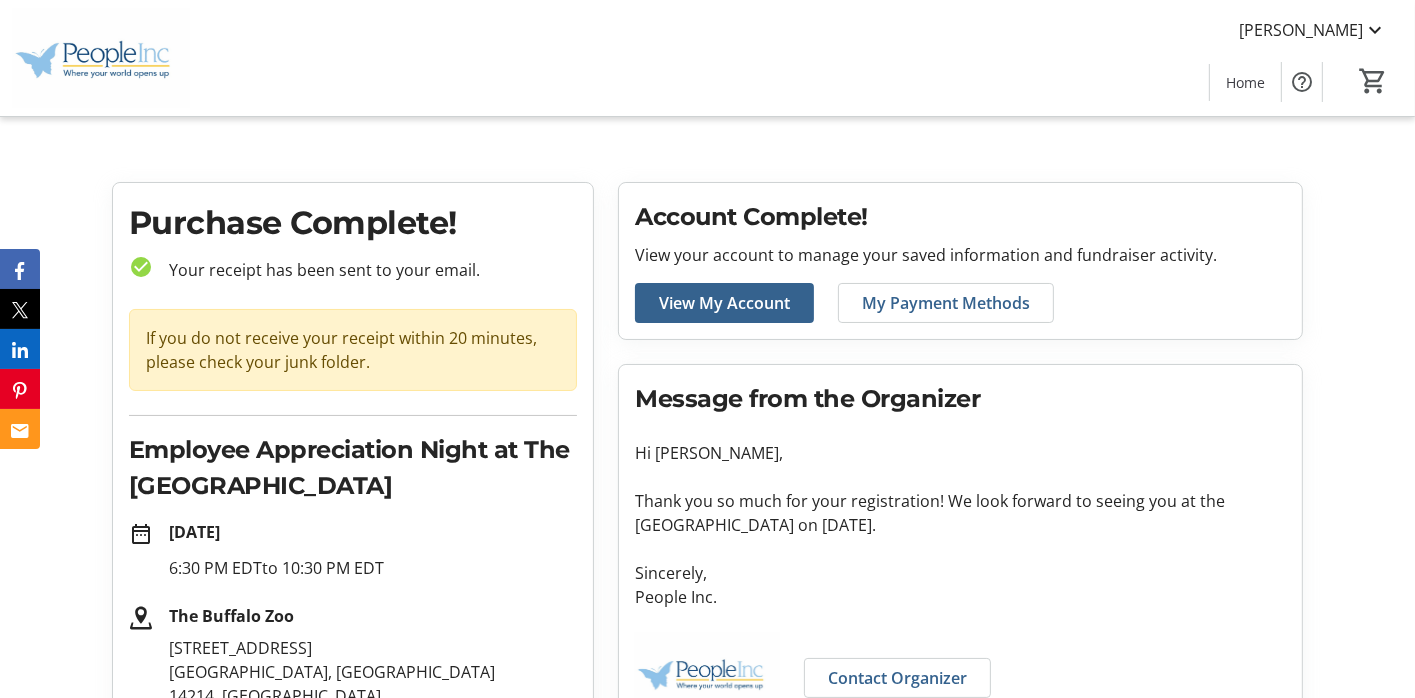 scroll, scrollTop: 484, scrollLeft: 0, axis: vertical 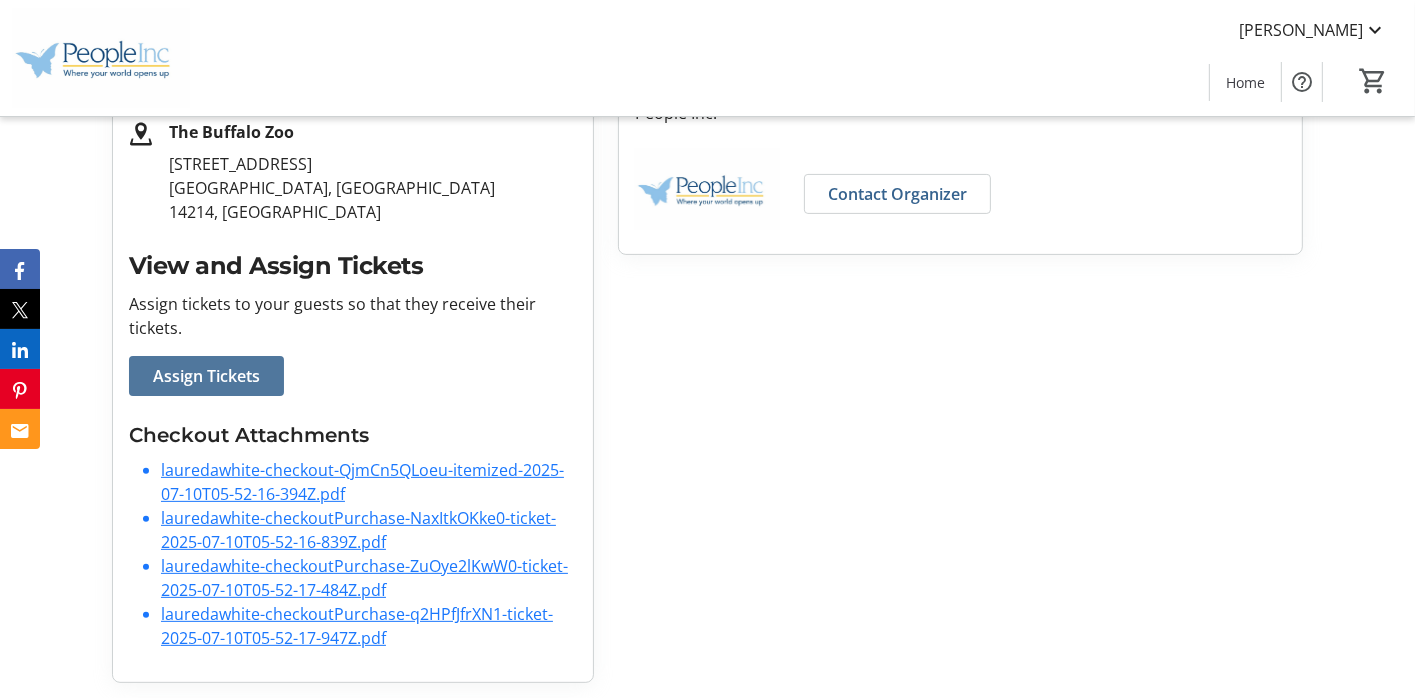 click on "Assign Tickets" 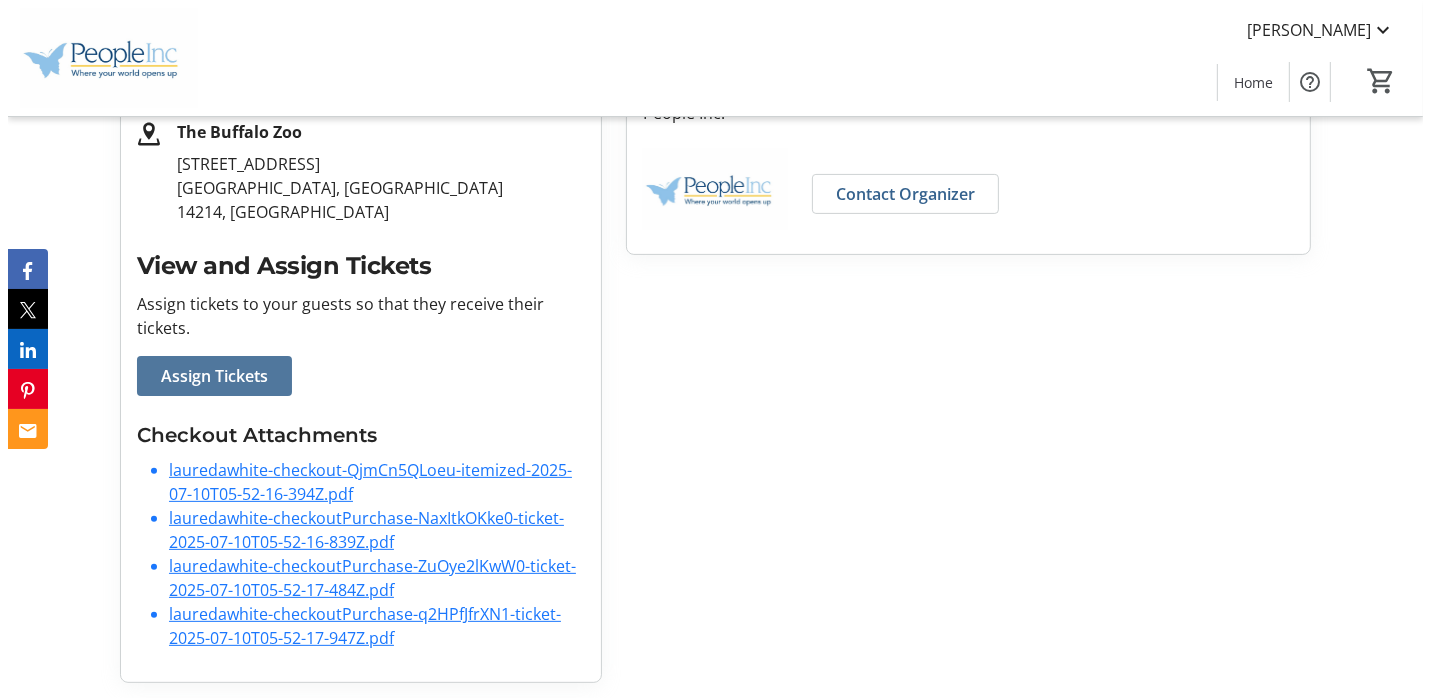 scroll, scrollTop: 0, scrollLeft: 0, axis: both 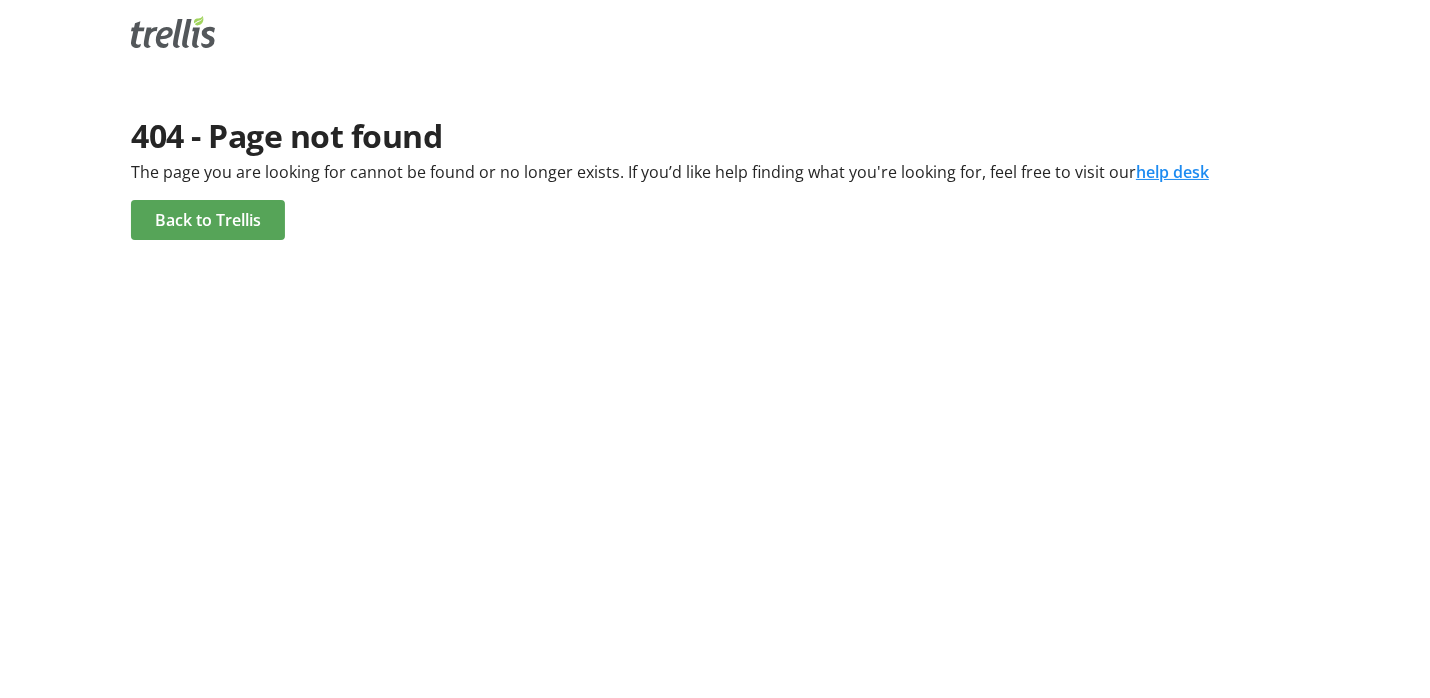 click on "Back to Trellis" 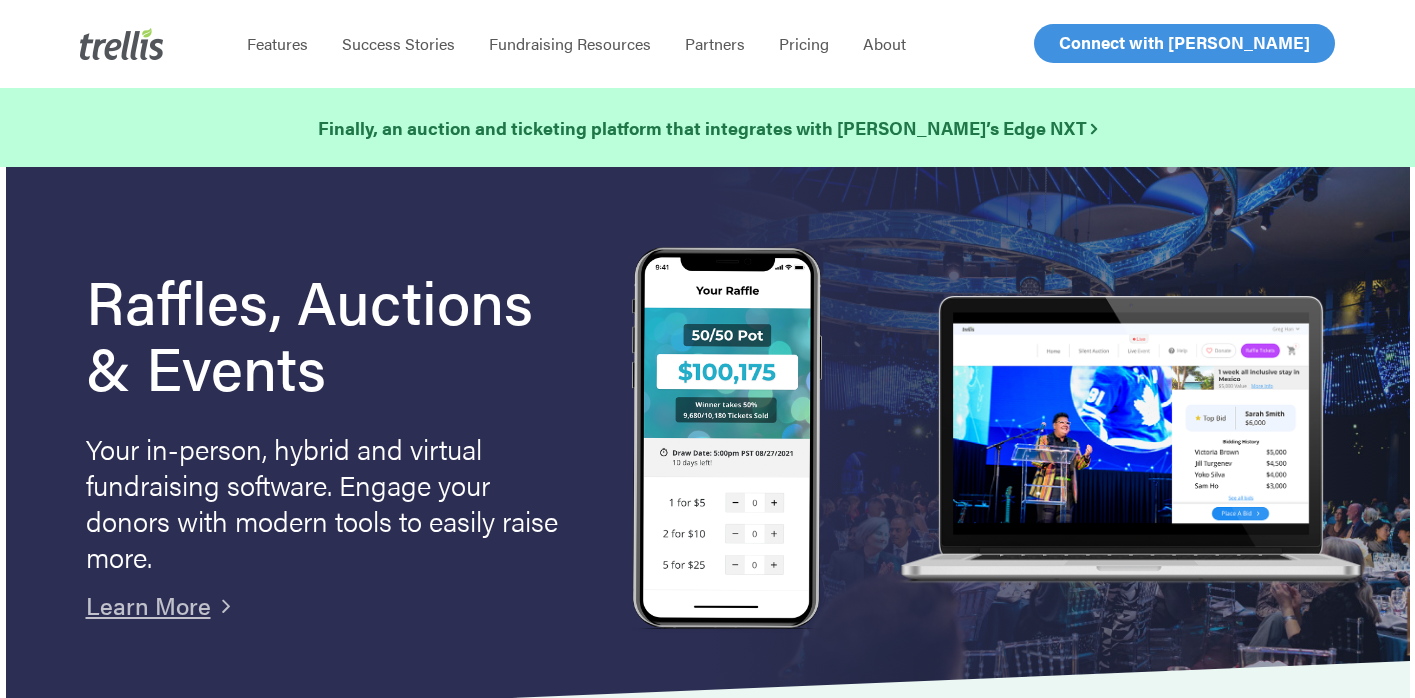 scroll, scrollTop: 0, scrollLeft: 0, axis: both 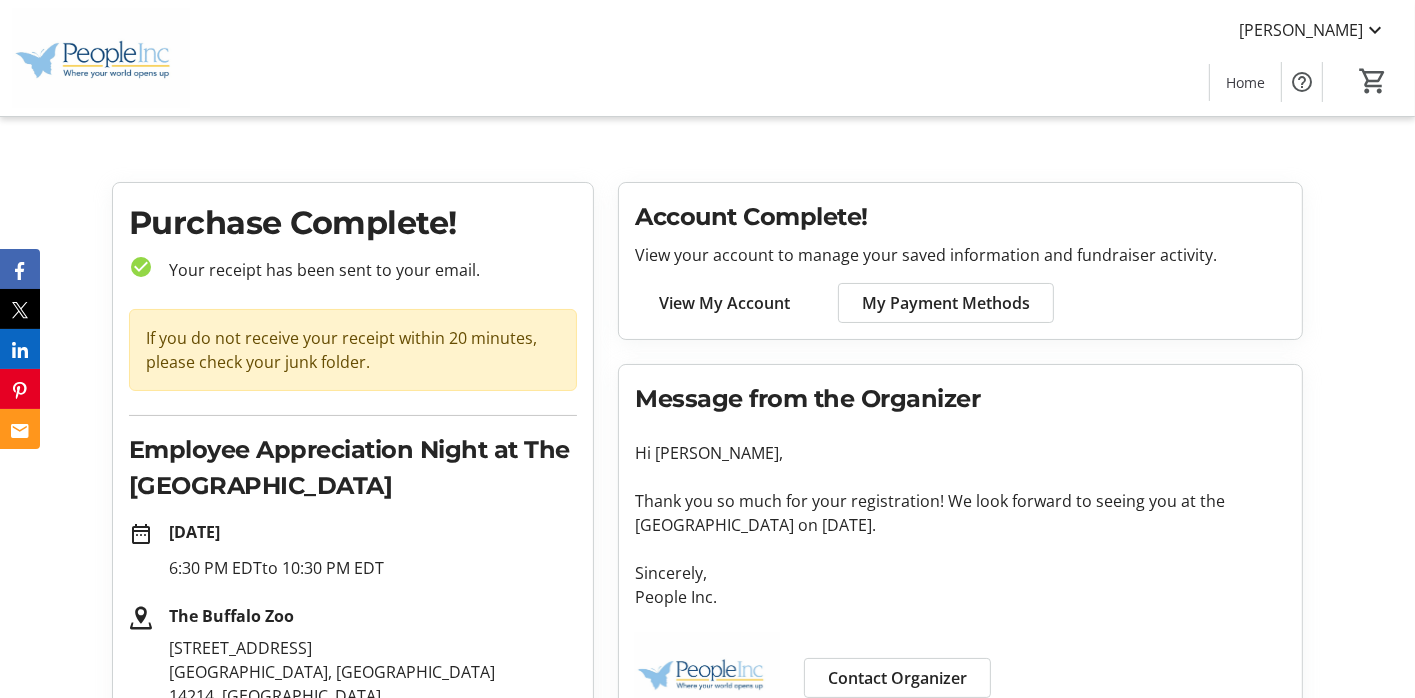click on "My Payment Methods" 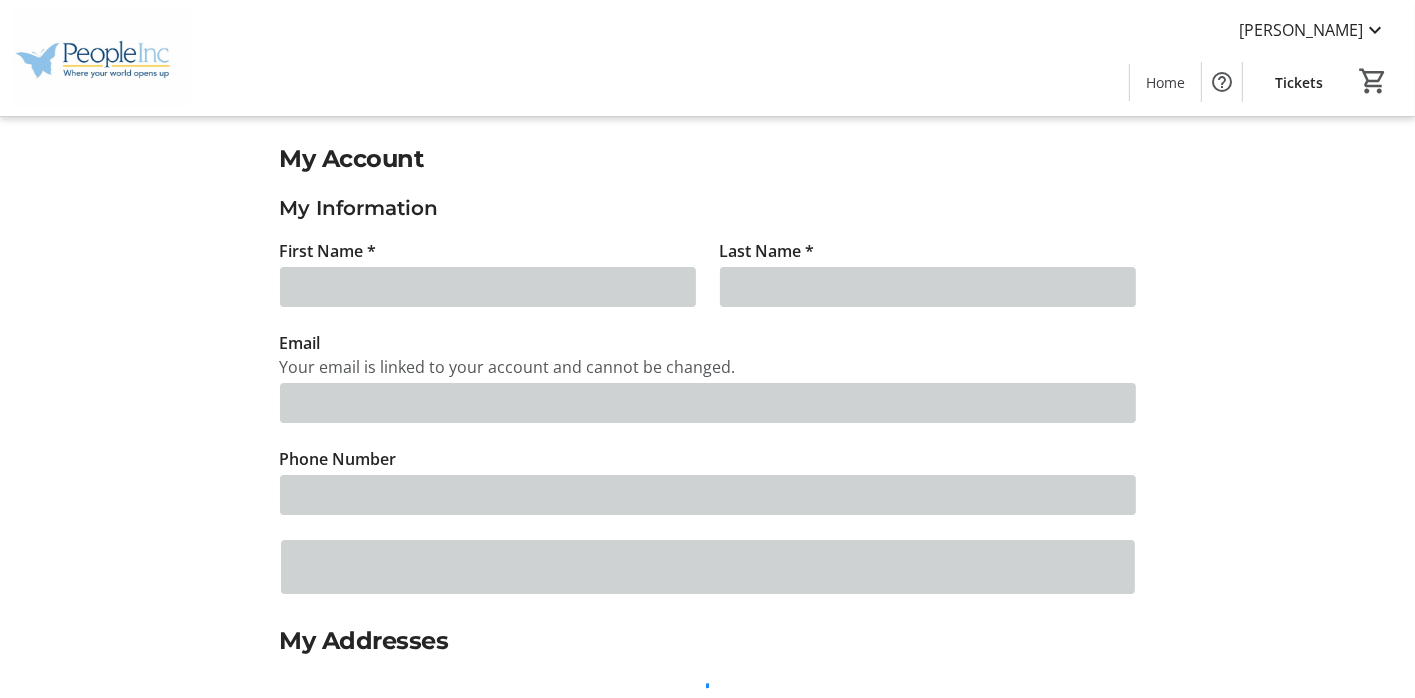 type on "laureda" 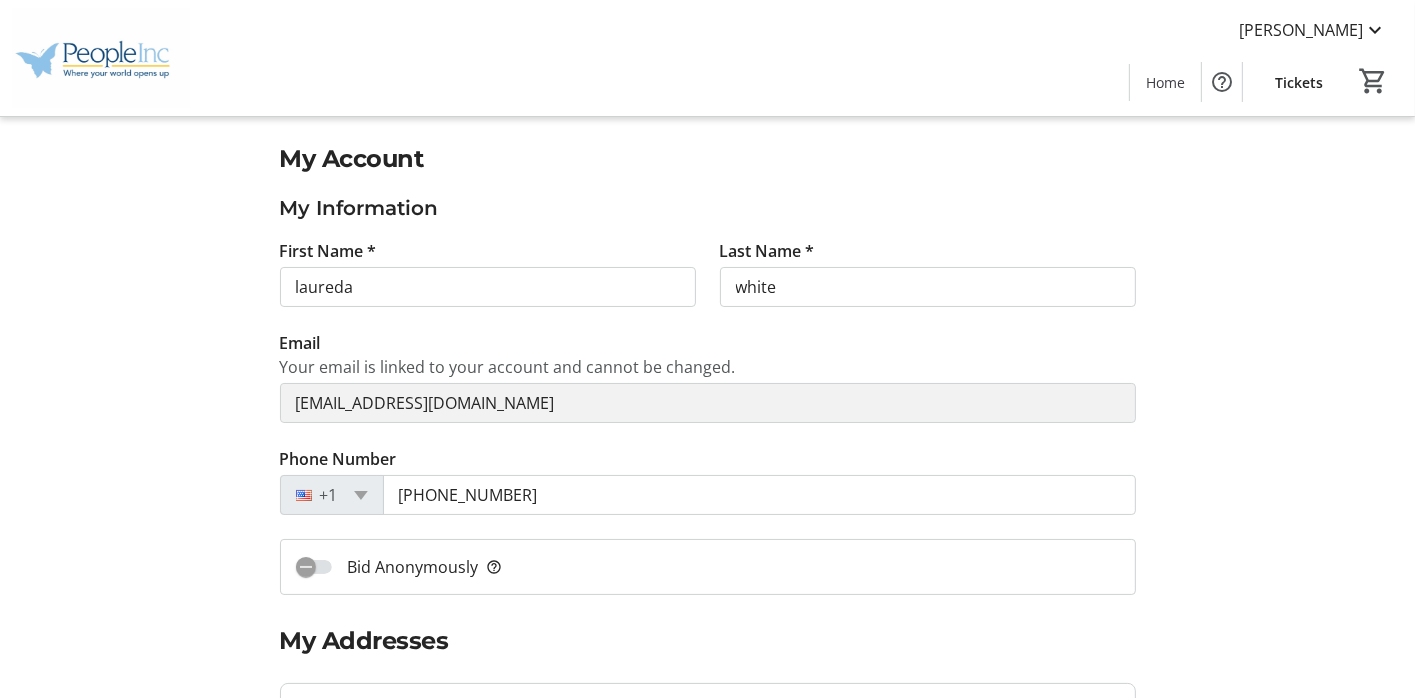 scroll, scrollTop: 583, scrollLeft: 0, axis: vertical 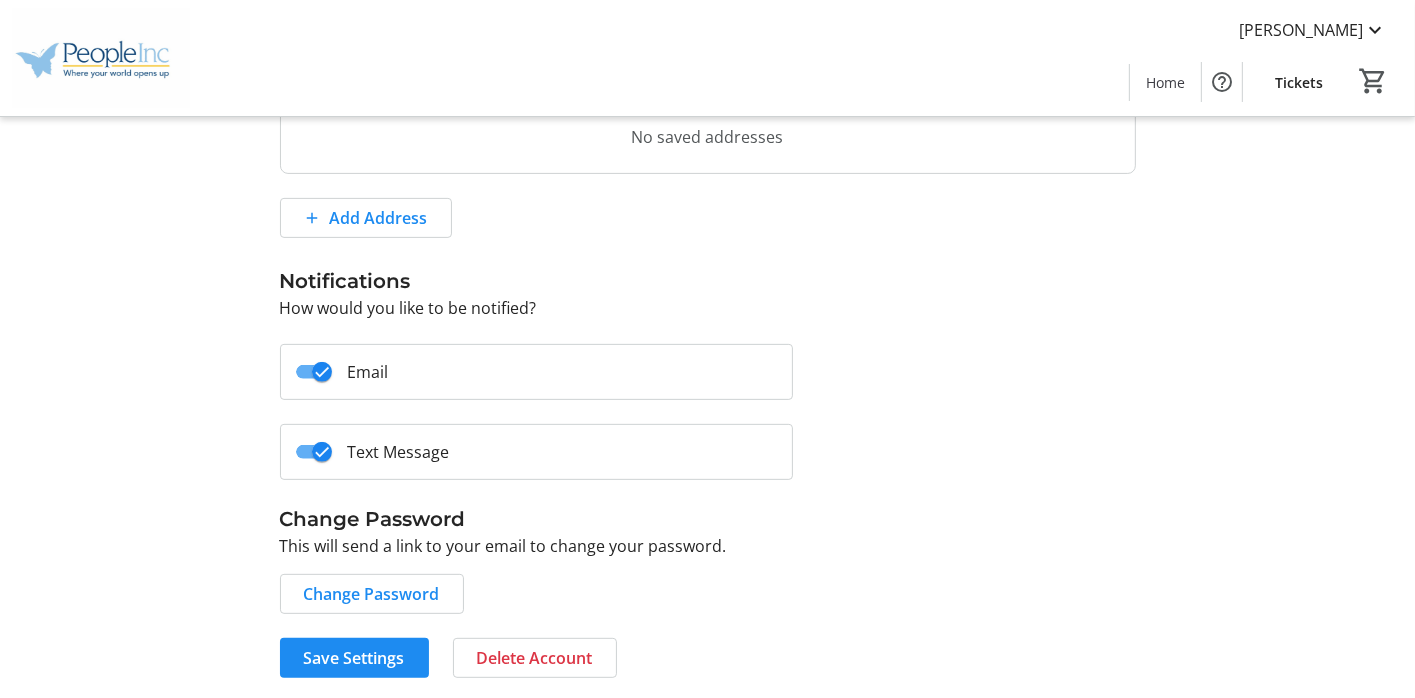 click on "Text Message" at bounding box center [391, 452] 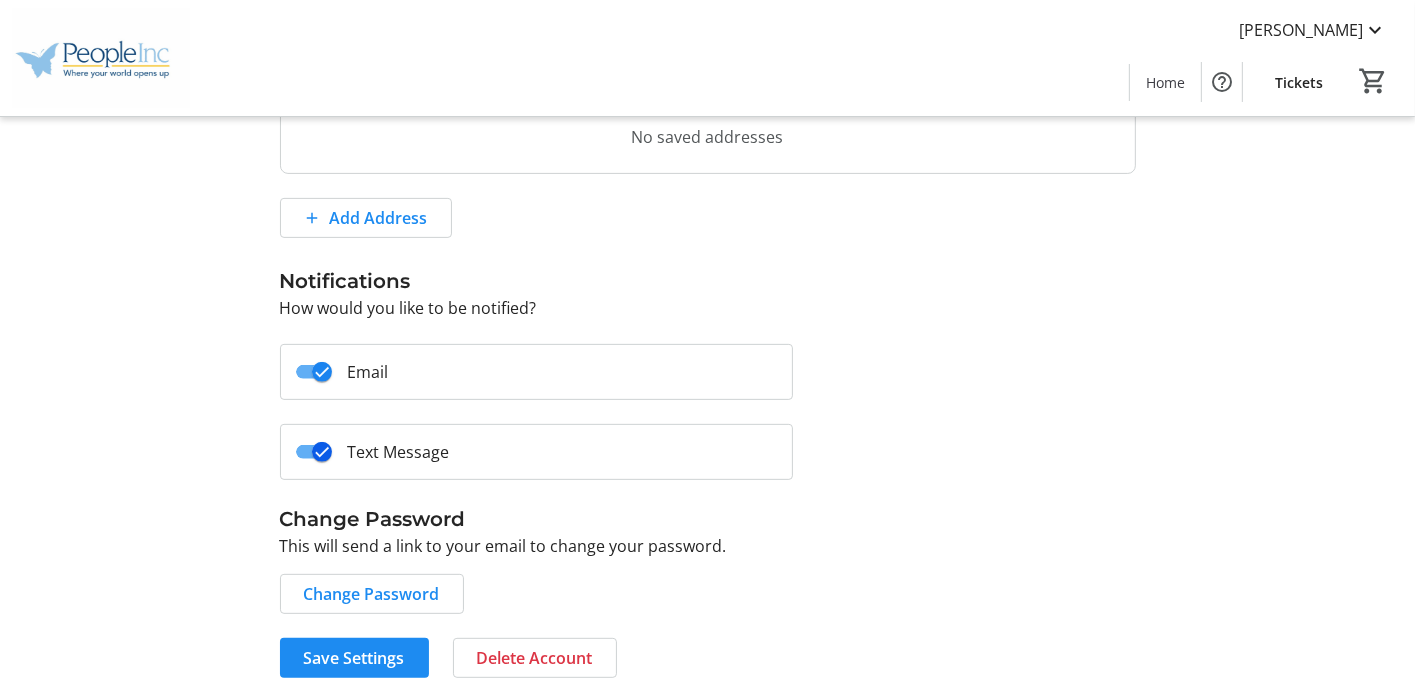 click on "Text Message" at bounding box center [314, 452] 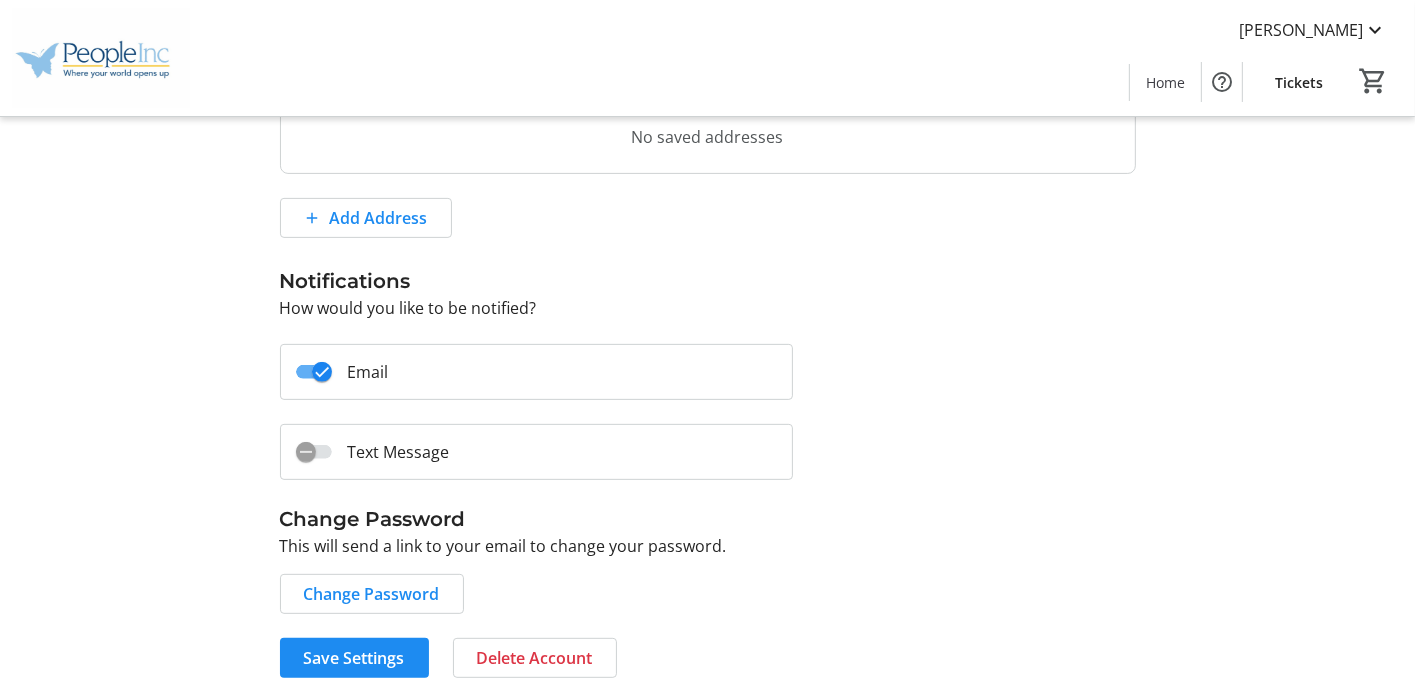 click on "Text Message" at bounding box center (391, 452) 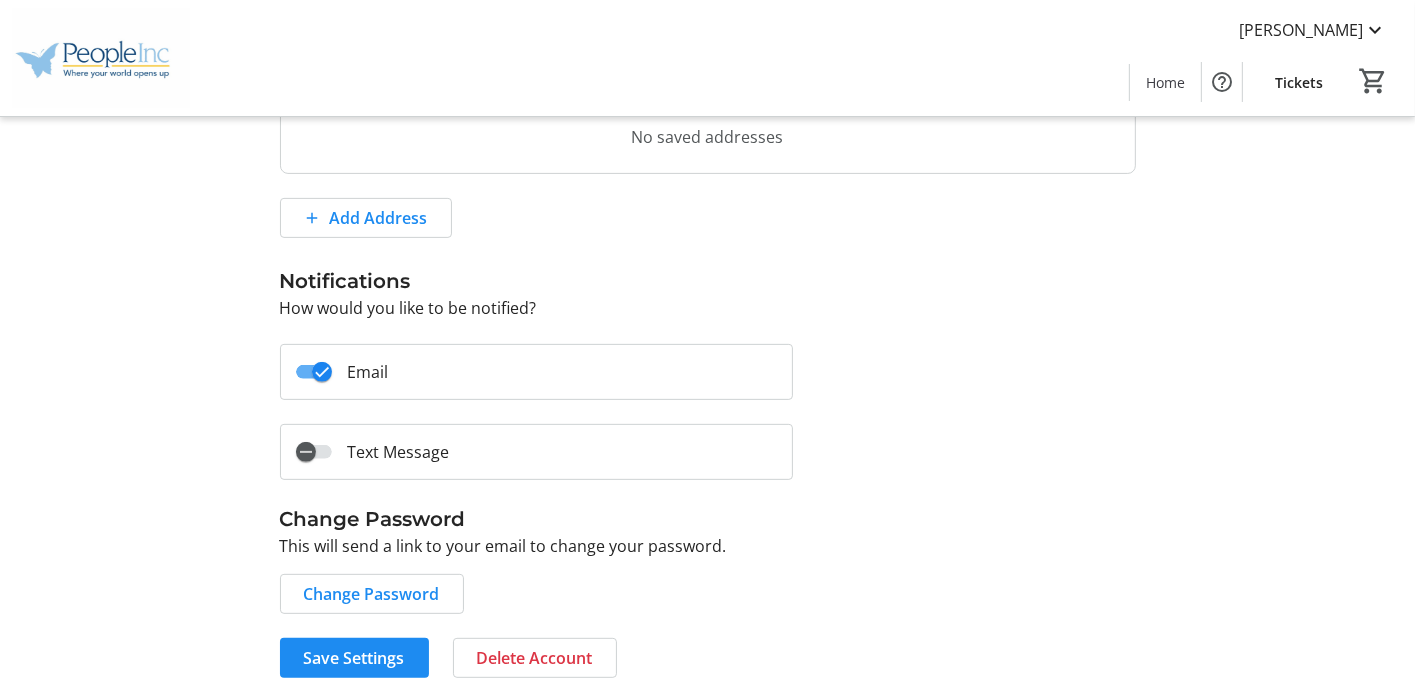 click on "Text Message" at bounding box center [314, 452] 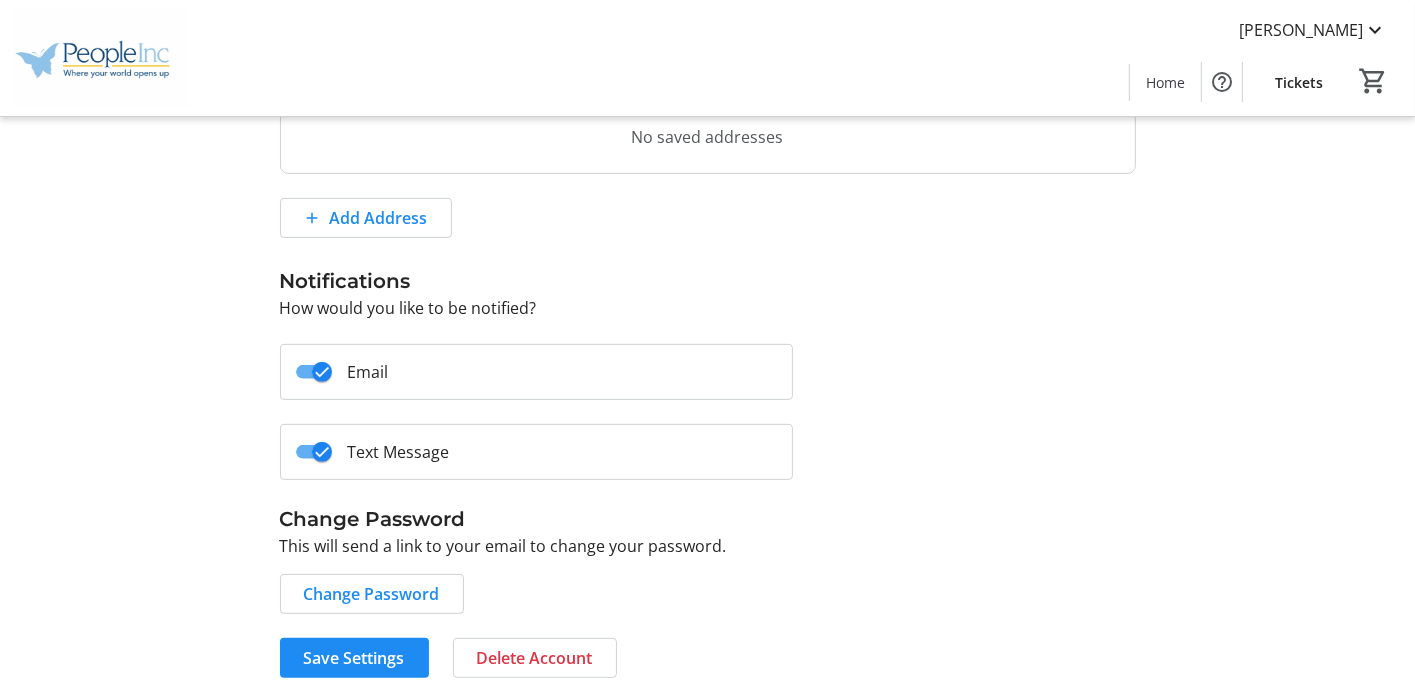 click on "My Account My Information First Name * [PERSON_NAME] Last Name * white  Email   Your email is linked to your account and cannot be changed.  [EMAIL_ADDRESS][DOMAIN_NAME] Phone Number [PHONE_NUMBER]  Bid Anonymously   help_outline  My Addresses No saved addresses  Add Address  Notifications How would you like to be notified?  Email   Text Message  Change Password This will send a link to your email to change your password.  Change Password   Save Settings   Delete Account" 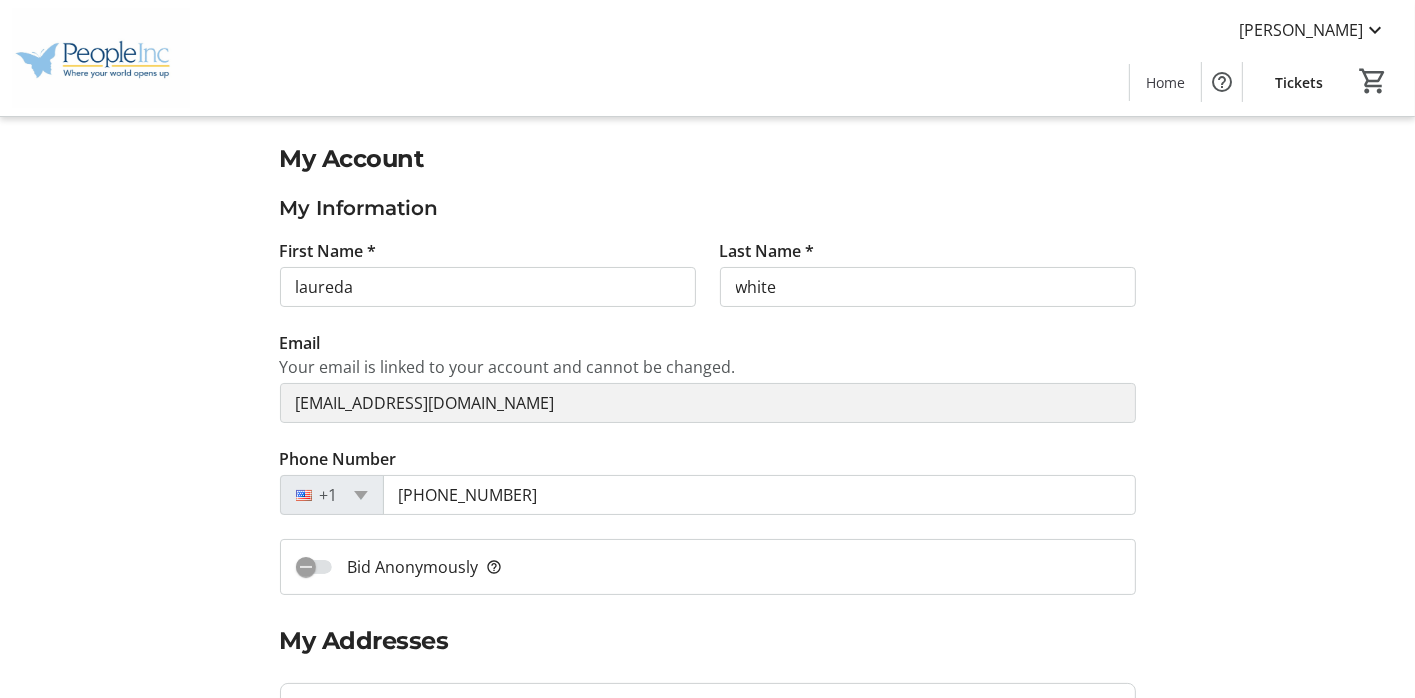 scroll, scrollTop: 583, scrollLeft: 0, axis: vertical 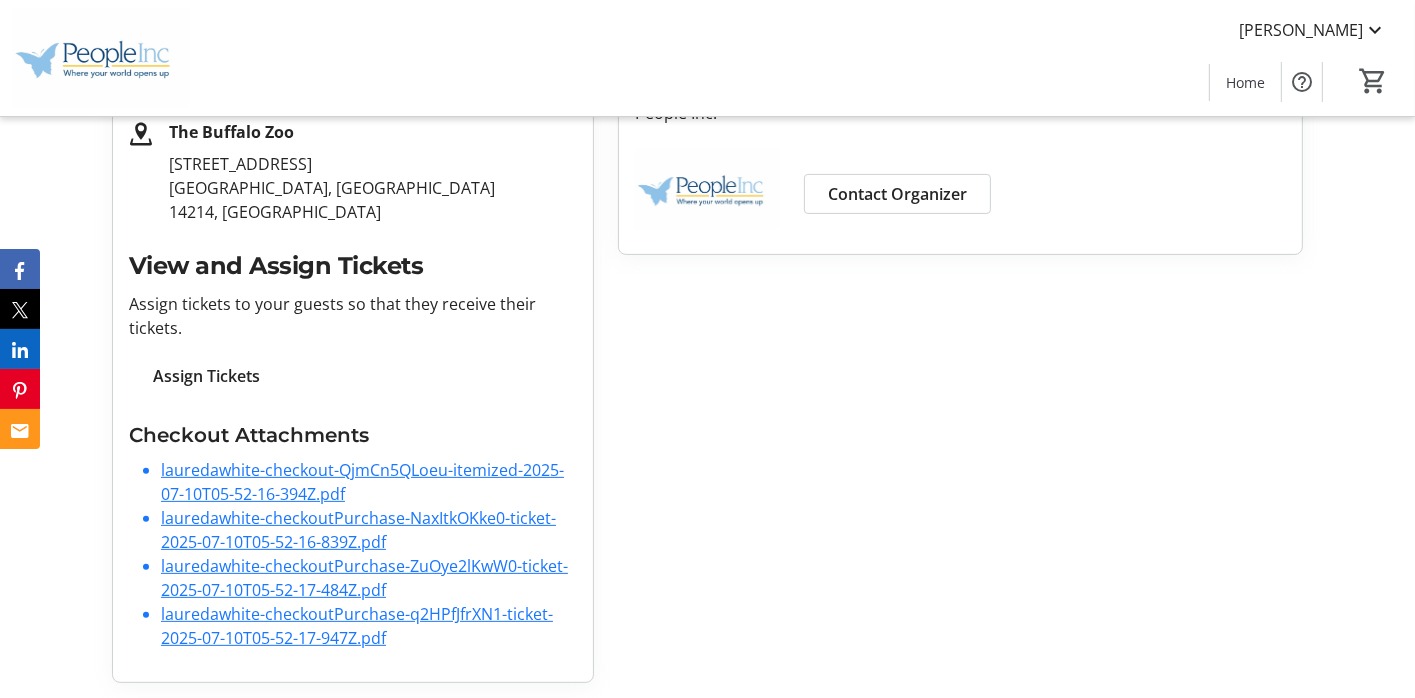 click on "Purchase Complete! check_circle Your receipt has been sent to your email.  If you do not receive your receipt within 20 minutes, please check your junk folder.  Employee Appreciation Night at The Buffalo Zoo date_range  Aug 25, 2025   6:30 PM EDT   to 10:30 PM EDT
The Buffalo Zoo  300 Parkside Avenue  Buffalo, NY   14214, US  View and Assign Tickets Assign tickets to your guests so that they receive their tickets.  Assign Tickets  Checkout Attachments lauredawhite-checkout-QjmCn5QLoeu-itemized-2025-07-10T05-52-16-394Z.pdf lauredawhite-checkoutPurchase-NaxItkOKke0-ticket-2025-07-10T05-52-16-839Z.pdf lauredawhite-checkoutPurchase-ZuOye2lKwW0-ticket-2025-07-10T05-52-17-484Z.pdf lauredawhite-checkoutPurchase-q2HPfJfrXN1-ticket-2025-07-10T05-52-17-947Z.pdf" 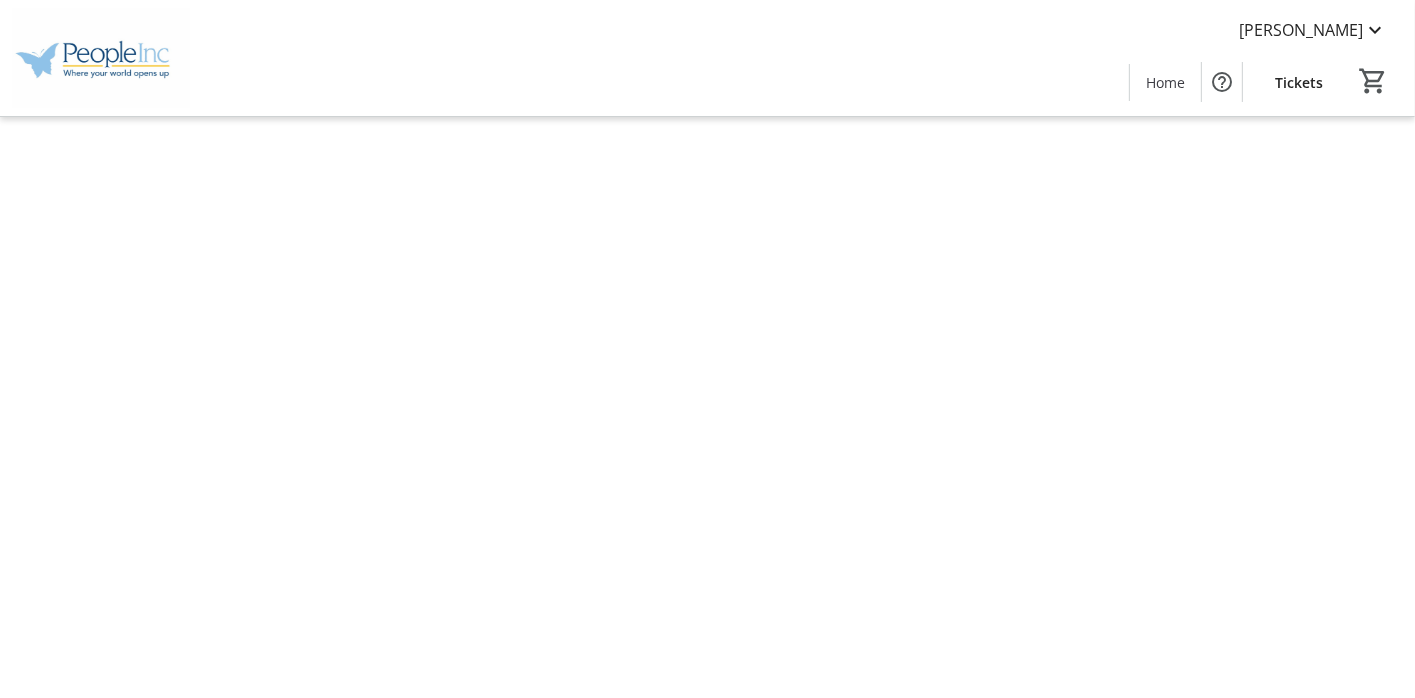 scroll, scrollTop: 0, scrollLeft: 0, axis: both 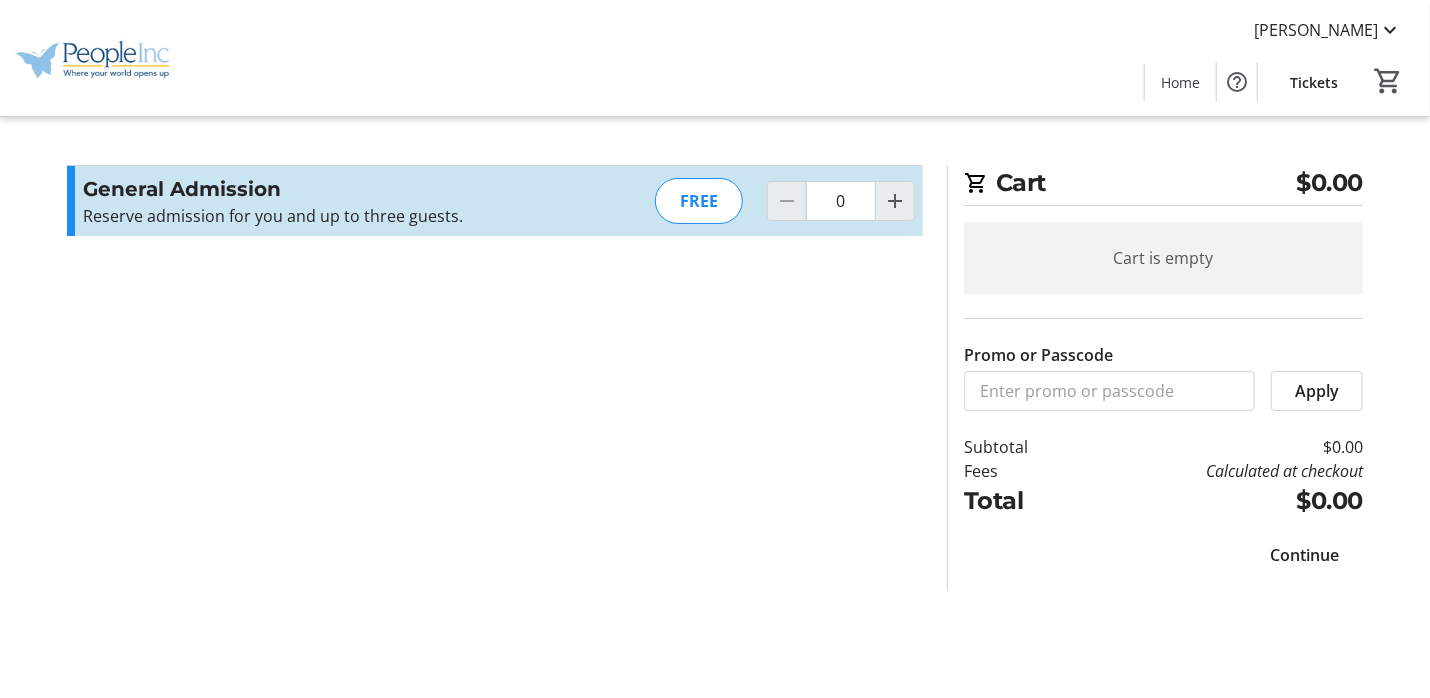 click on "Cart $0.00 Cart is empty Promo or Passcode  Apply  Subtotal  $0.00  Fees  Calculated at checkout  Total  $0.00   Close    Promo or Passcode  Apply  General Admission Reserve admission for you and up to three guests.  Read more  Reserve admission for you and up to three guests.  FREE  0  Cart  $0.00 Cart is empty Promo or Passcode  Apply  Subtotal  $0.00  Fees  Calculated at checkout  Total  $0.00   Continue   Continue" 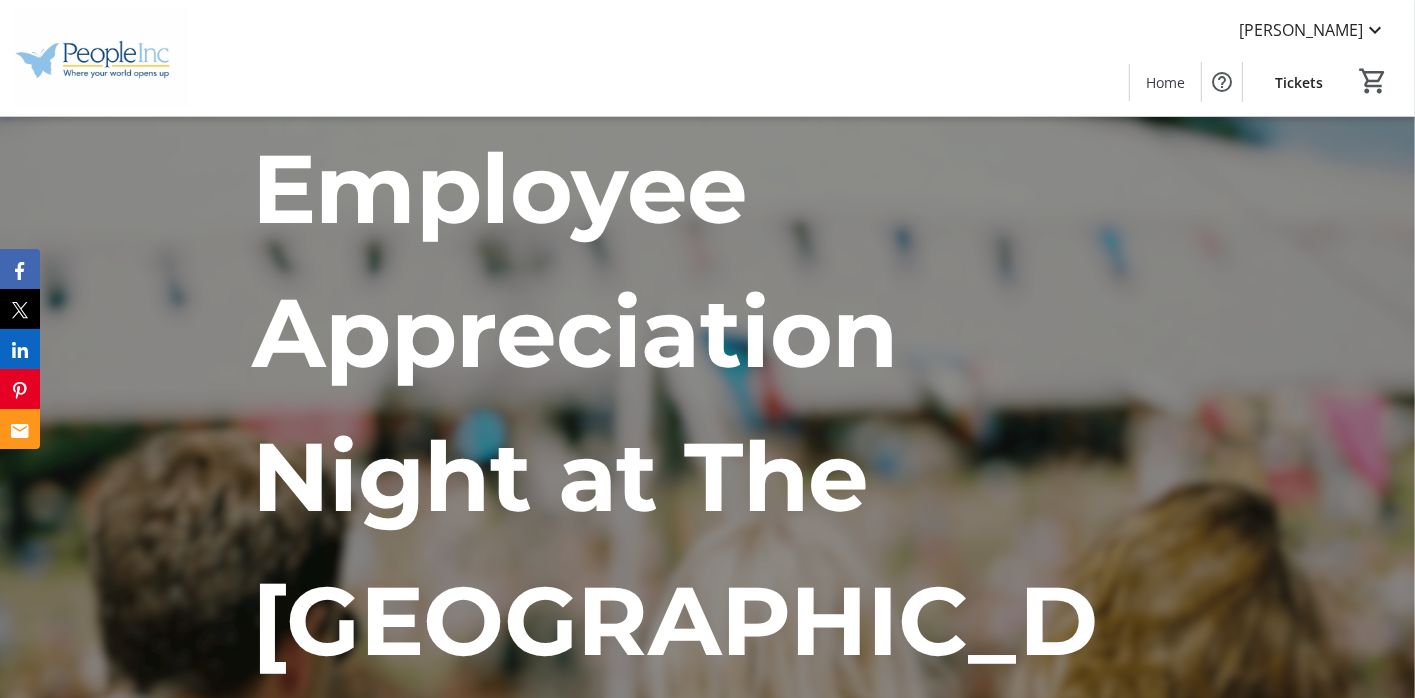 scroll, scrollTop: 610, scrollLeft: 0, axis: vertical 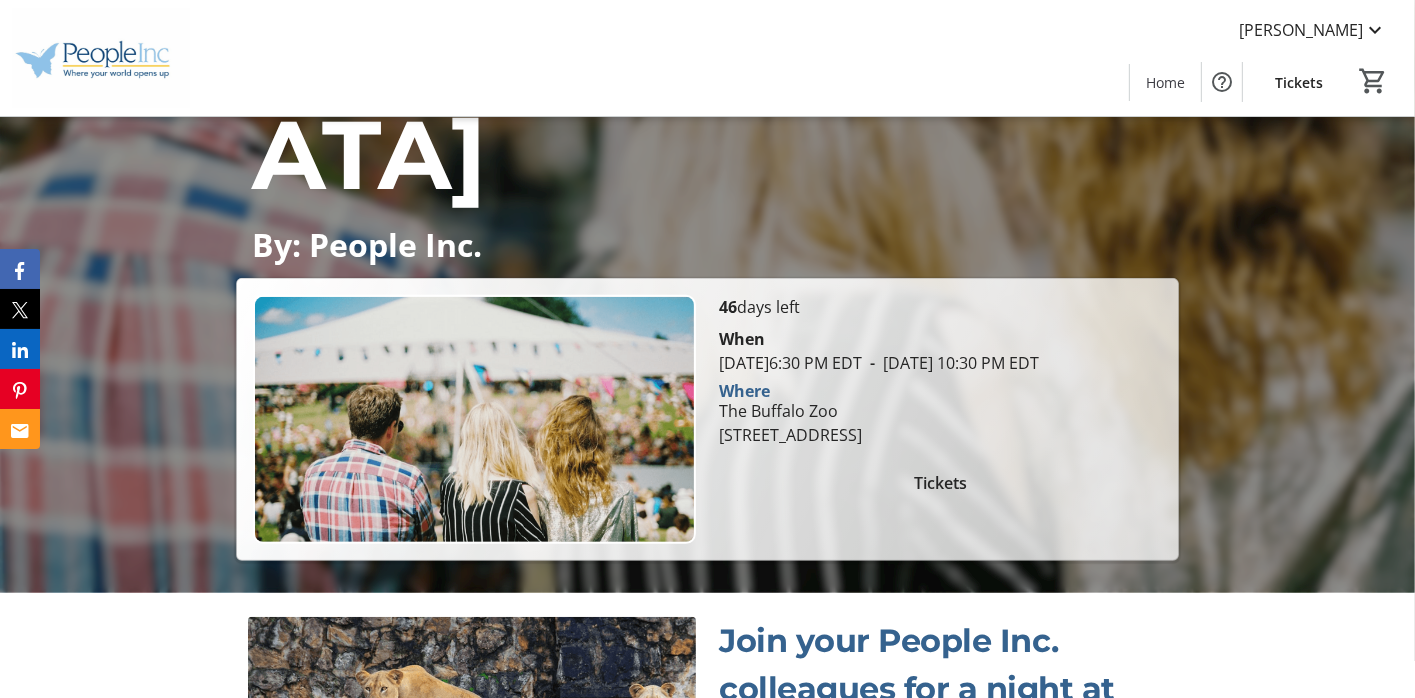 click on "Join your People Inc. colleagues for a night at The Buffalo Zoo! You and up to three guests are welcome to attend this special employee appreciation night event." at bounding box center [707, 743] 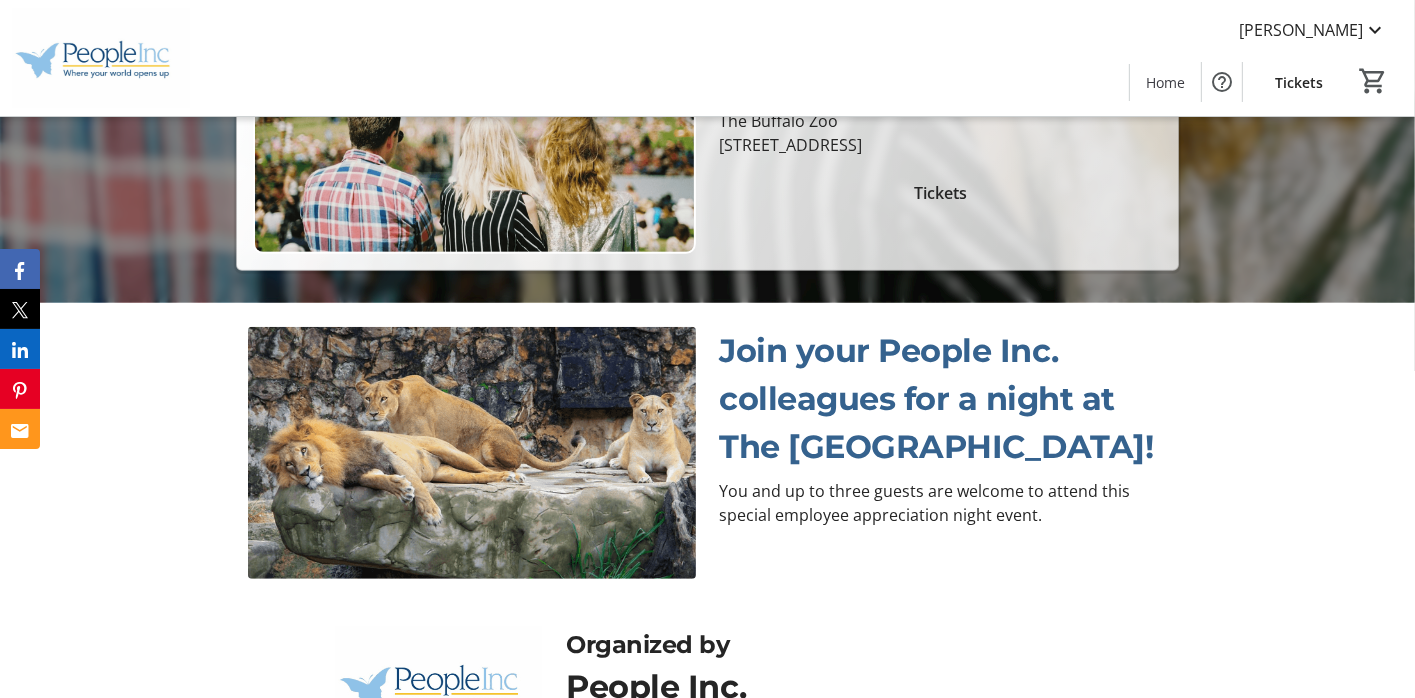 scroll, scrollTop: 899, scrollLeft: 0, axis: vertical 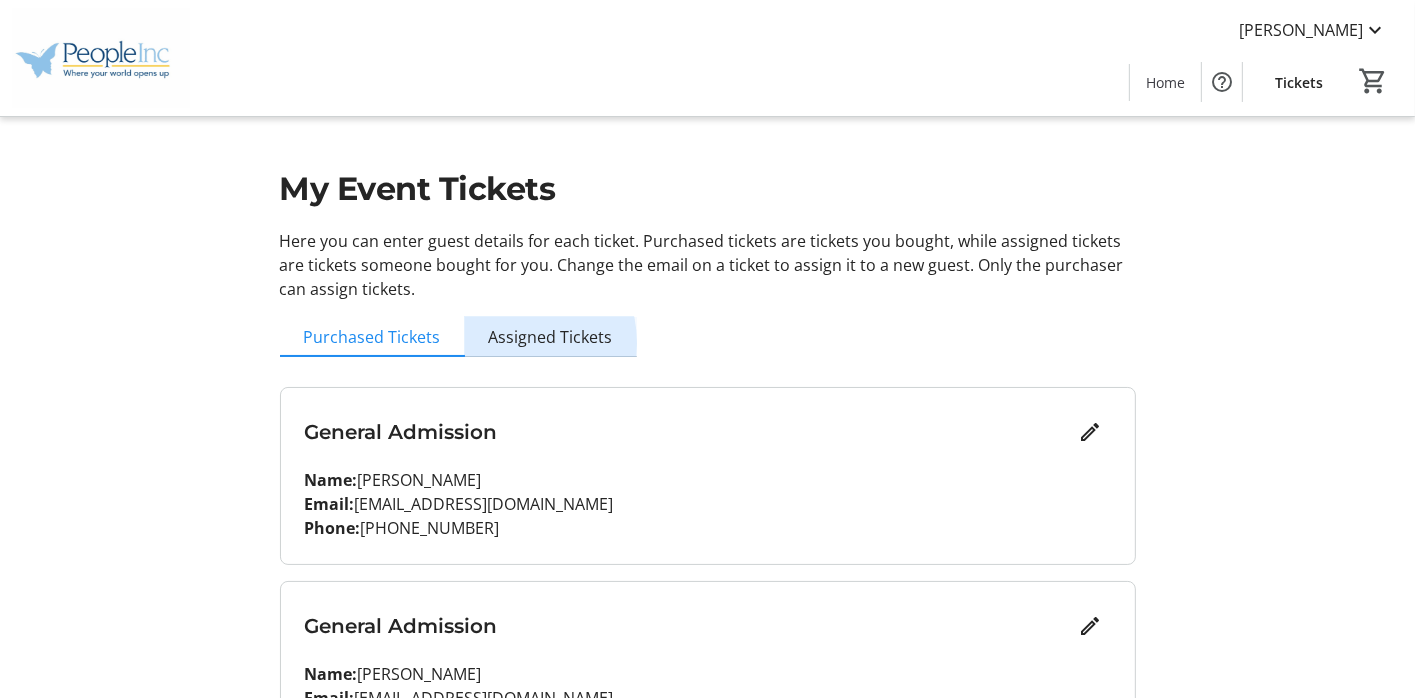 click on "Assigned Tickets" at bounding box center (551, 337) 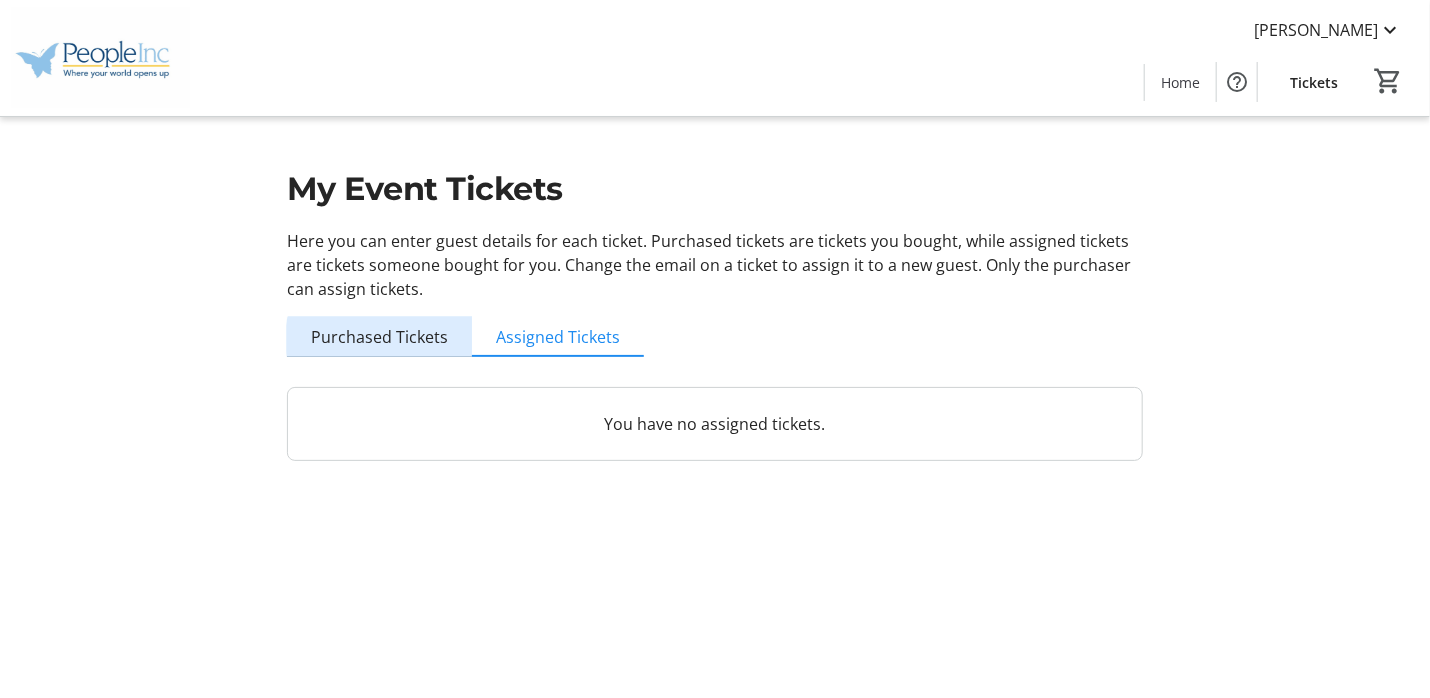 click on "Purchased Tickets" at bounding box center (379, 337) 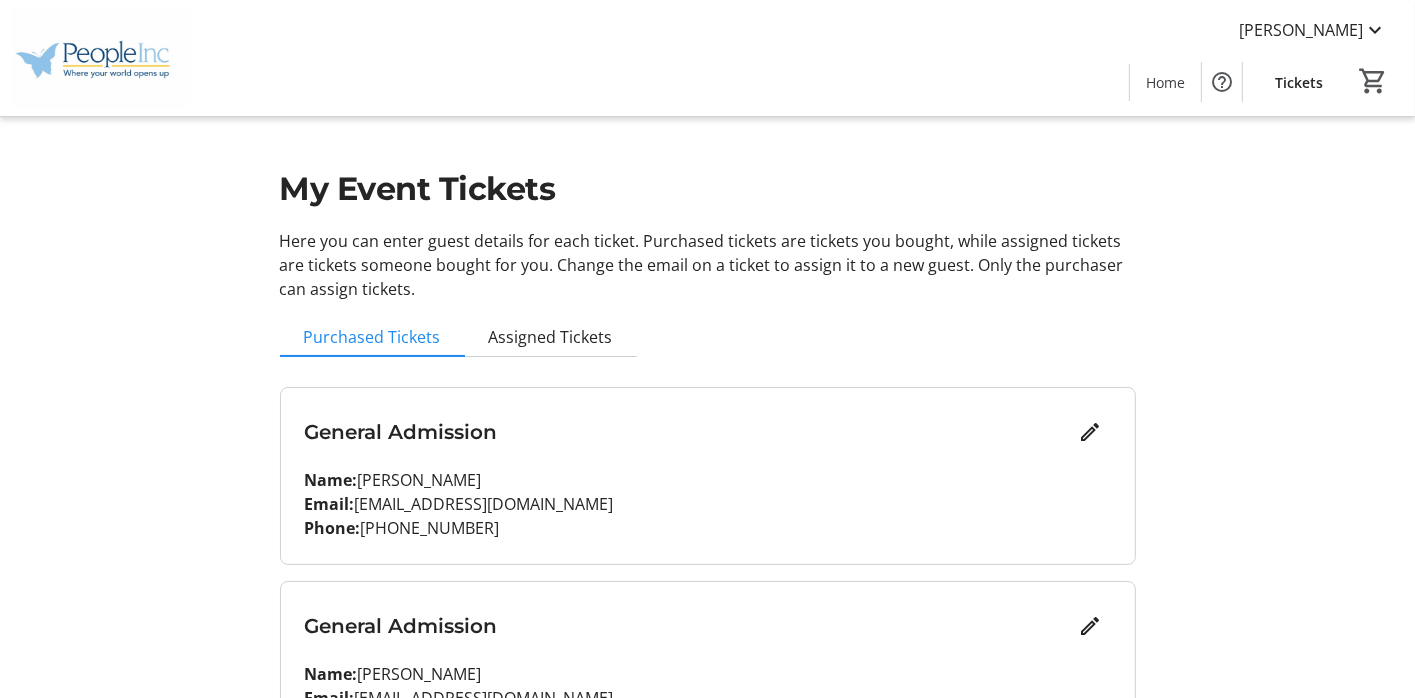 click on "Tickets" 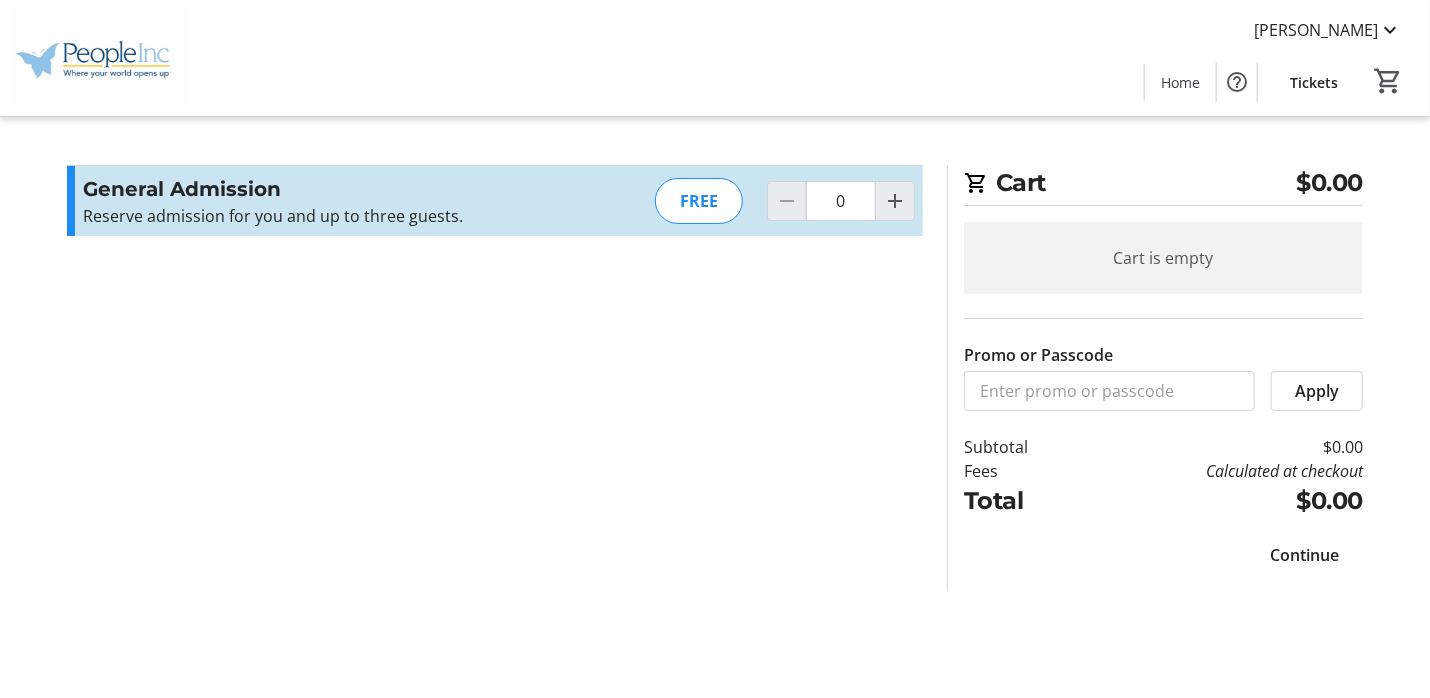 click on "Cart $0.00 Cart is empty Promo or Passcode  Apply  Subtotal  $0.00  Fees  Calculated at checkout  Total  $0.00   Close    Promo or Passcode  Apply  General Admission Reserve admission for you and up to three guests.  Read more  Reserve admission for you and up to three guests.  FREE  0  Cart  $0.00 Cart is empty Promo or Passcode  Apply  Subtotal  $0.00  Fees  Calculated at checkout  Total  $0.00   Continue   Continue" 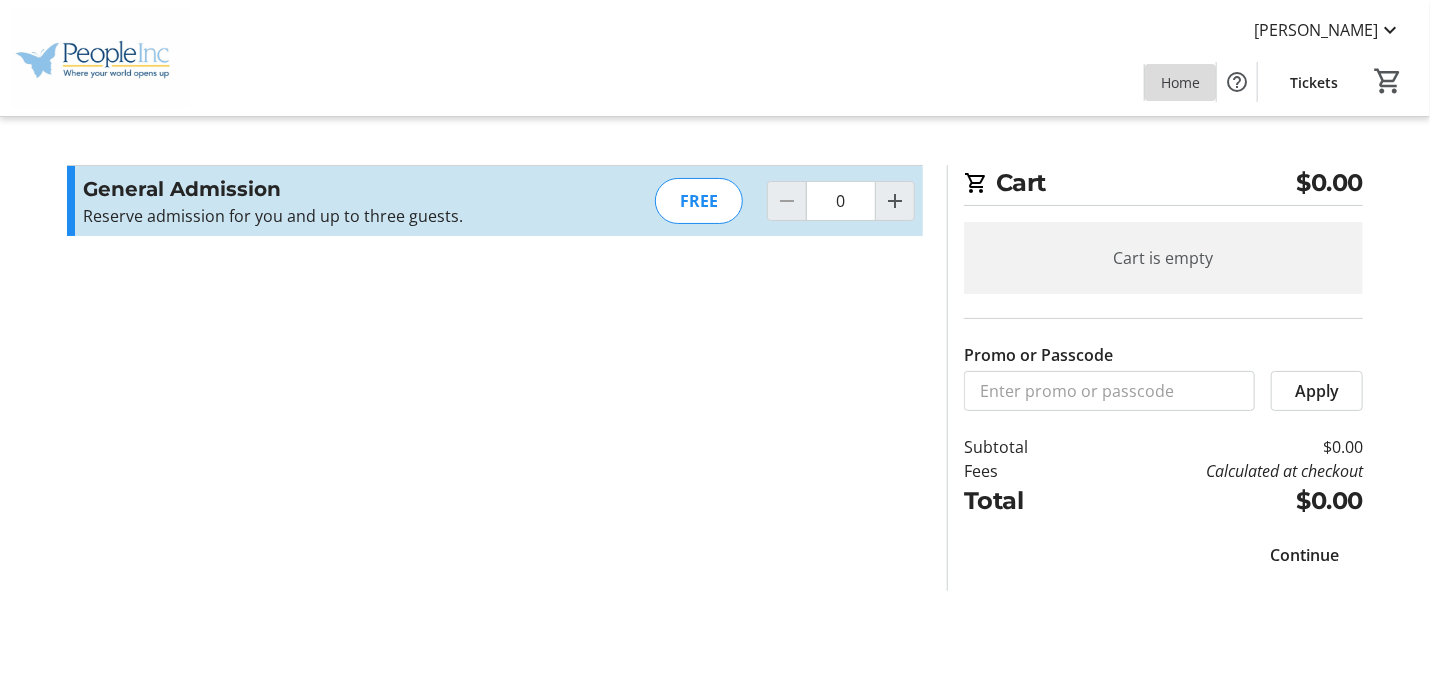 click on "Home" 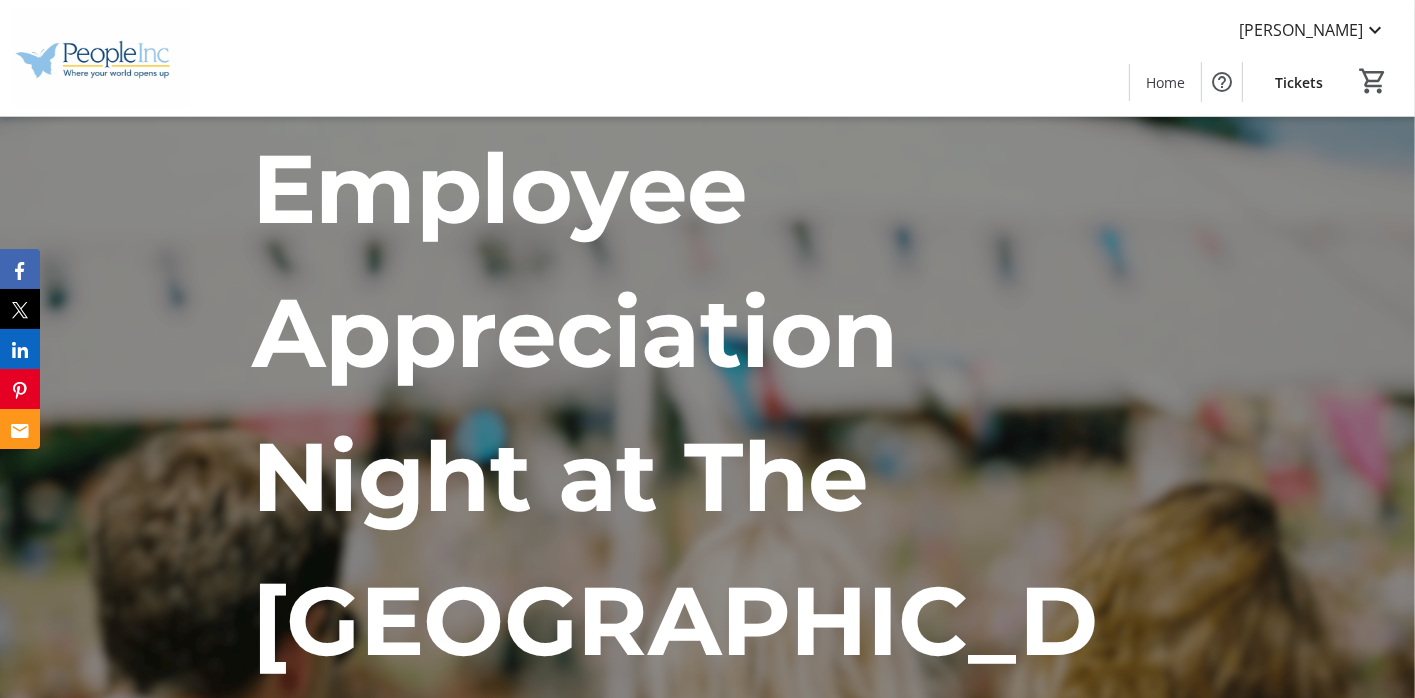 scroll, scrollTop: 610, scrollLeft: 0, axis: vertical 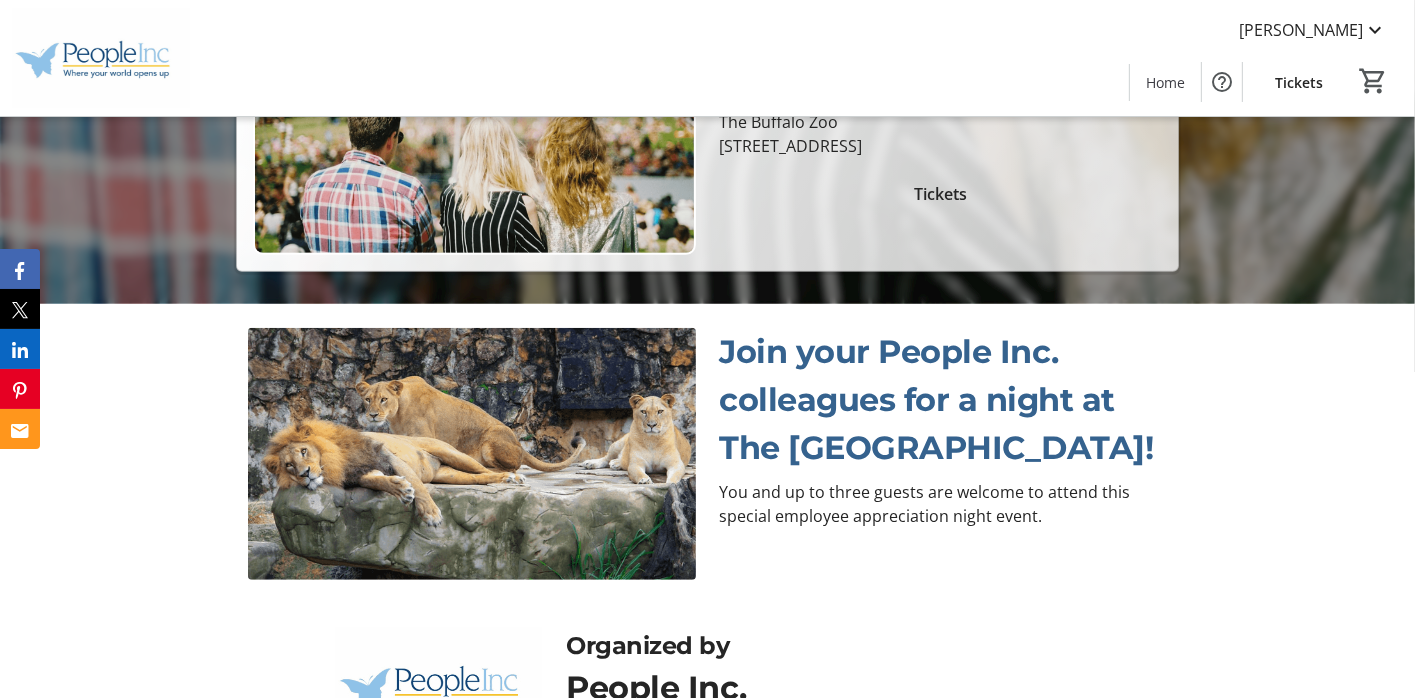 click on "Contact Organizer" 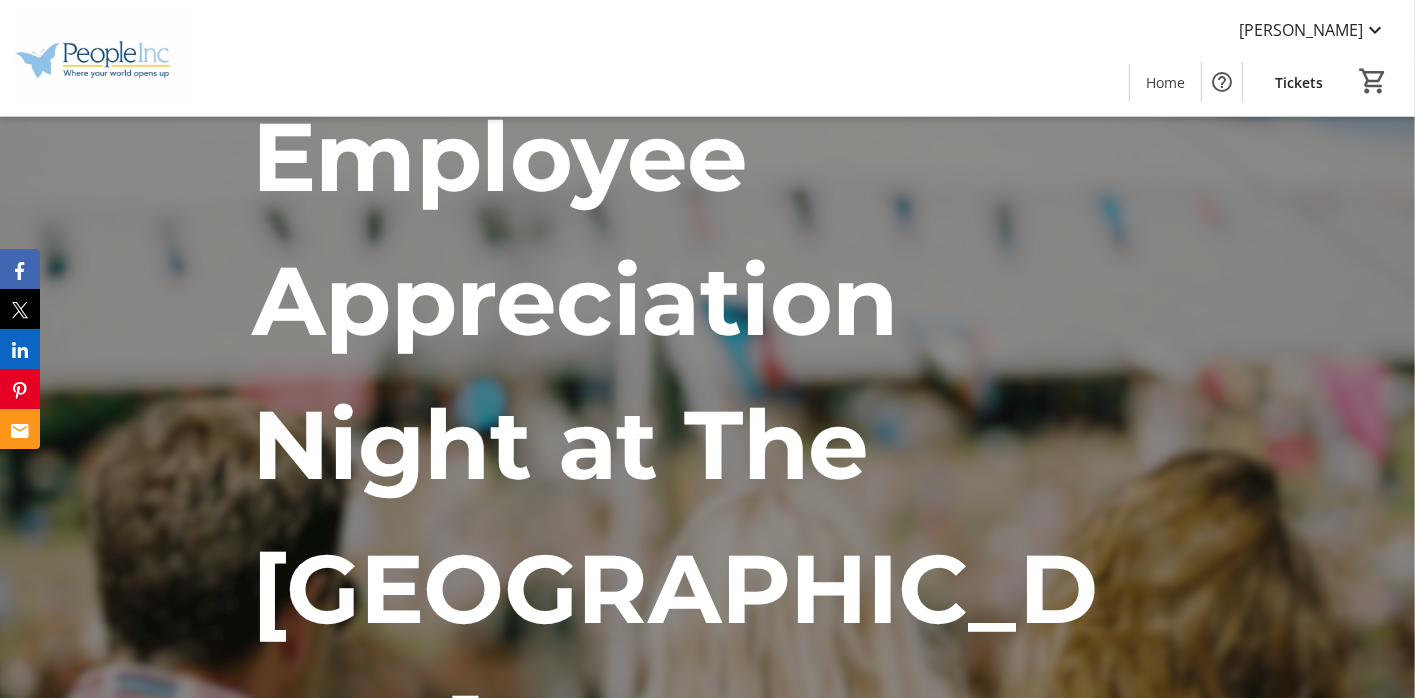 scroll, scrollTop: 0, scrollLeft: 0, axis: both 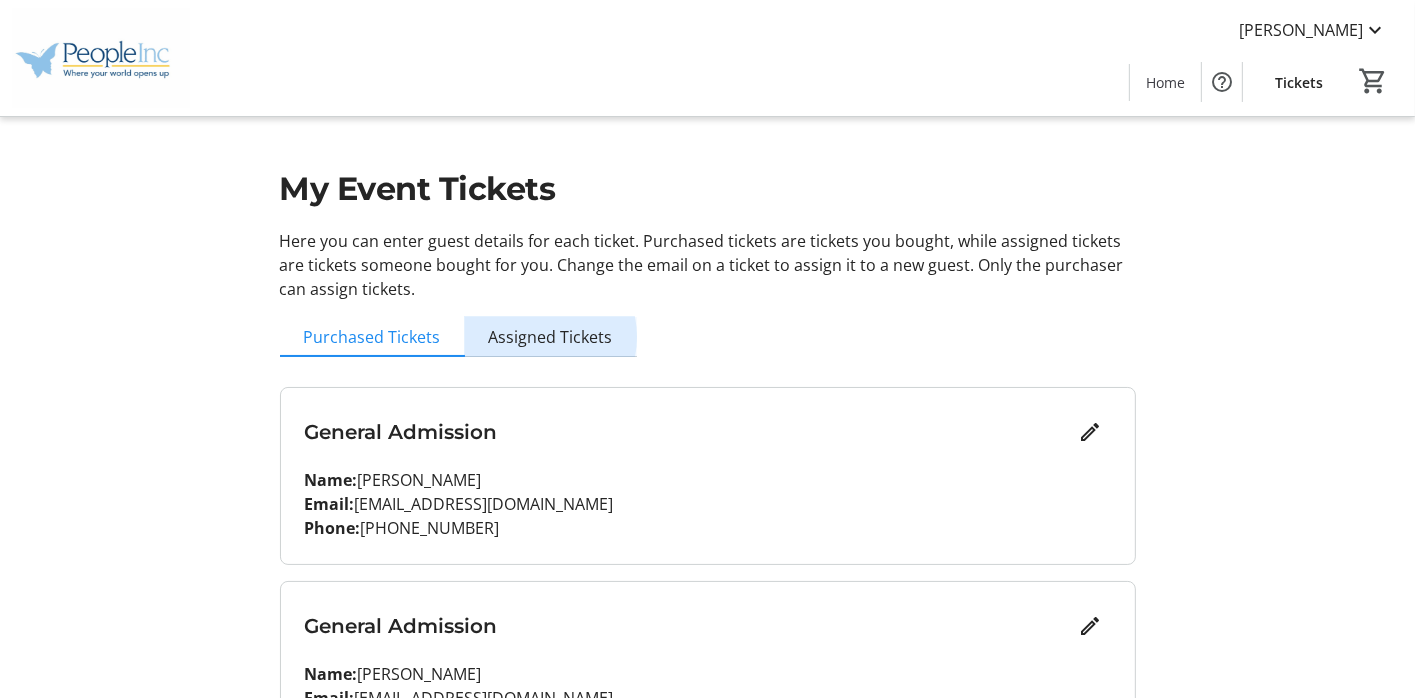 click on "Assigned Tickets" at bounding box center [551, 337] 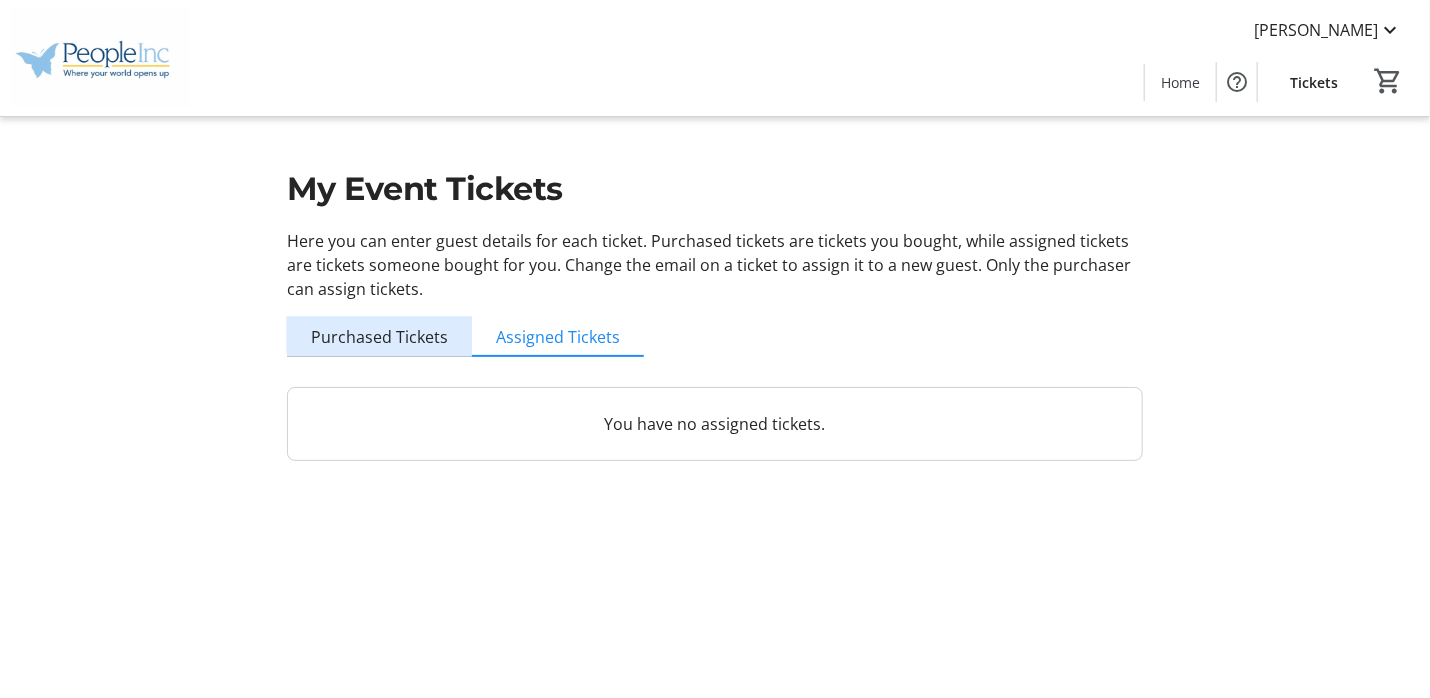 click on "Purchased Tickets" at bounding box center [379, 337] 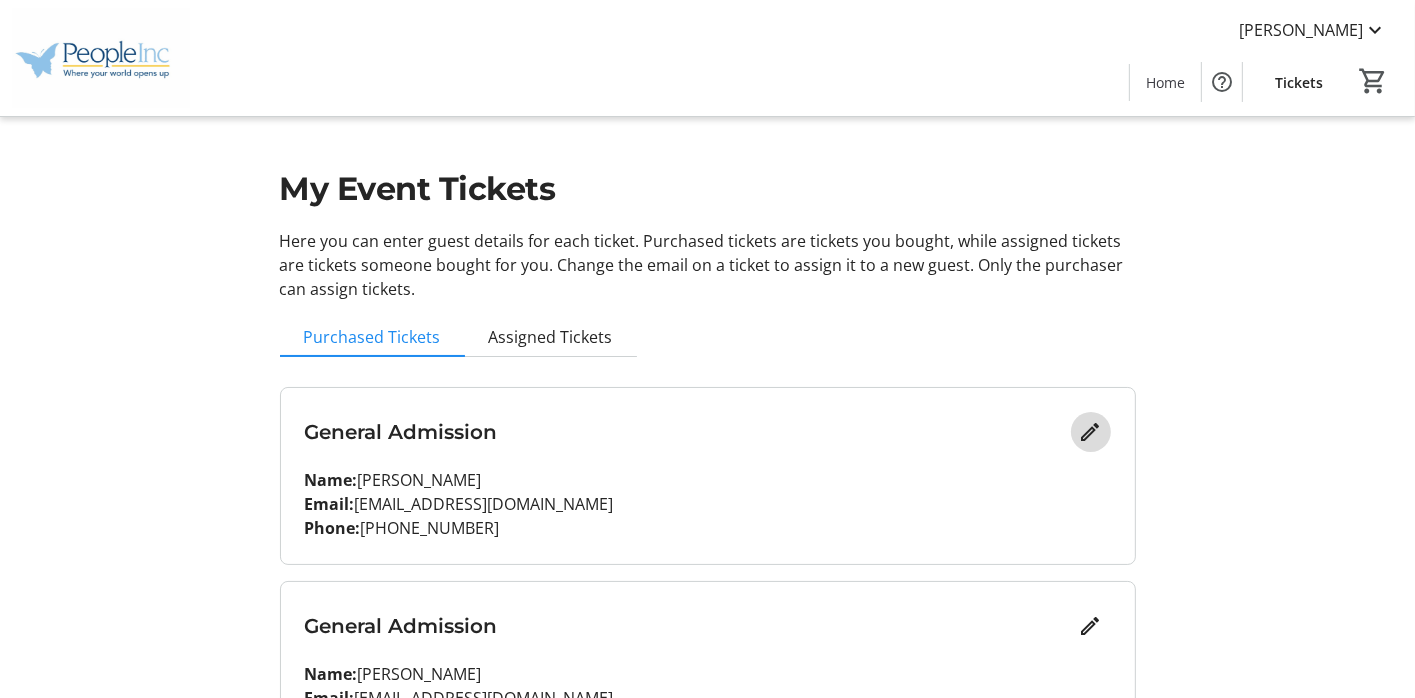 click 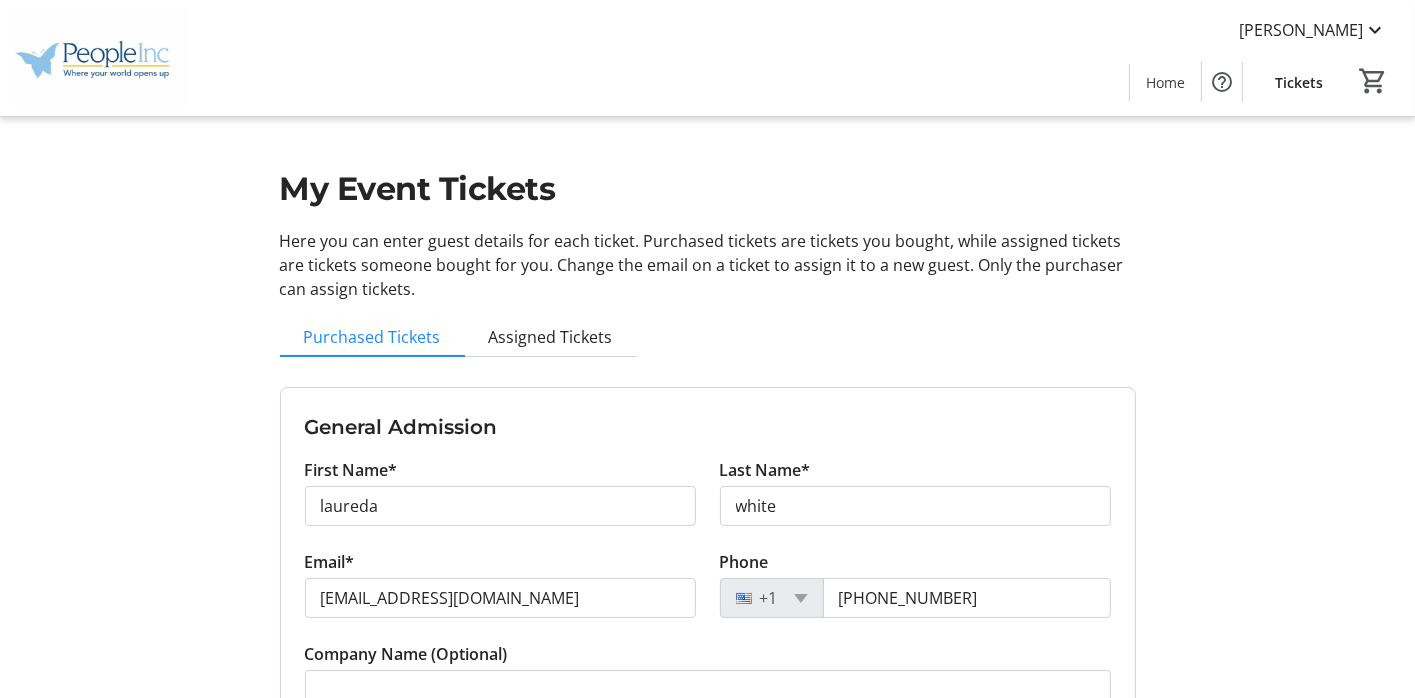 scroll, scrollTop: 583, scrollLeft: 0, axis: vertical 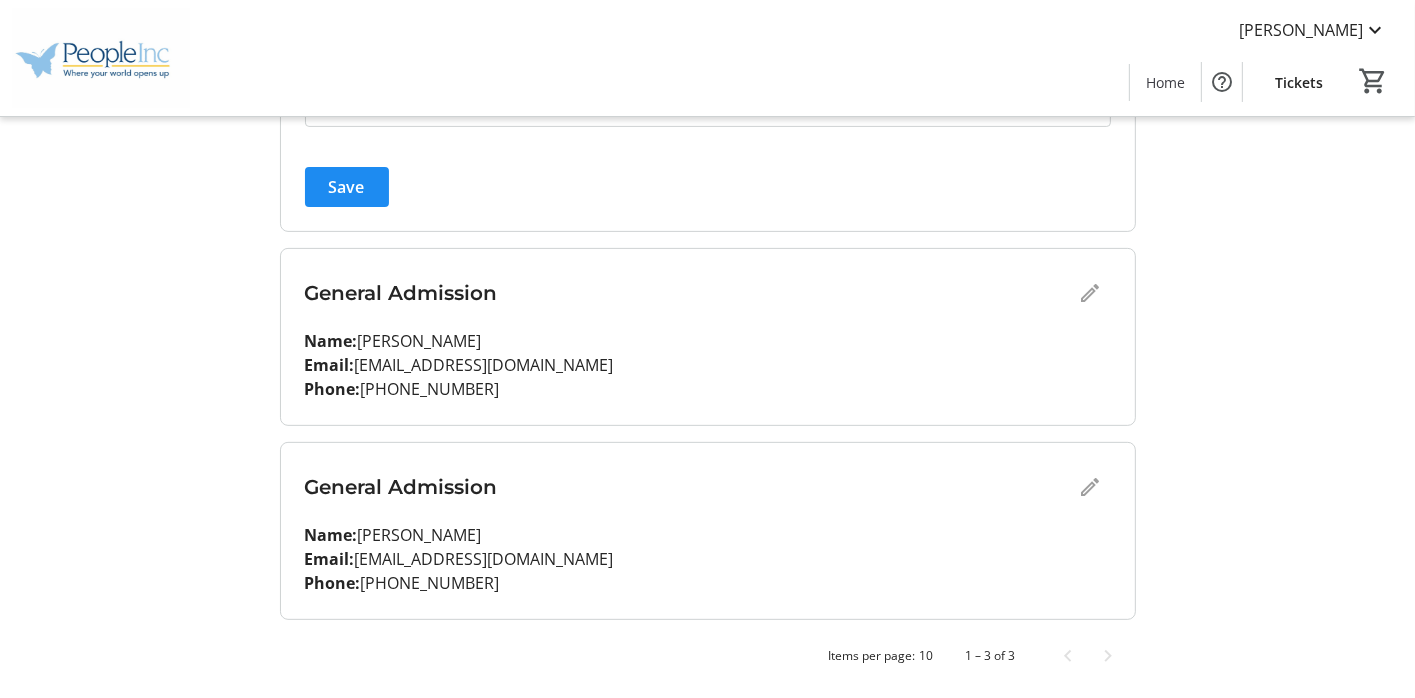 click on "General Admission" 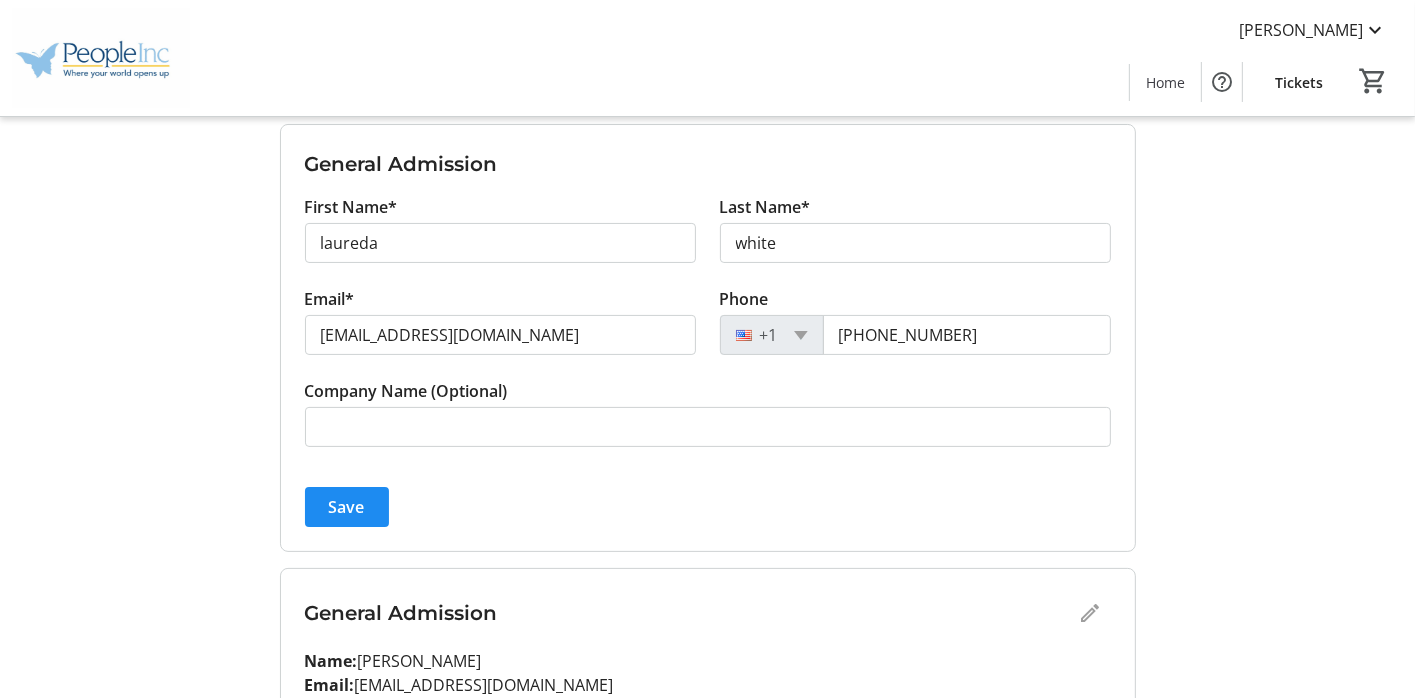 scroll, scrollTop: 223, scrollLeft: 0, axis: vertical 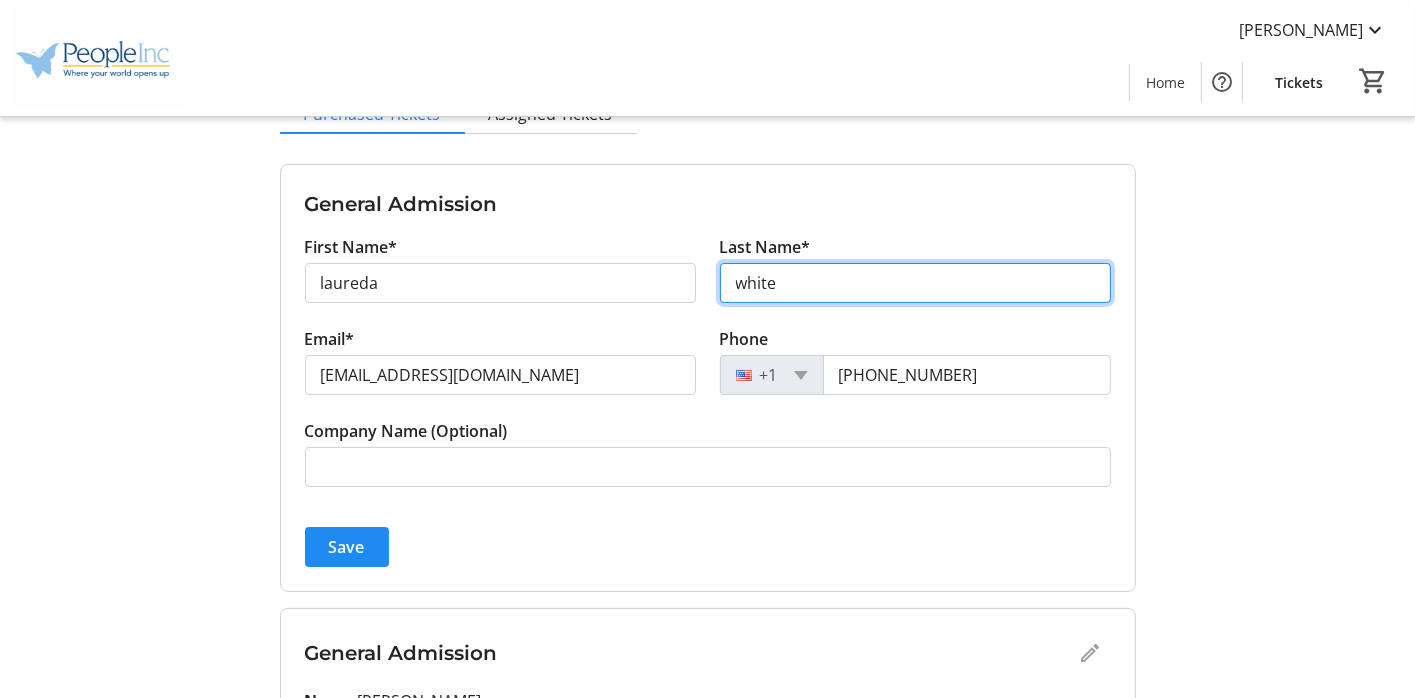 click on "white" at bounding box center [915, 283] 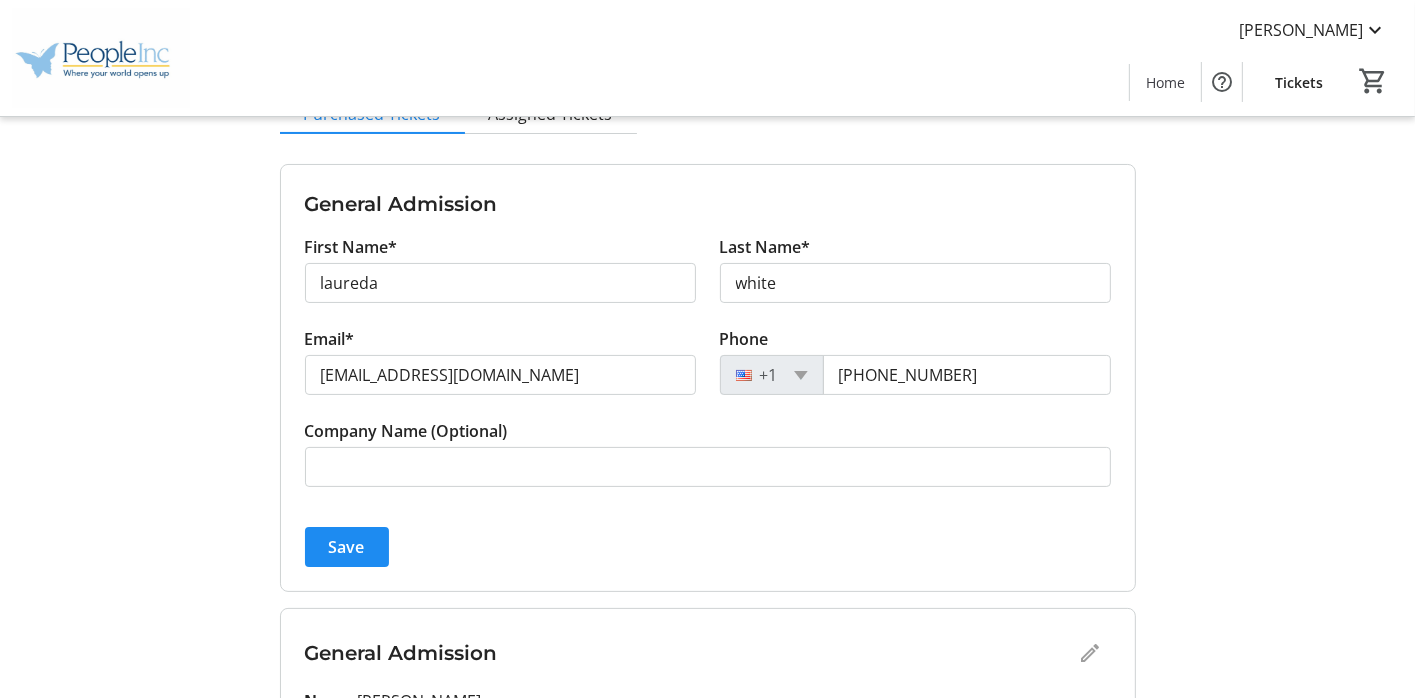 click on "Company Name (Optional)" 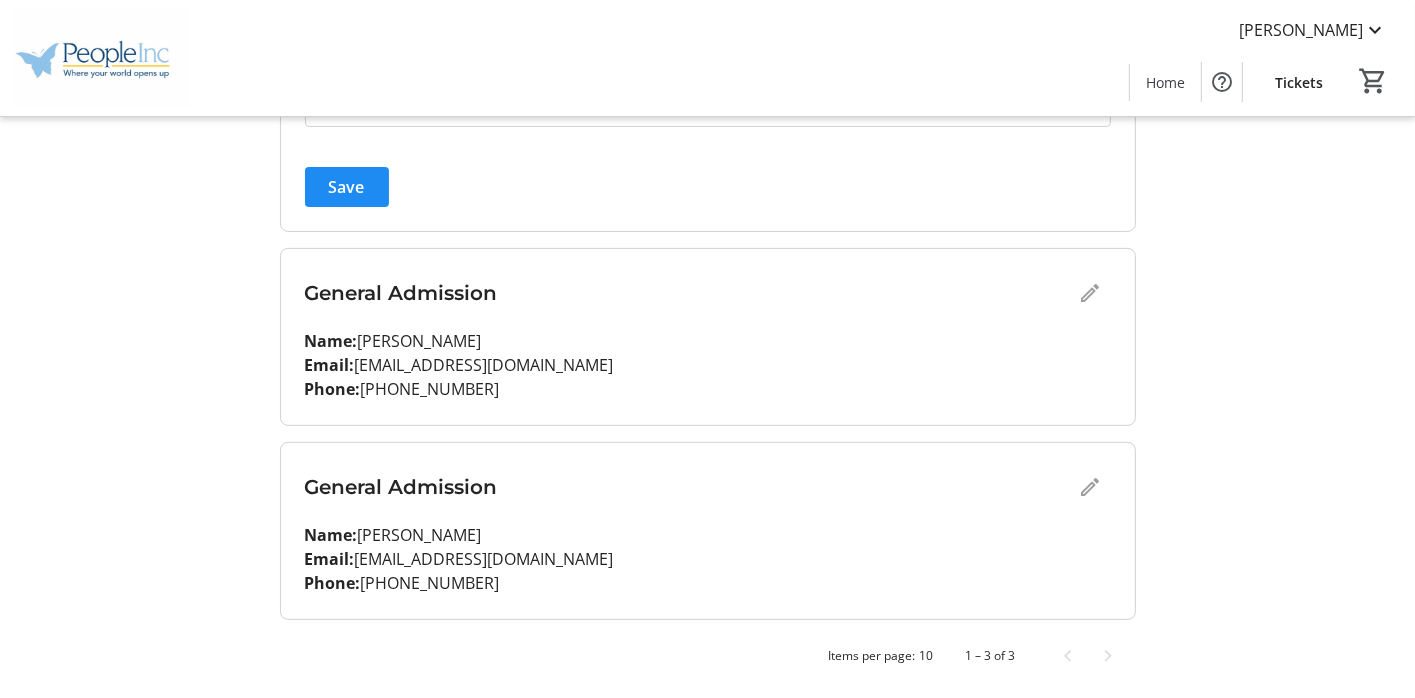 scroll, scrollTop: 582, scrollLeft: 0, axis: vertical 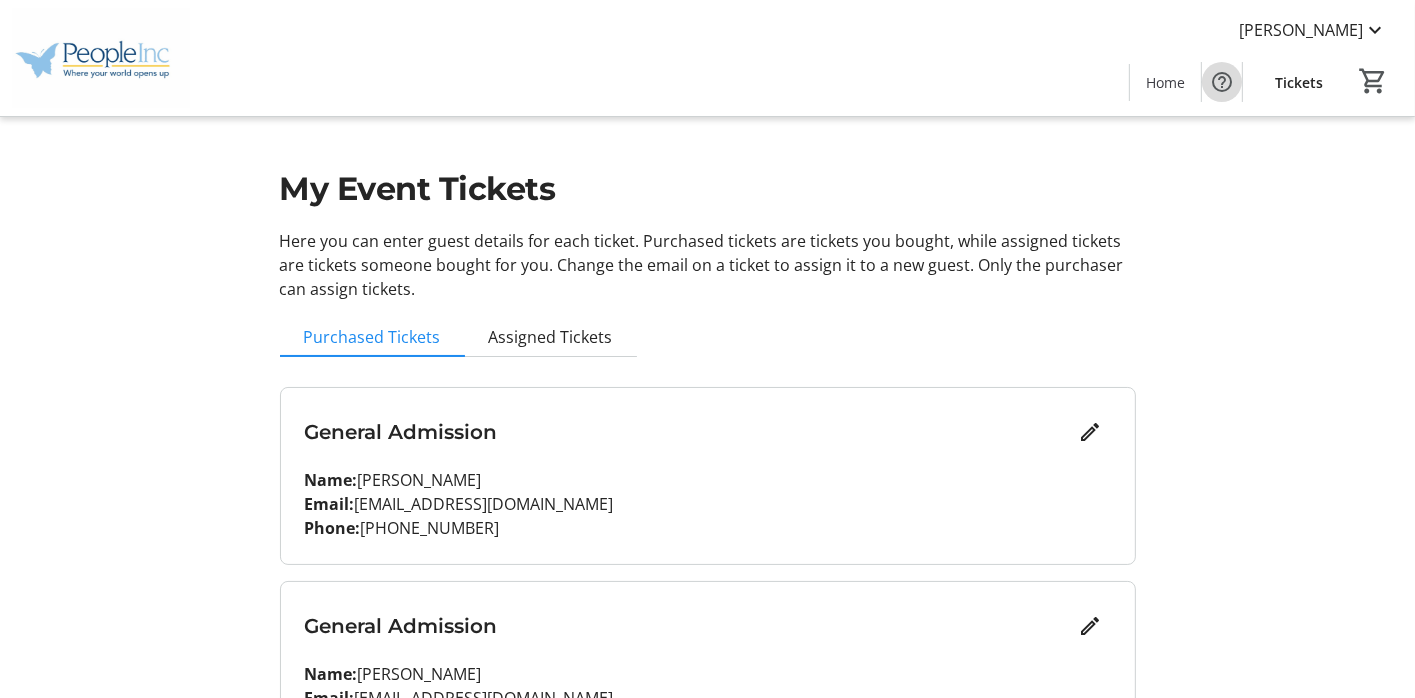 click 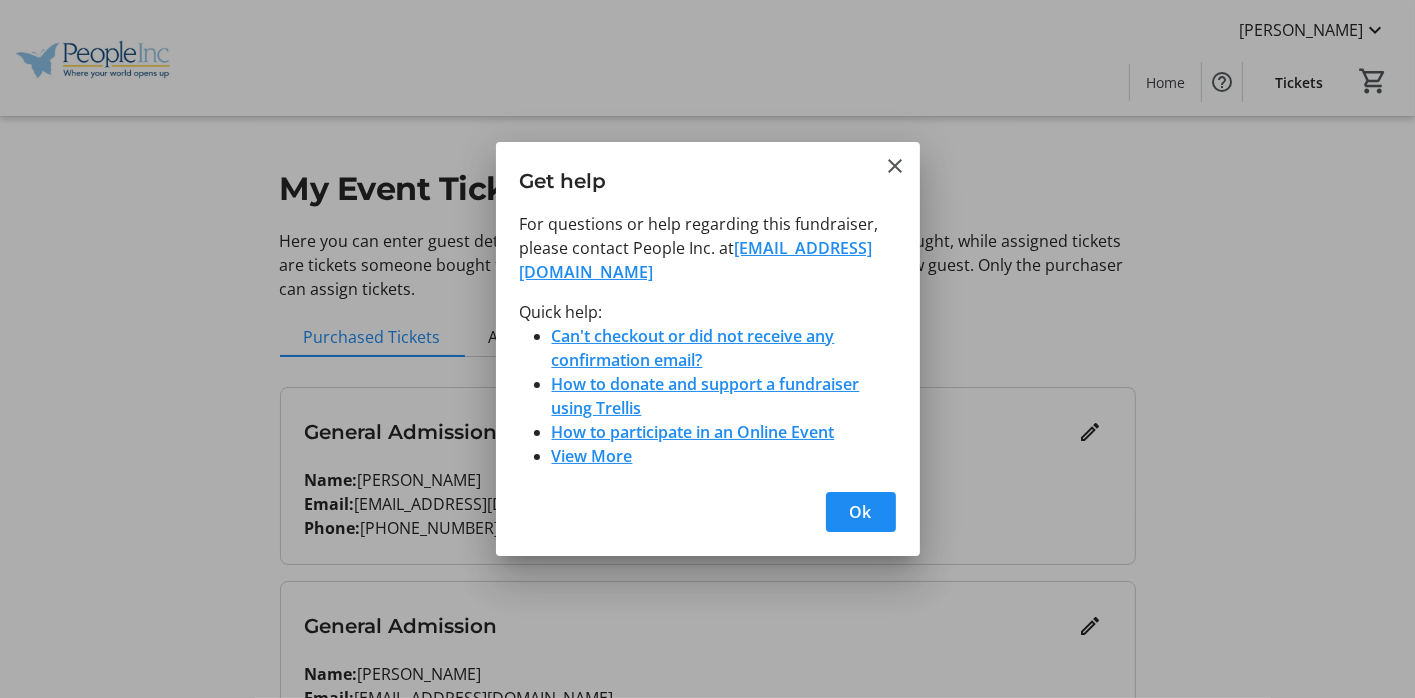 click on "communications@people-inc.org" at bounding box center [696, 260] 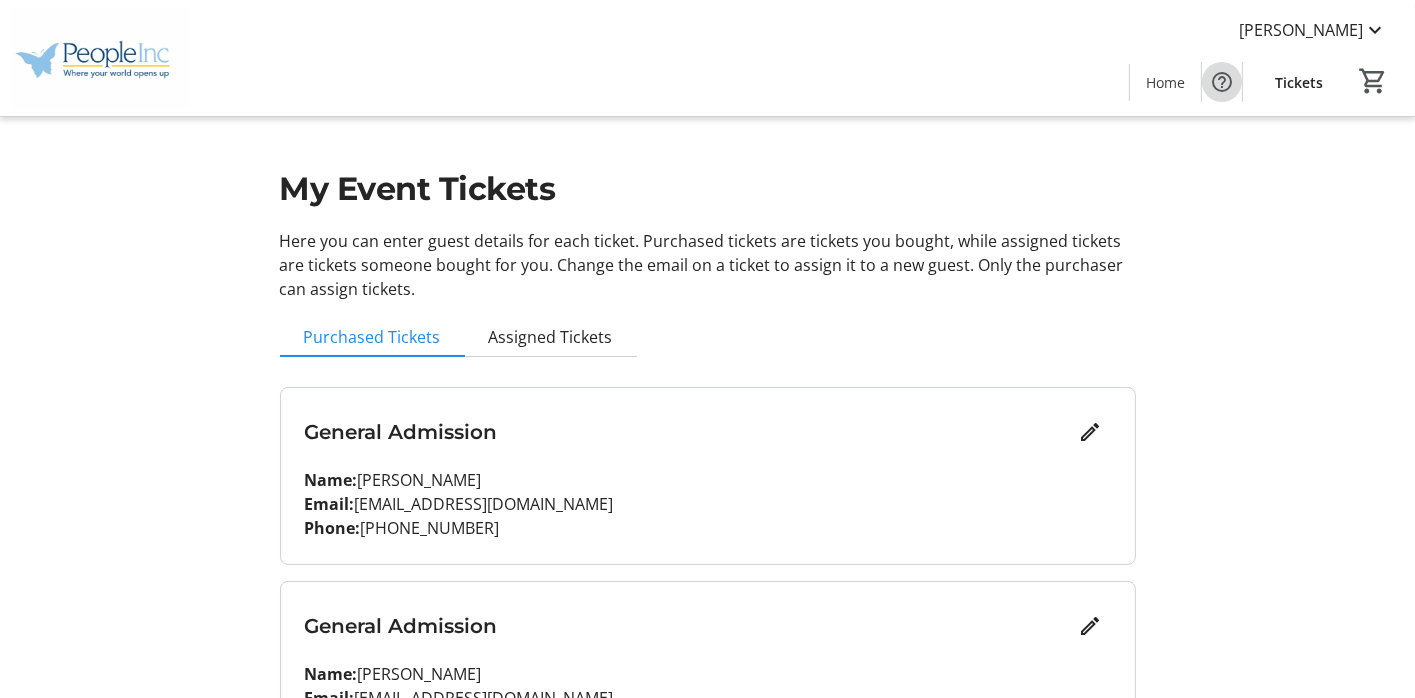 click 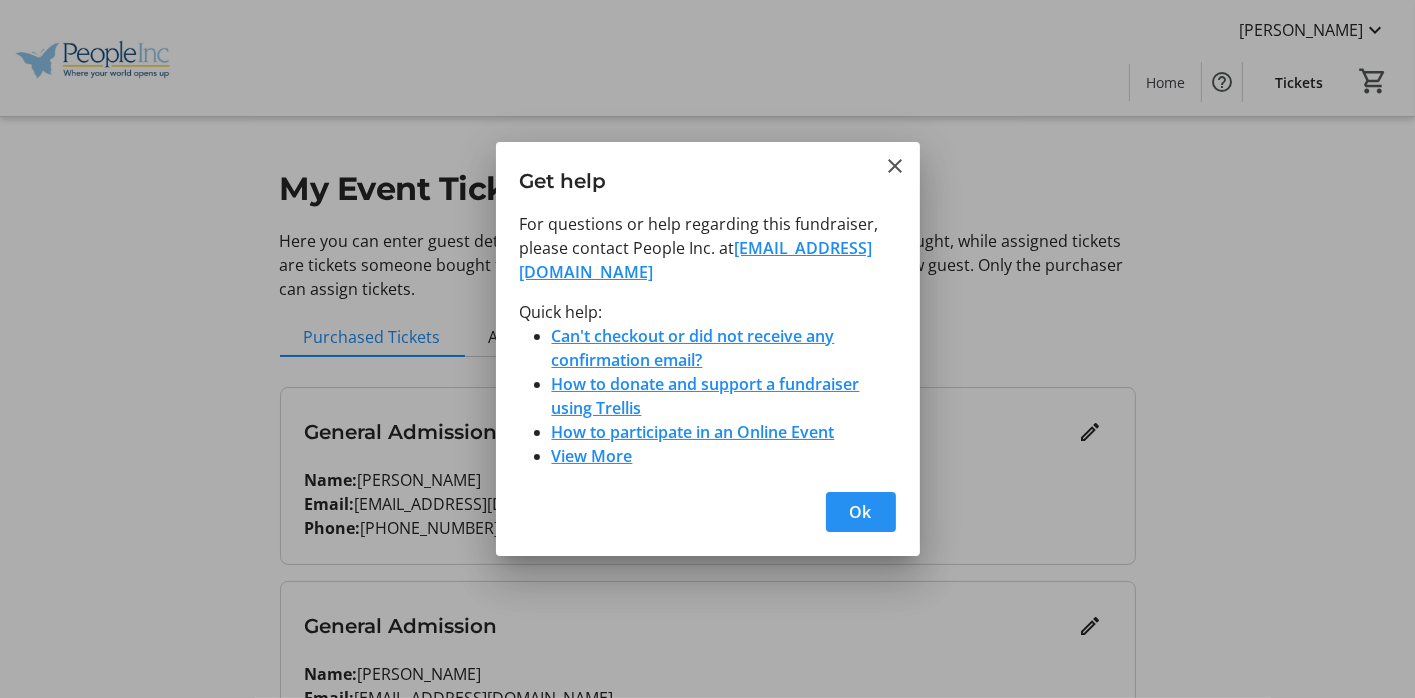 click on "Ok" at bounding box center [861, 512] 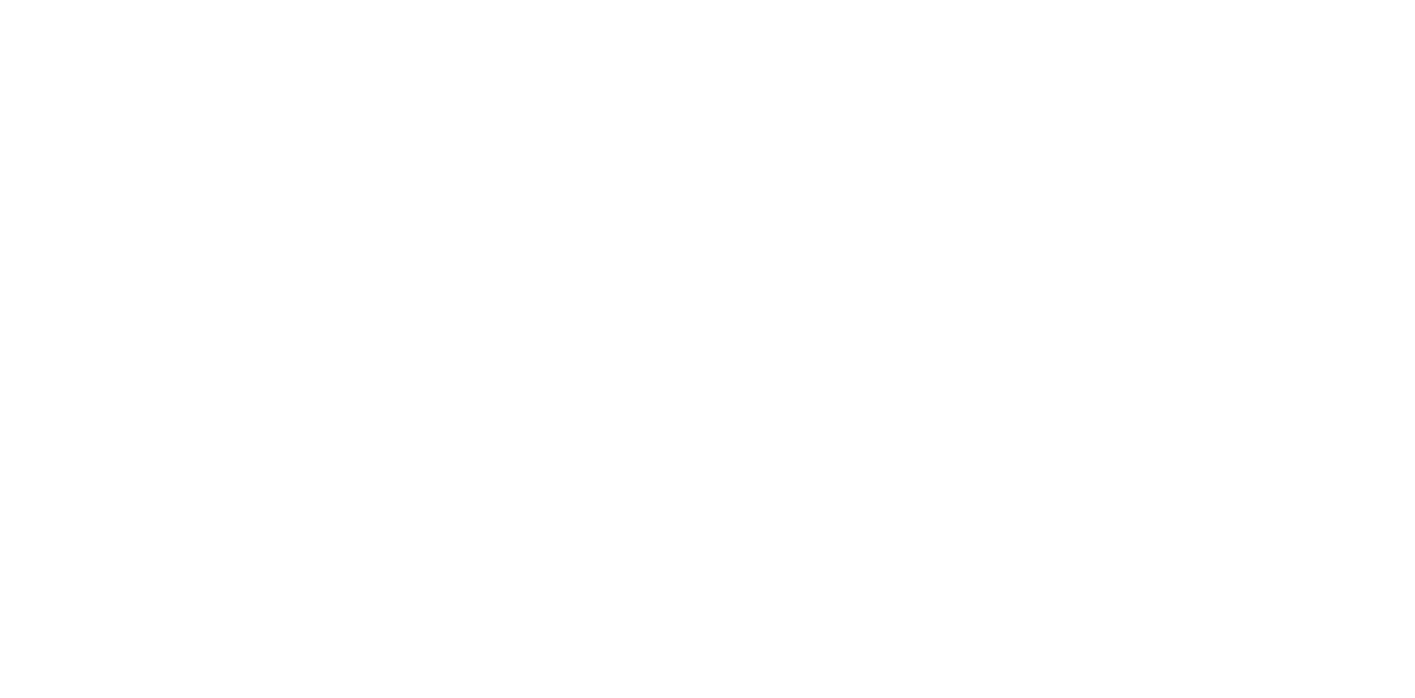 scroll, scrollTop: 0, scrollLeft: 0, axis: both 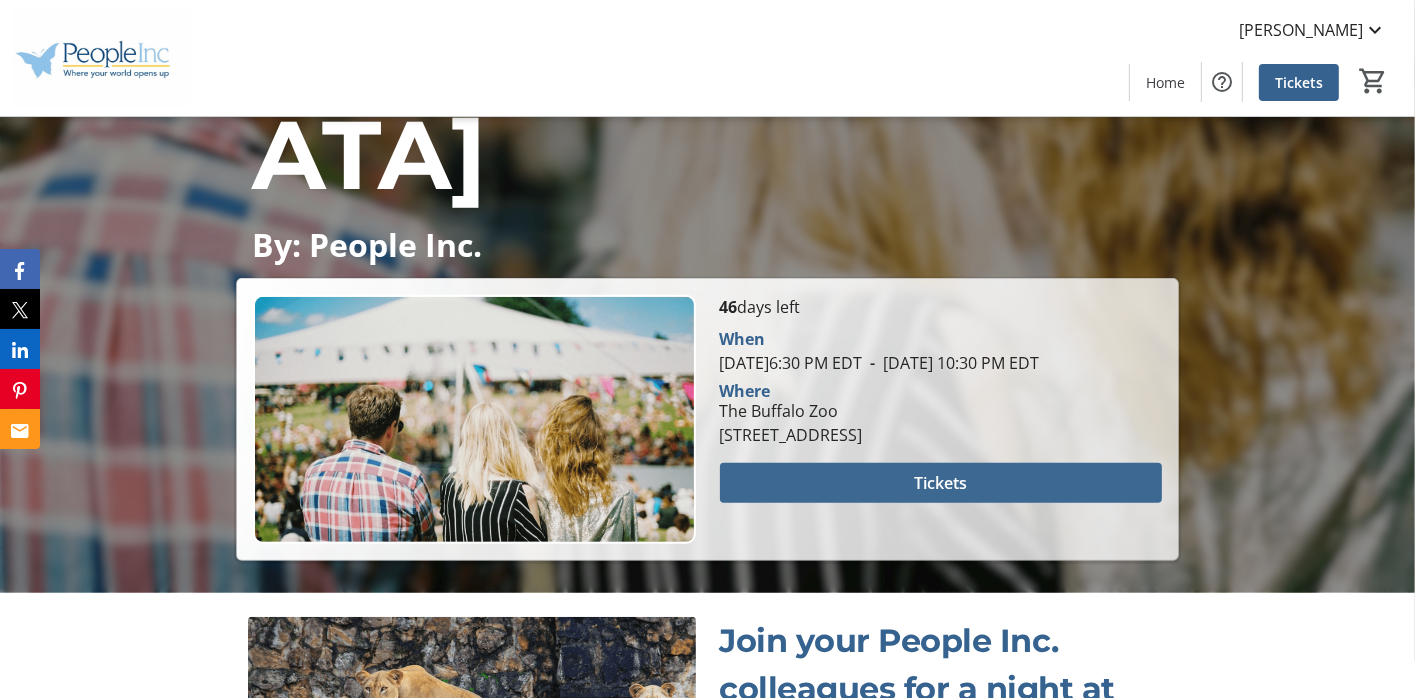 click on "Tickets" at bounding box center (940, 483) 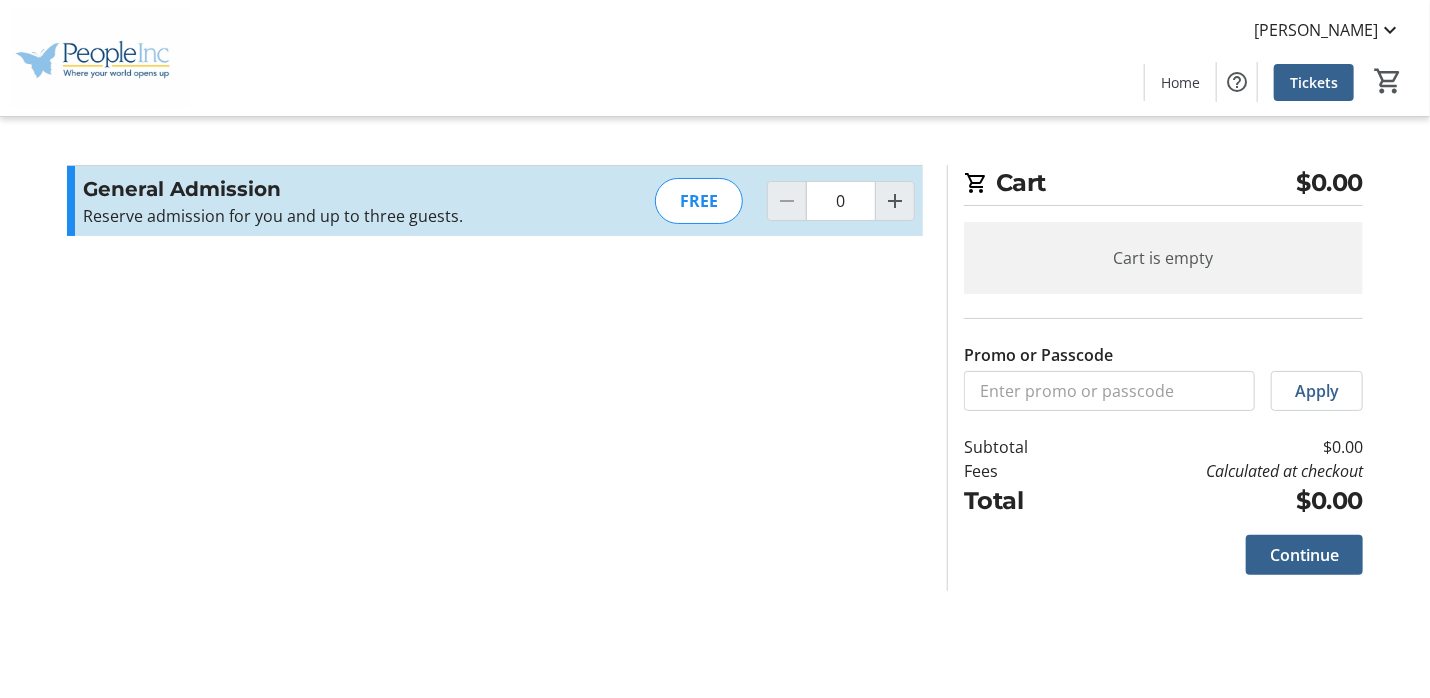 click on "FREE" 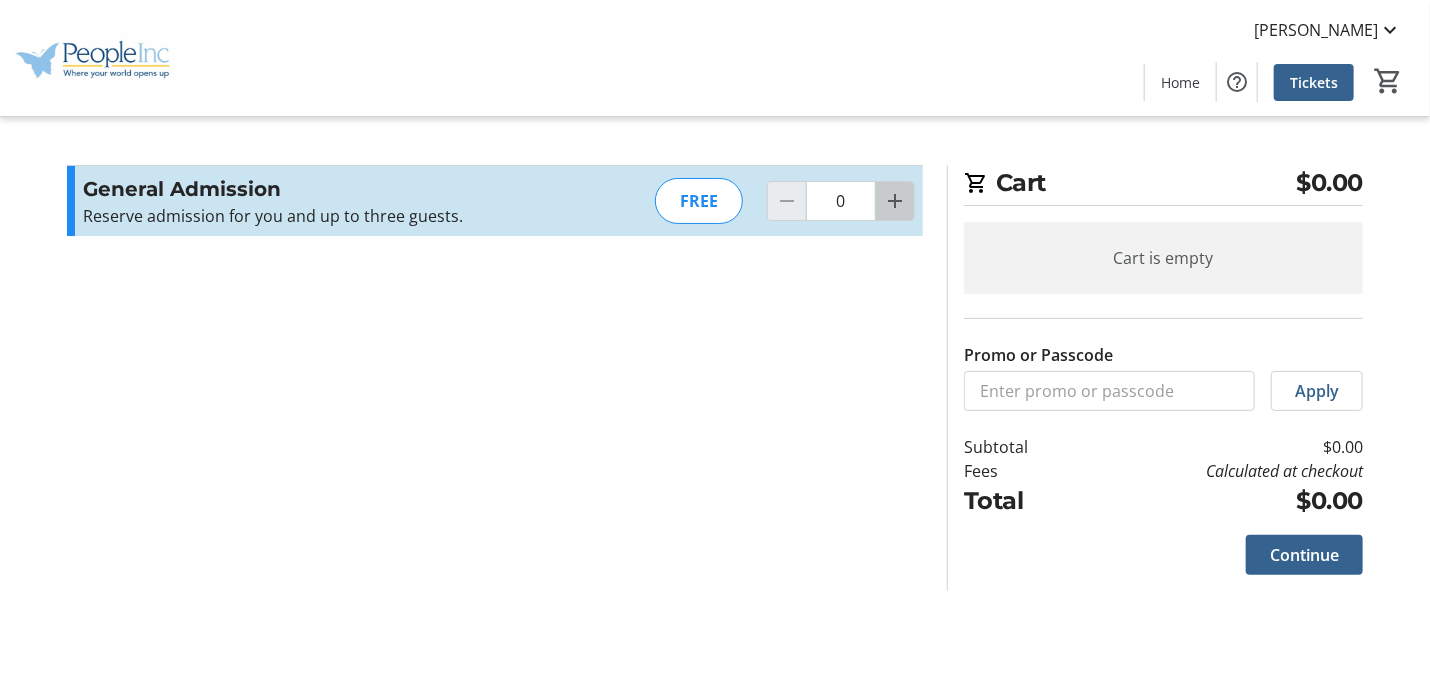 click 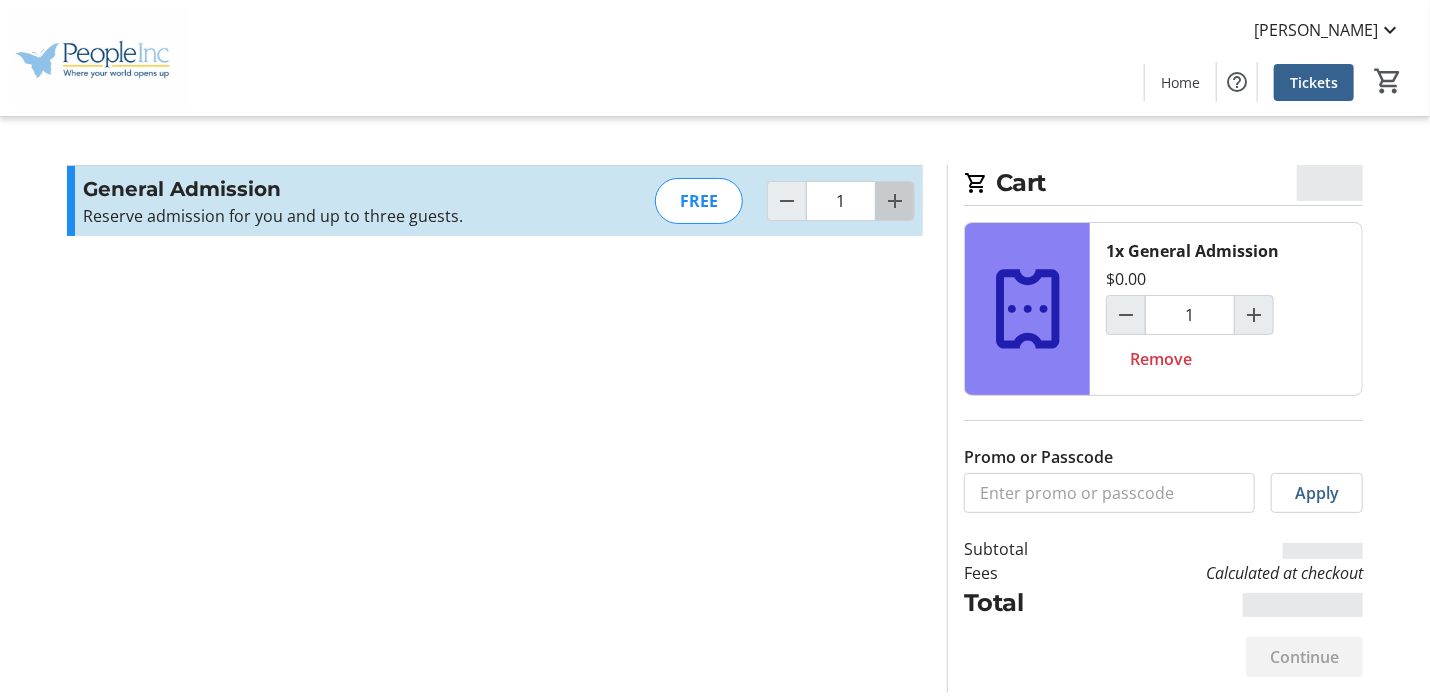 click 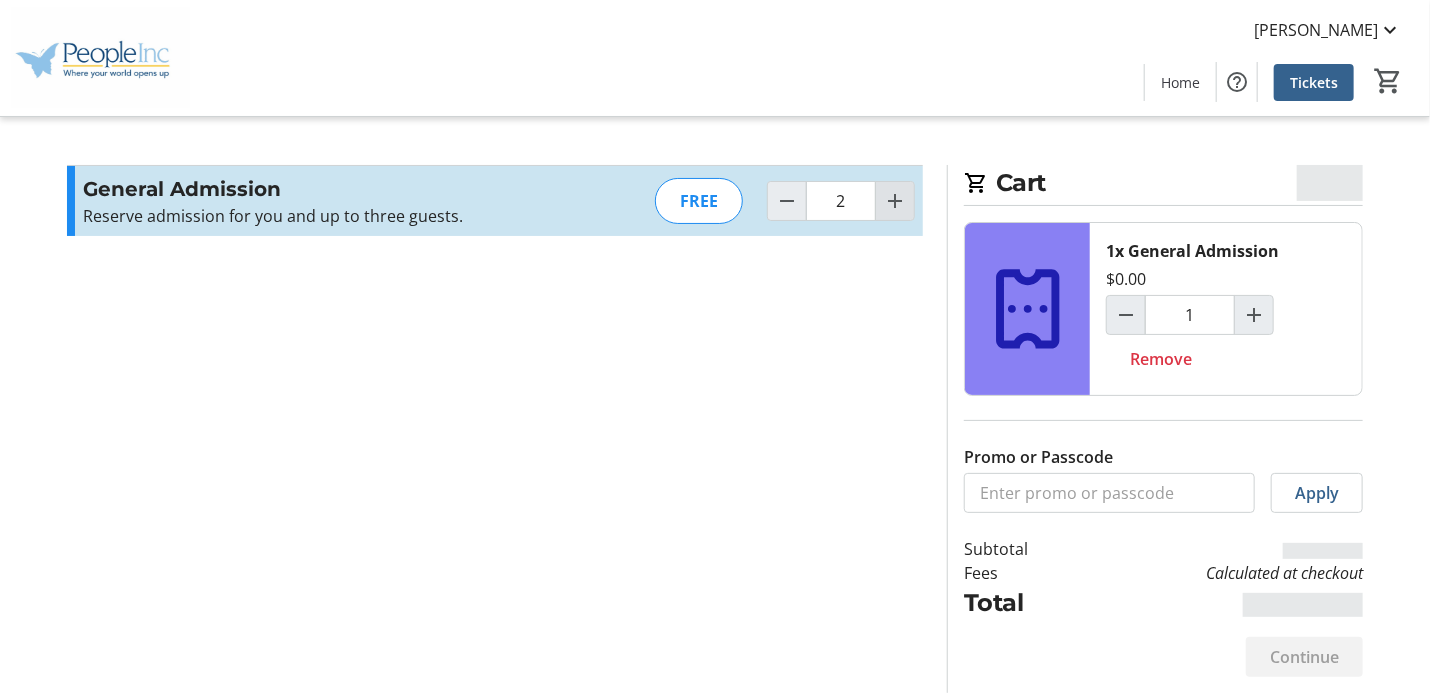 type on "2" 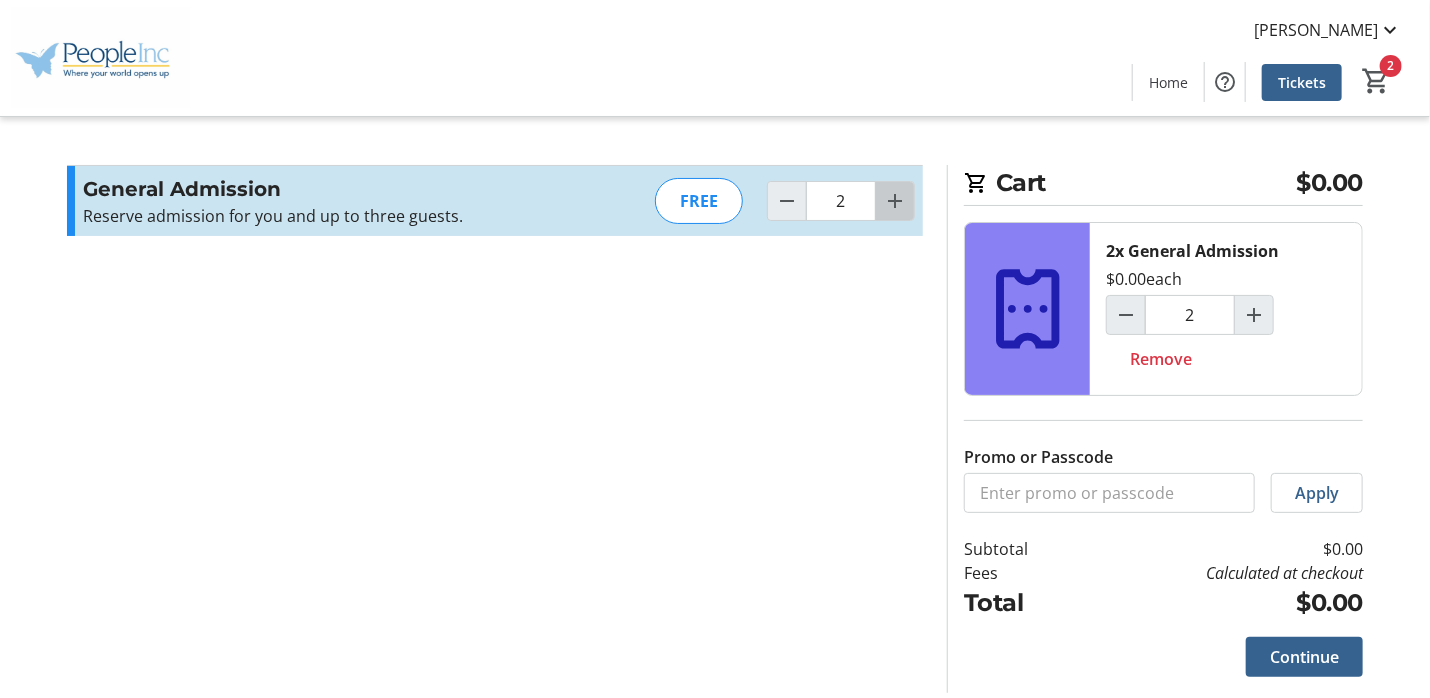 click 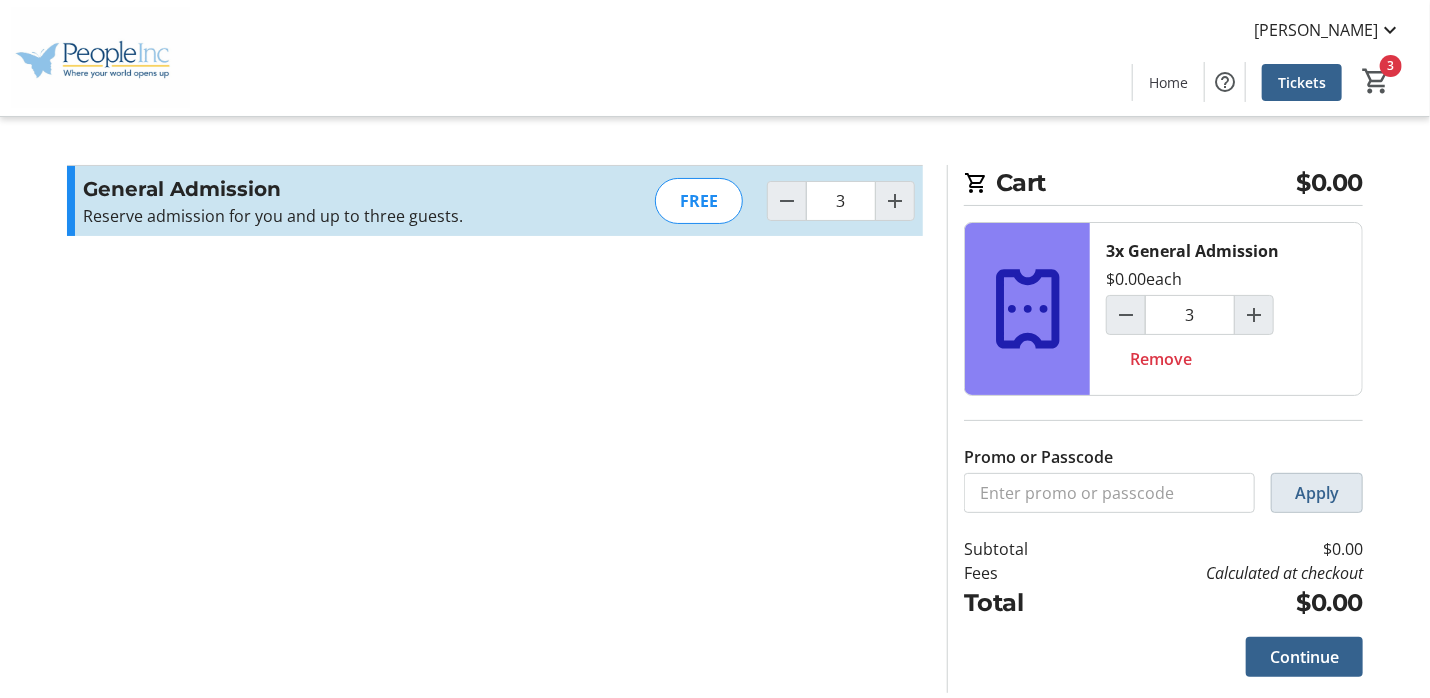 click on "Apply" 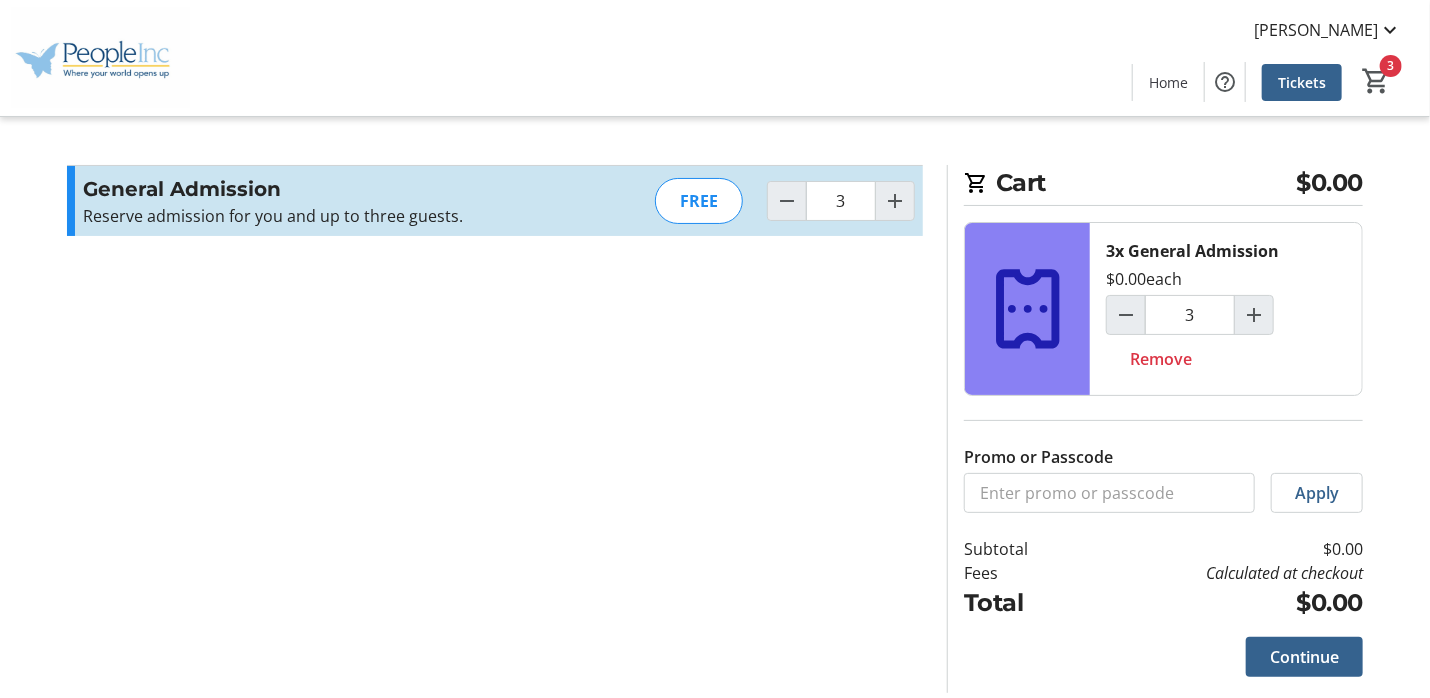 click on "Cart $0.00  3x General Admission   $0.00   each  3 Remove Promo or Passcode  Apply  Subtotal  $0.00  Fees  Calculated at checkout  Total  $0.00   Close    Promo or Passcode  Apply  General Admission Reserve admission for you and up to three guests.  Read more  Reserve admission for you and up to three guests.  FREE  3  Cart  $0.00  3x General Admission   $0.00   each  3 Remove Promo or Passcode  Apply  Subtotal  $0.00  Fees  Calculated at checkout  Total  $0.00   Continue   Continue" 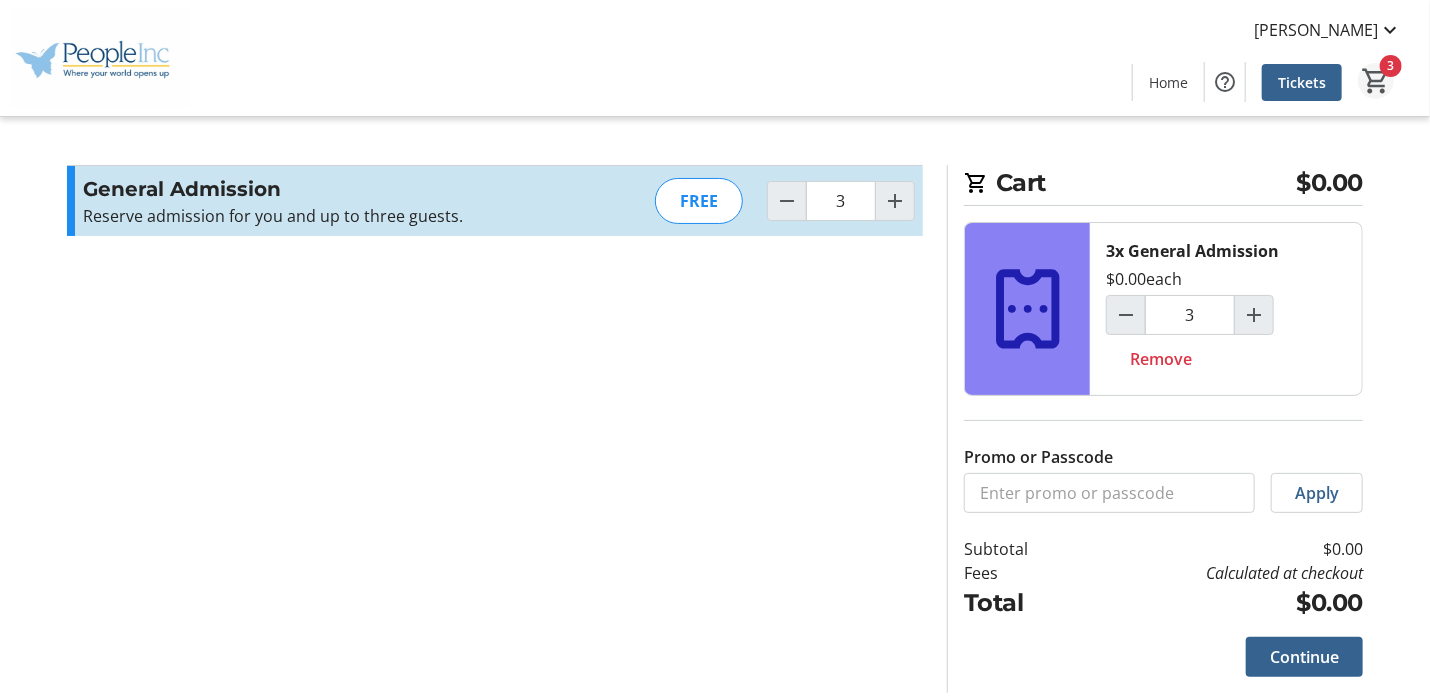 click on "Home  Tickets  3" 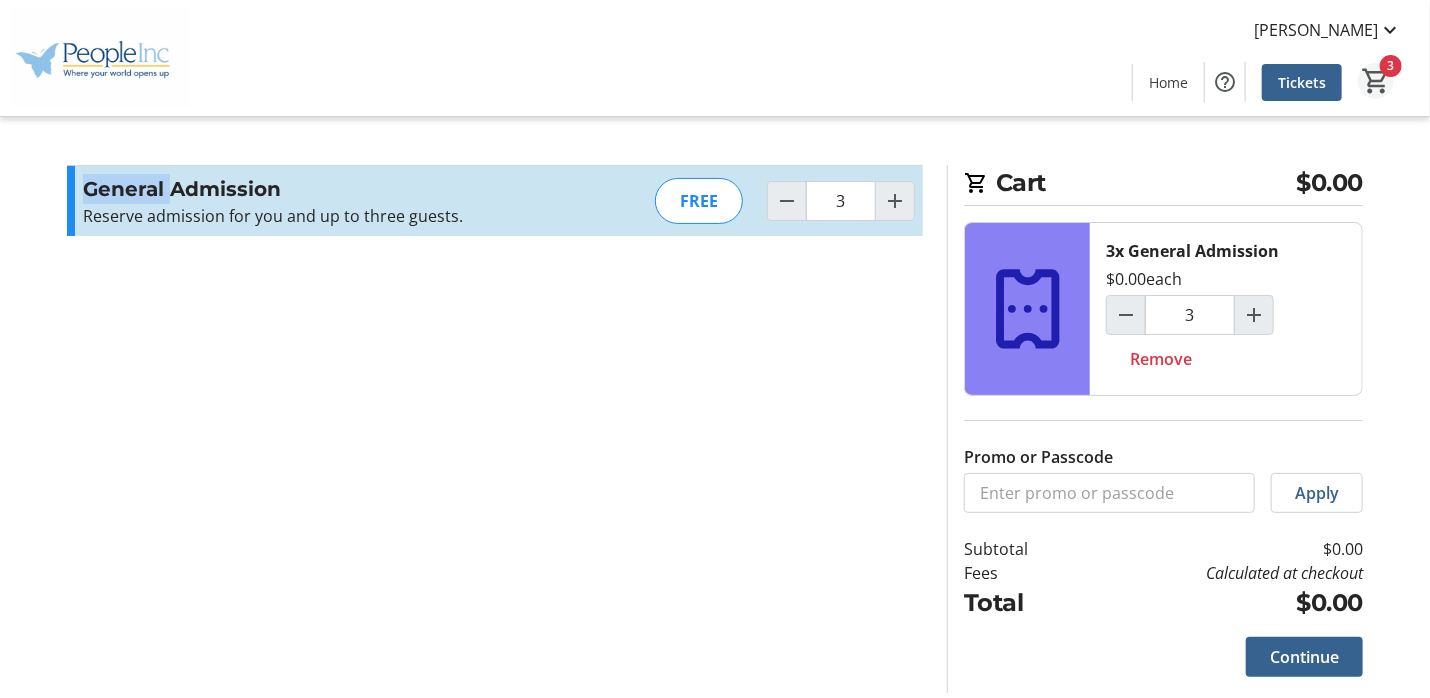 click on "Home  Tickets  3" 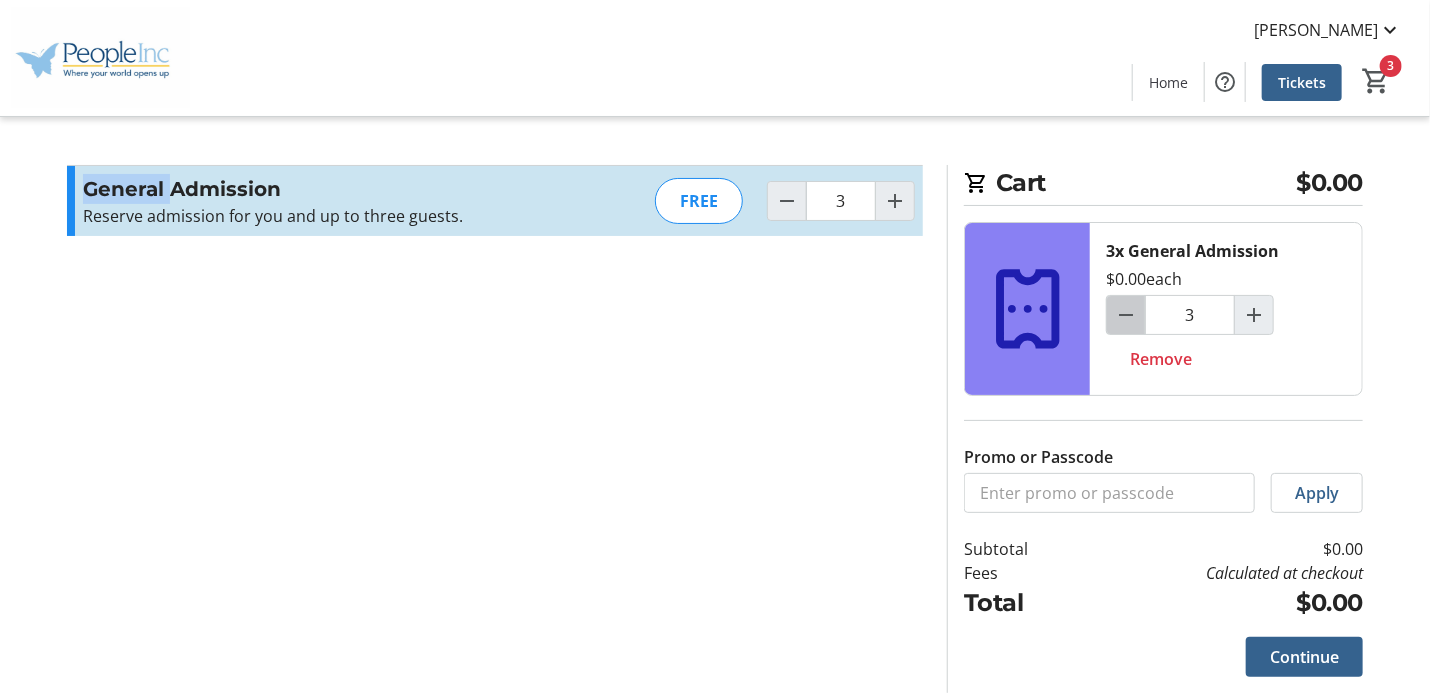 click 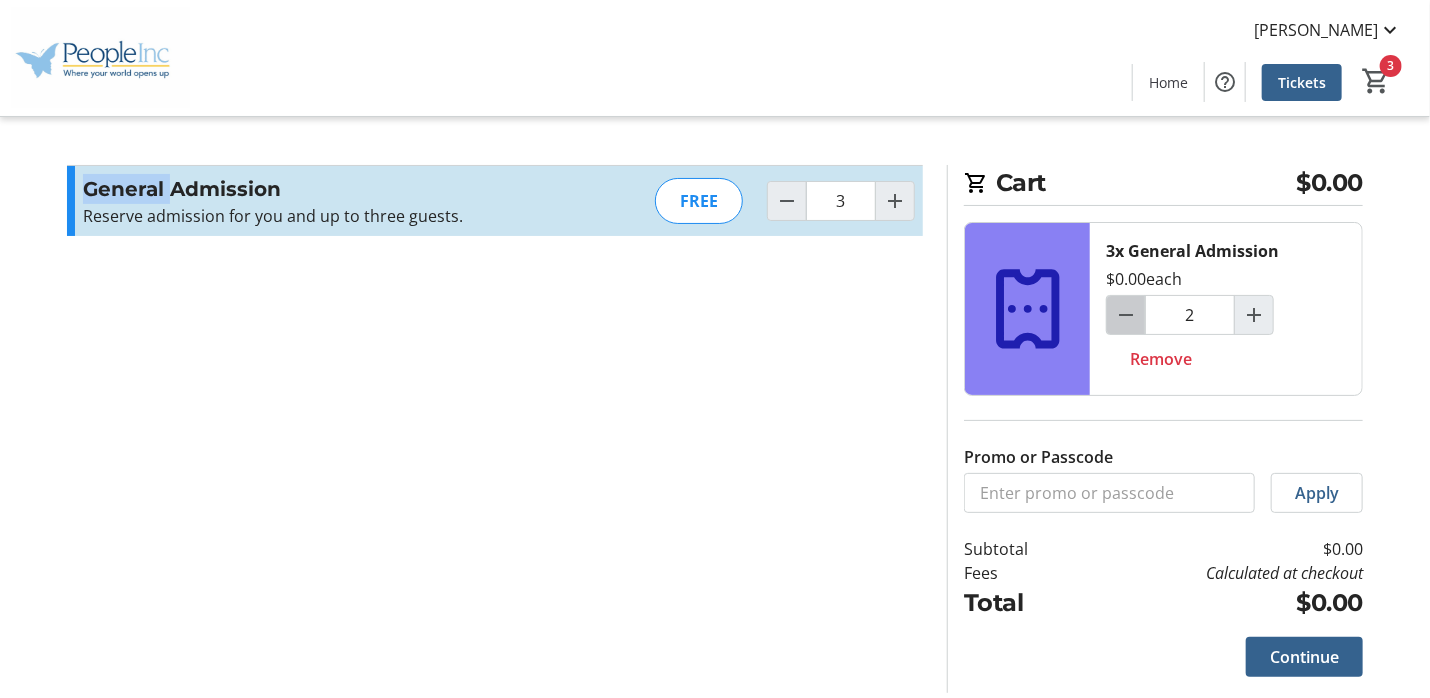 type on "2" 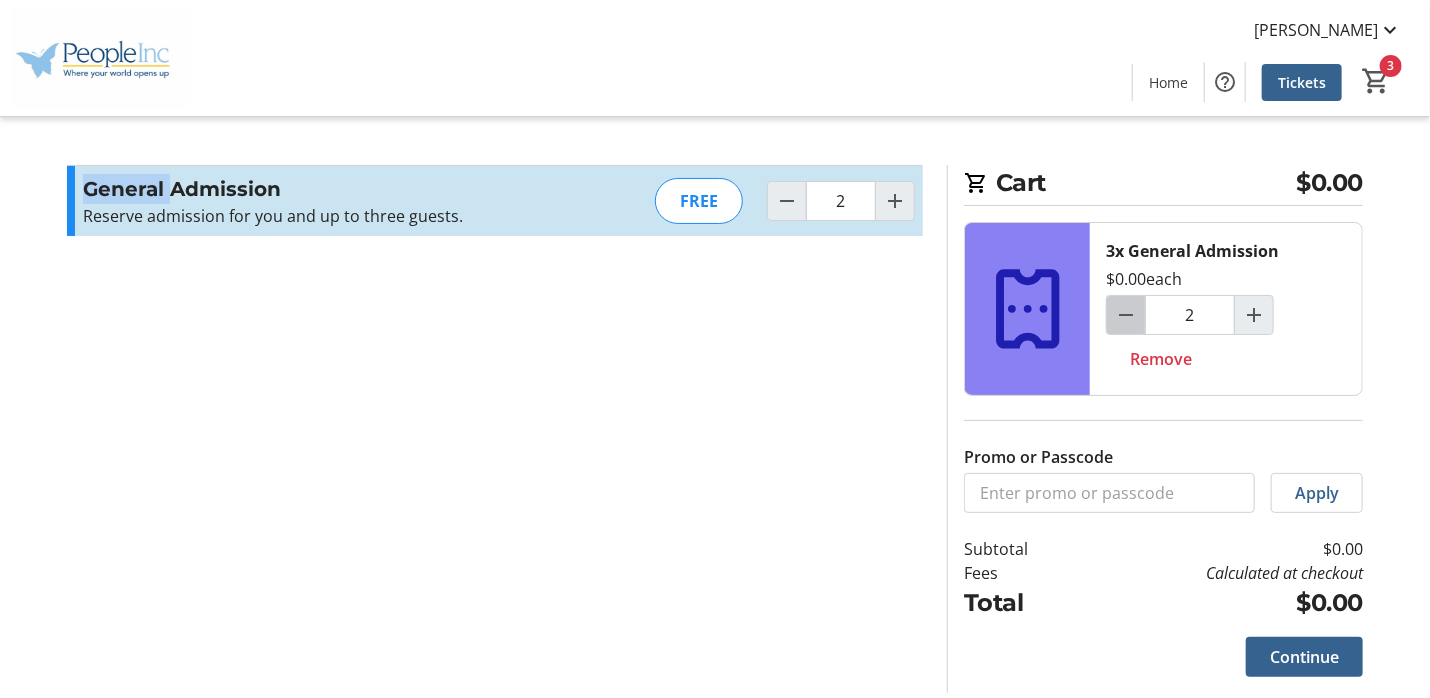 click 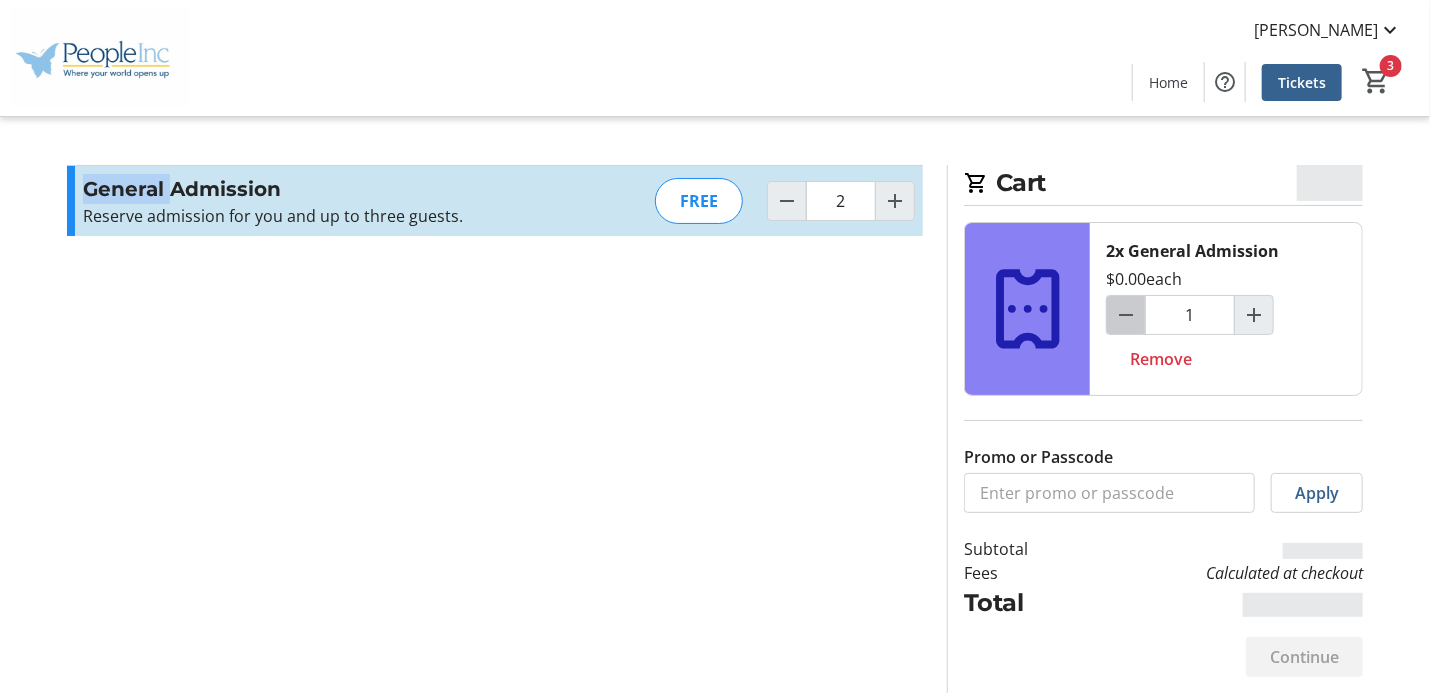 click 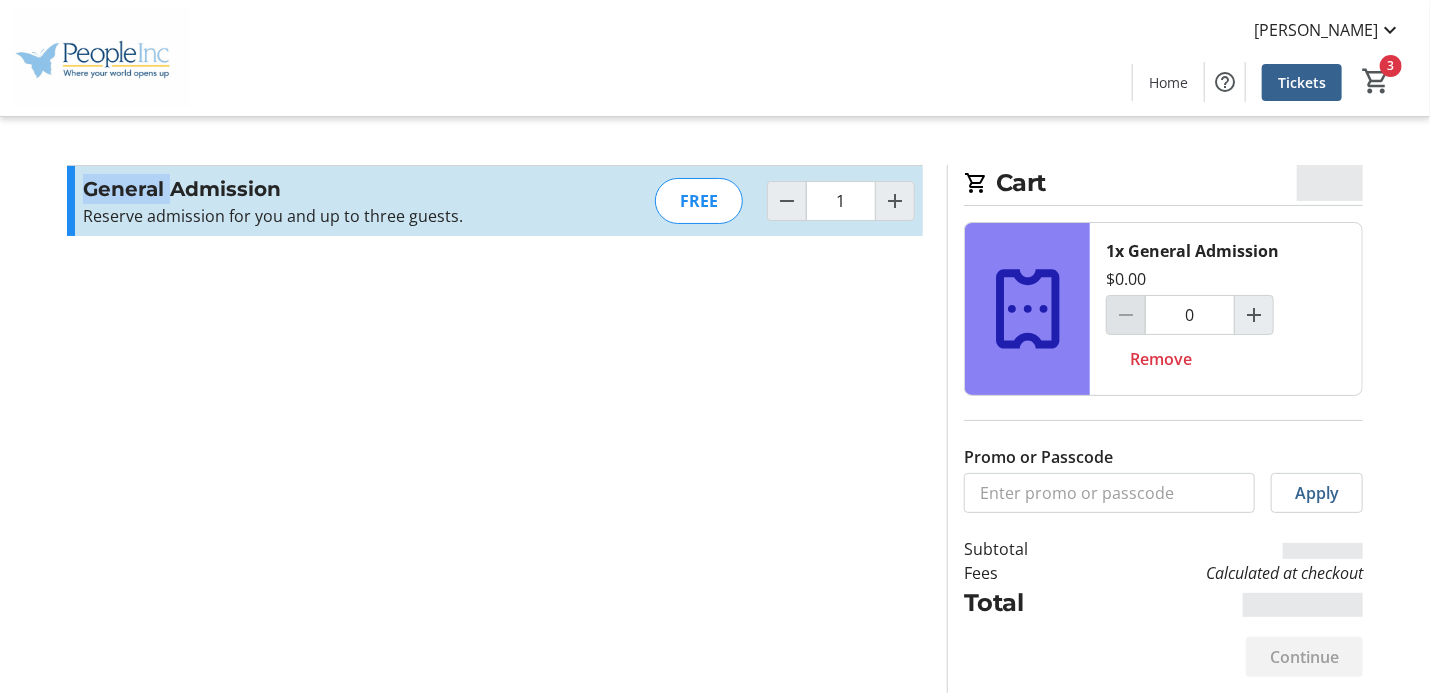 type on "0" 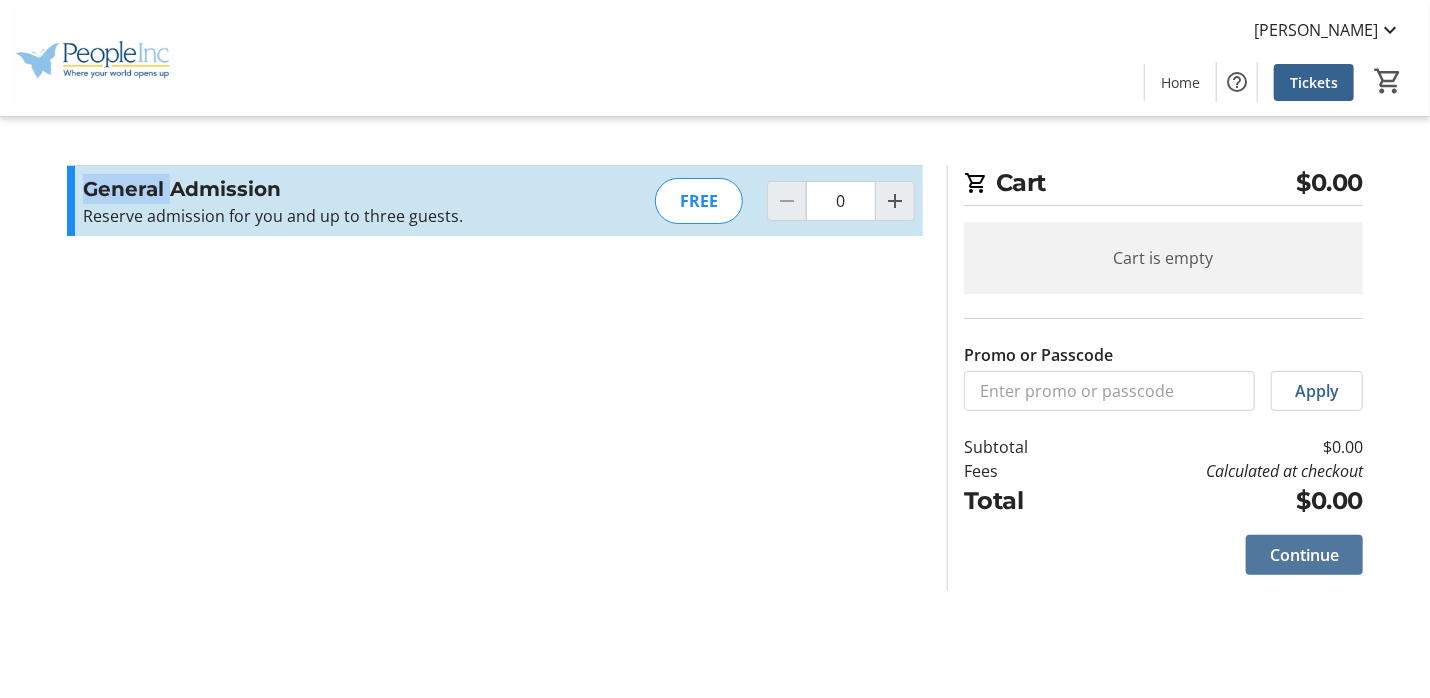 click on "Continue" 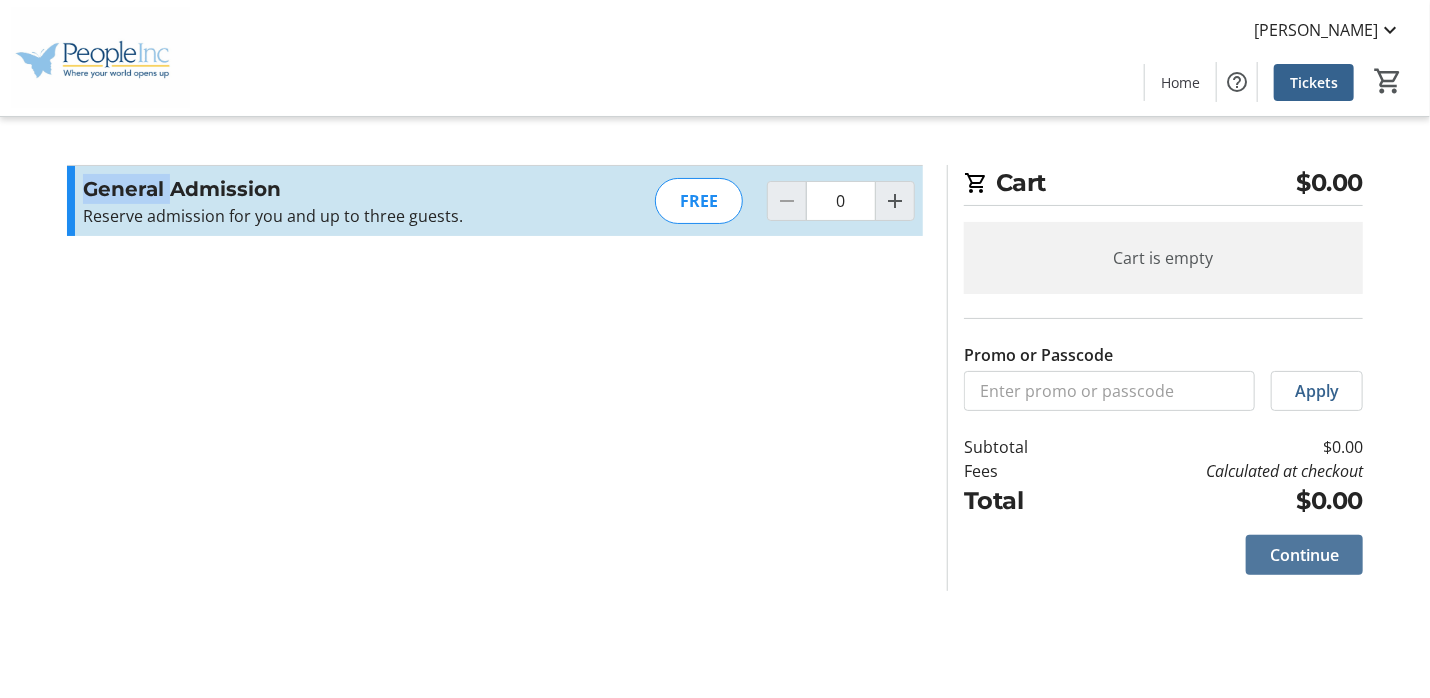 click on "Continue" 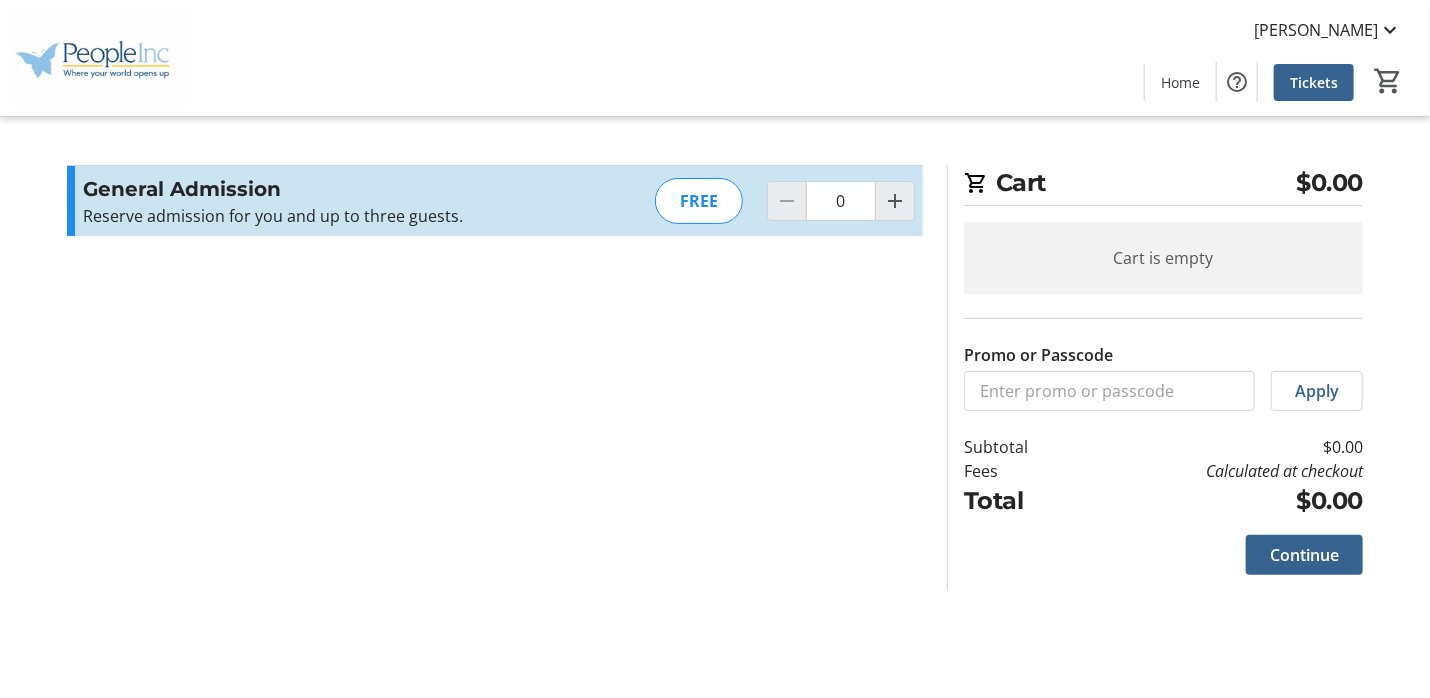 click on "Cart $0.00 Cart is empty Promo or Passcode  Apply  Subtotal  $0.00  Fees  Calculated at checkout  Total  $0.00   Close    Promo or Passcode  Apply  General Admission Reserve admission for you and up to three guests.  Read more  Reserve admission for you and up to three guests.  FREE  0  Cart  $0.00 Cart is empty Promo or Passcode  Apply  Subtotal  $0.00  Fees  Calculated at checkout  Total  $0.00   Continue" 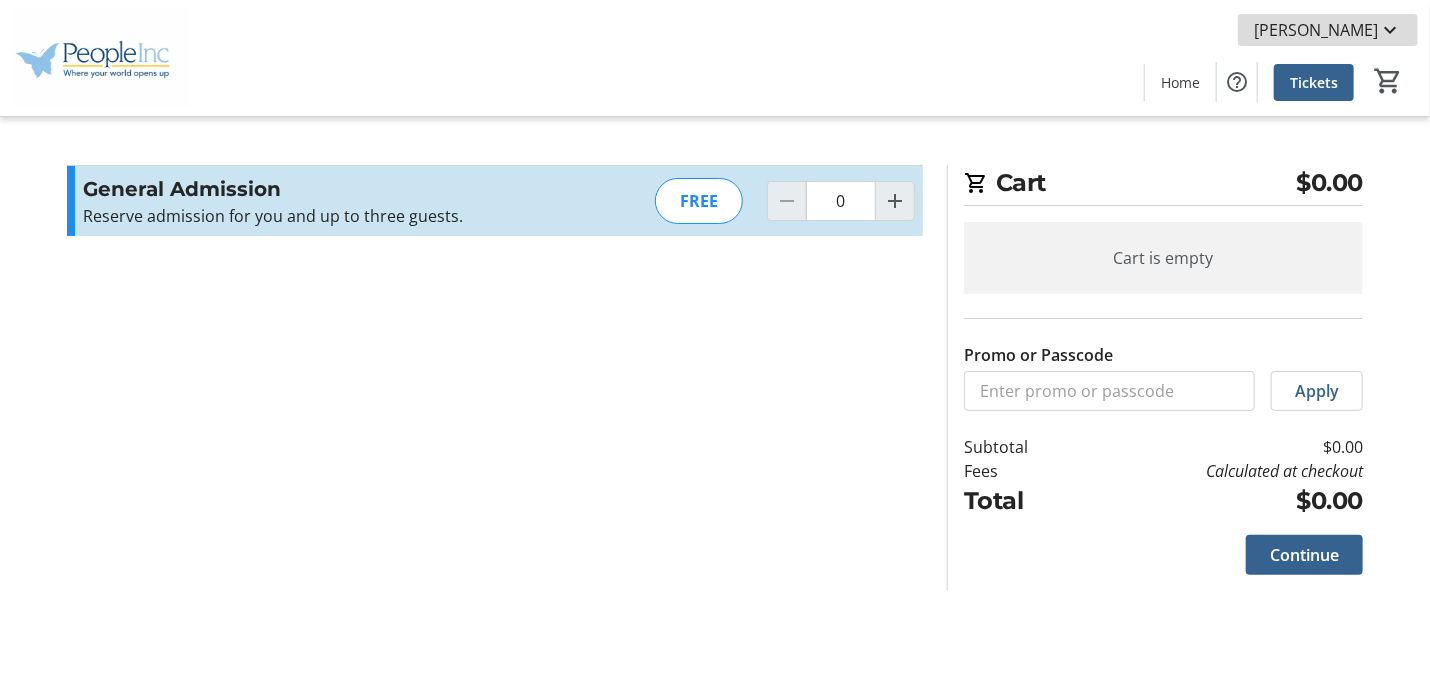 click 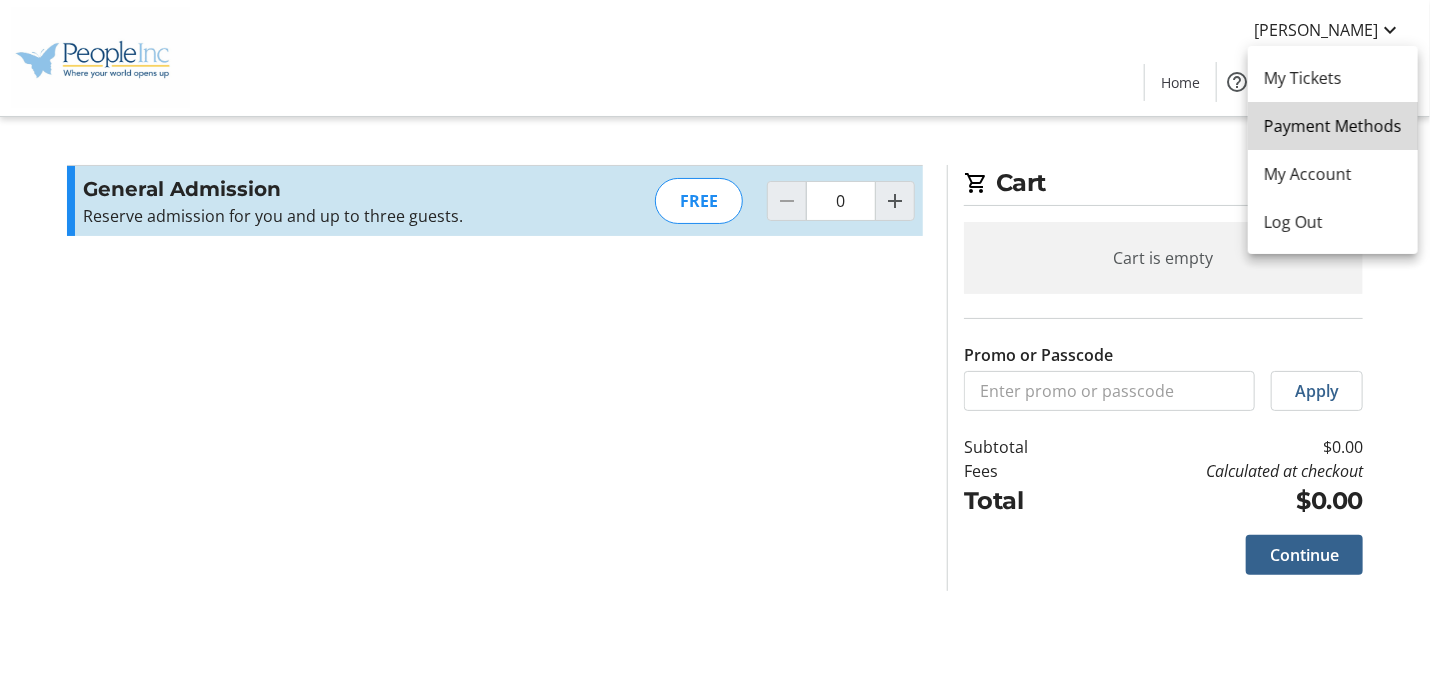 click on "Payment Methods" at bounding box center [1333, 126] 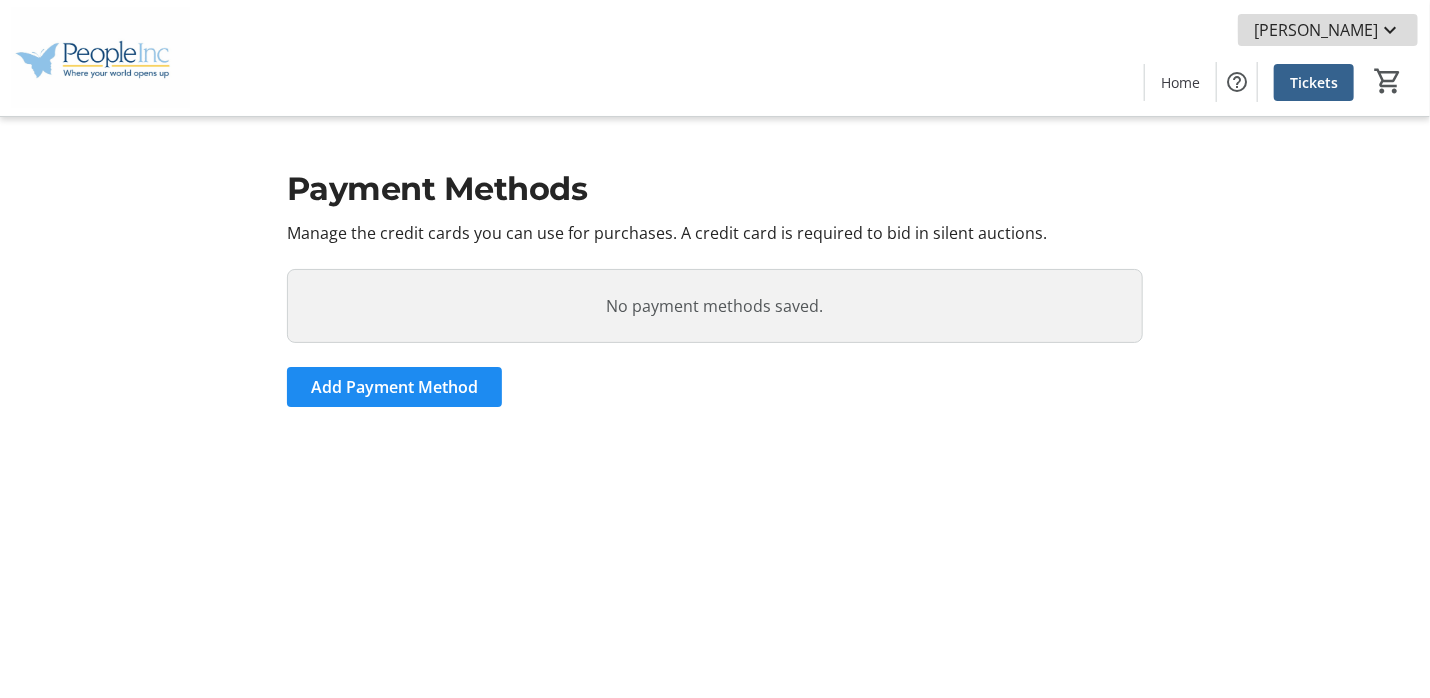 click 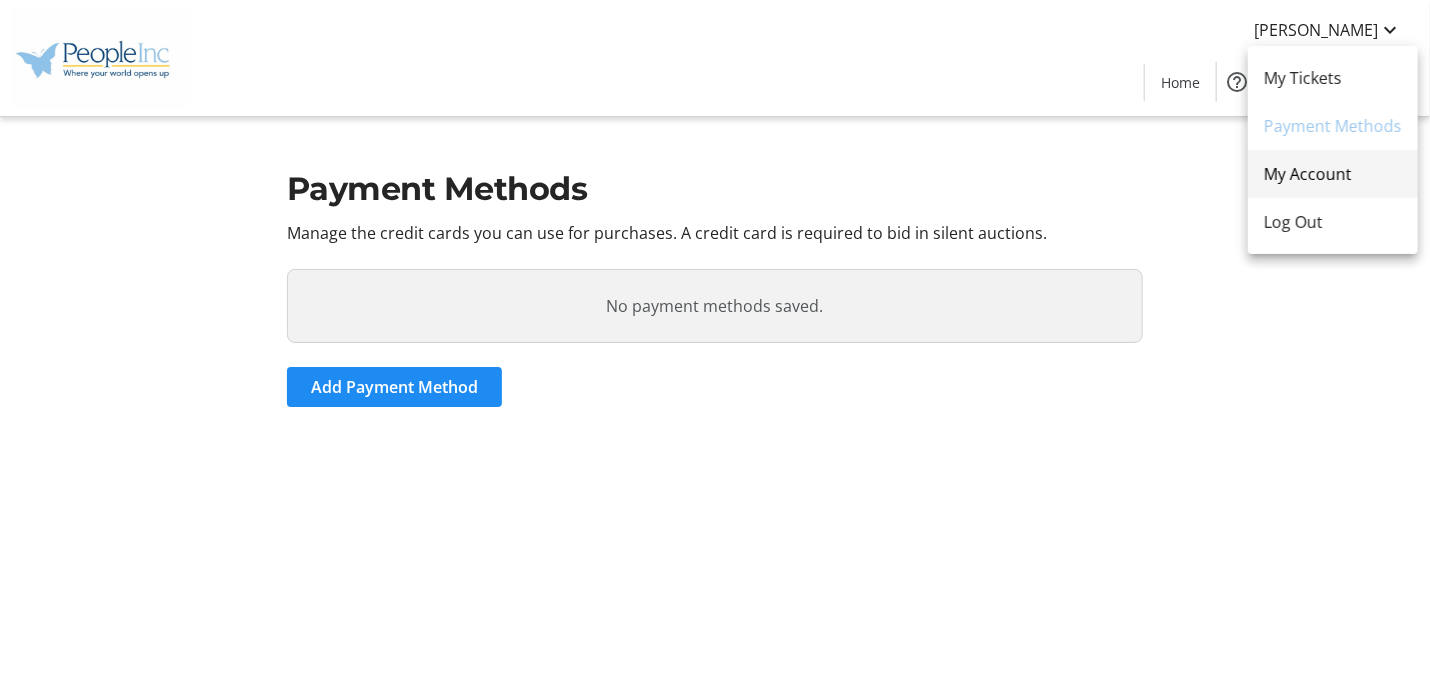 click on "My Account" at bounding box center (1333, 174) 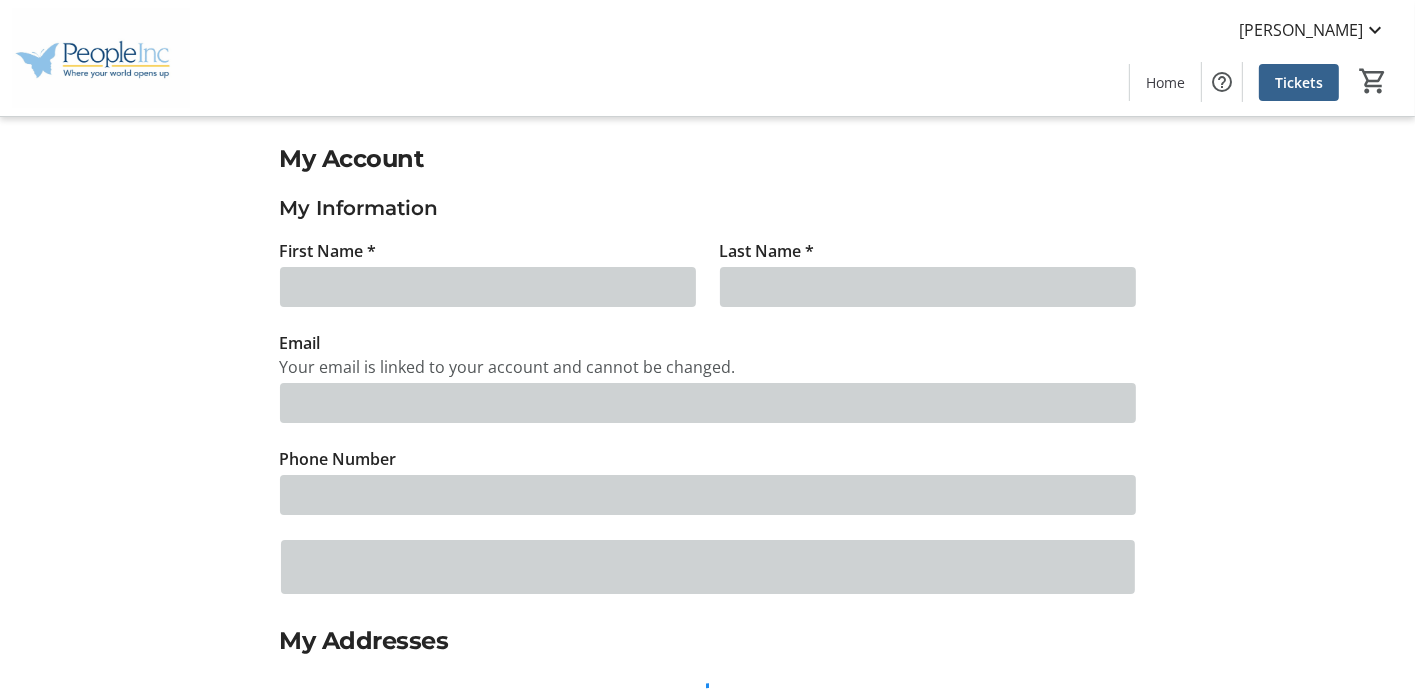 type on "laureda" 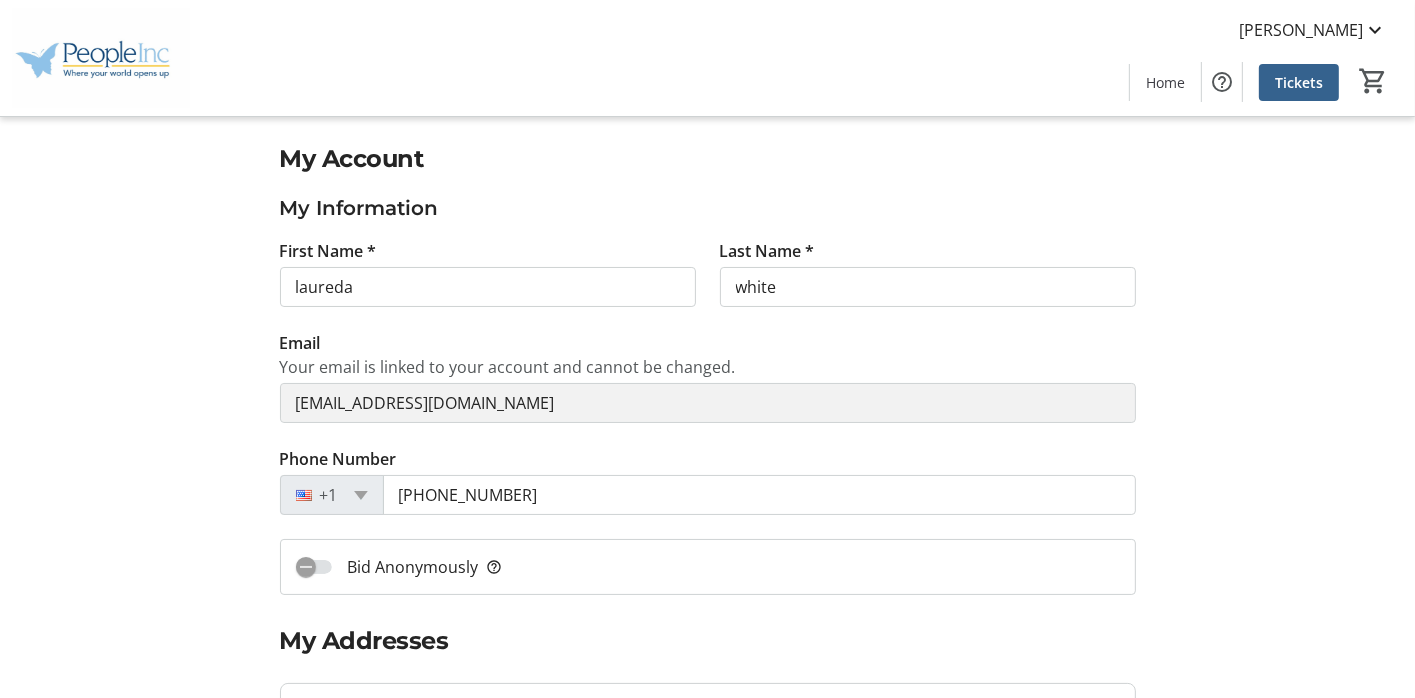 scroll, scrollTop: 583, scrollLeft: 0, axis: vertical 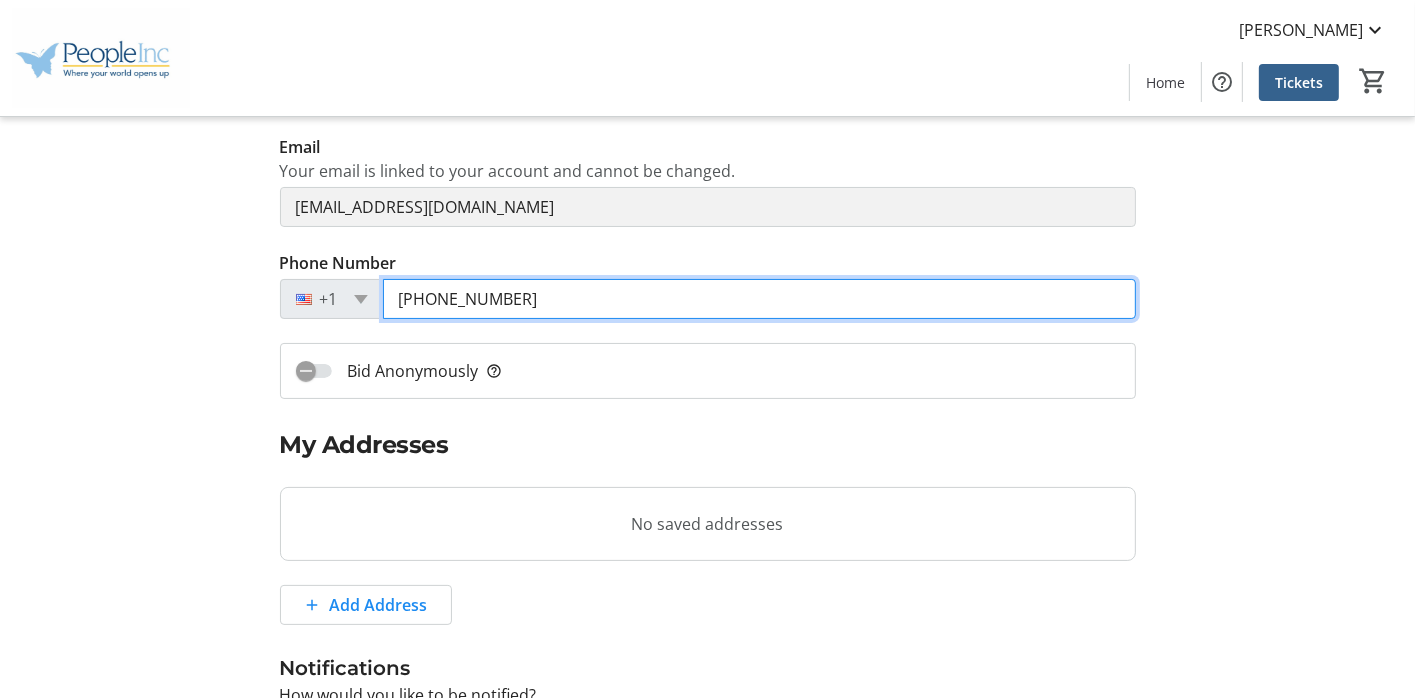 click on "[PHONE_NUMBER]" at bounding box center [759, 299] 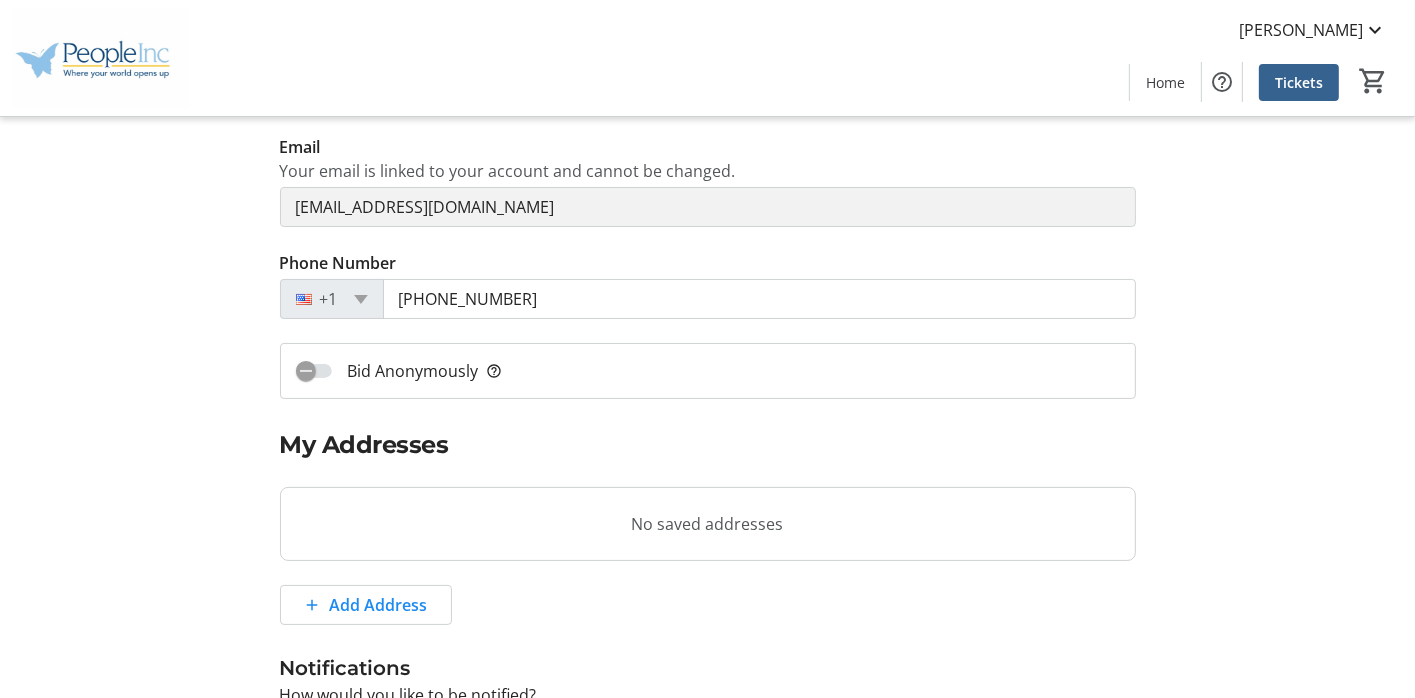 click on "My Account My Information First Name * [PERSON_NAME] Last Name * white  Email   Your email is linked to your account and cannot be changed.  [EMAIL_ADDRESS][DOMAIN_NAME] Phone Number [PHONE_NUMBER]  Bid Anonymously   help_outline  My Addresses No saved addresses  Add Address  Notifications How would you like to be notified?  Email   Text Message  Change Password This will send a link to your email to change your password.  Change Password   Save Settings   Delete Account" 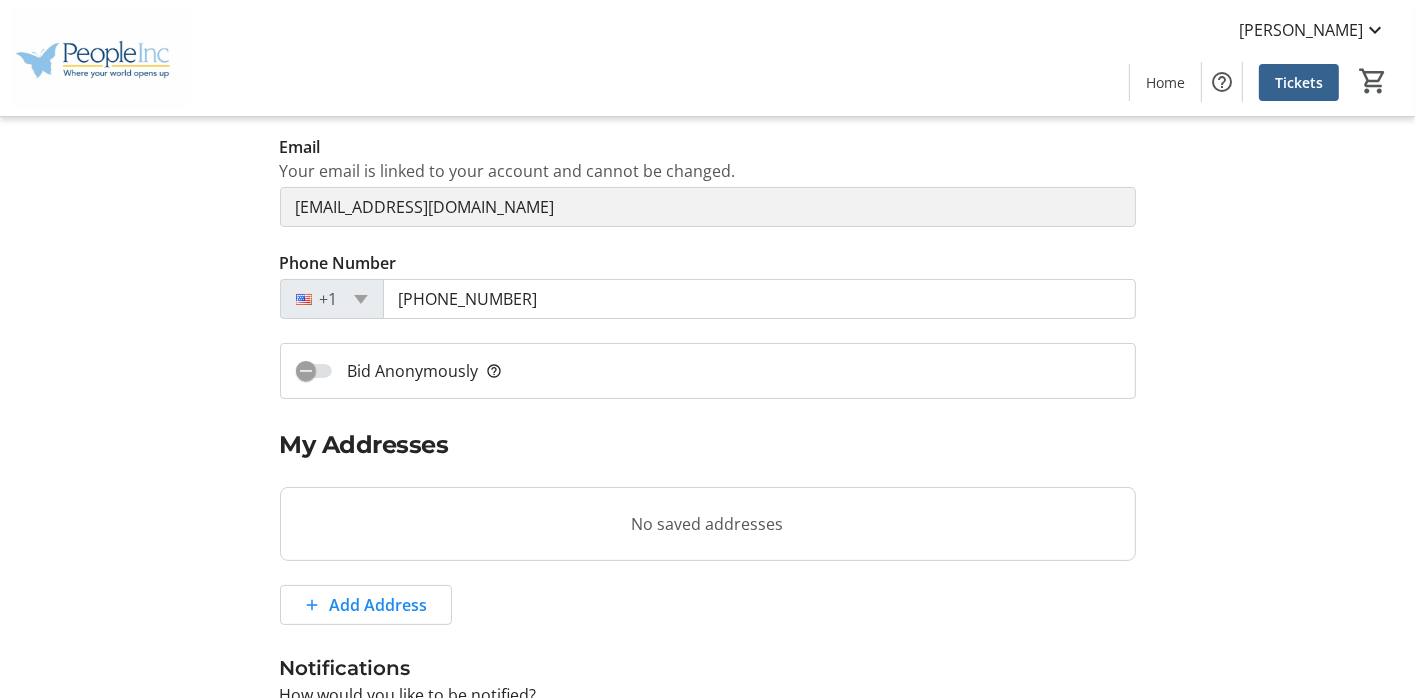 scroll, scrollTop: 583, scrollLeft: 0, axis: vertical 